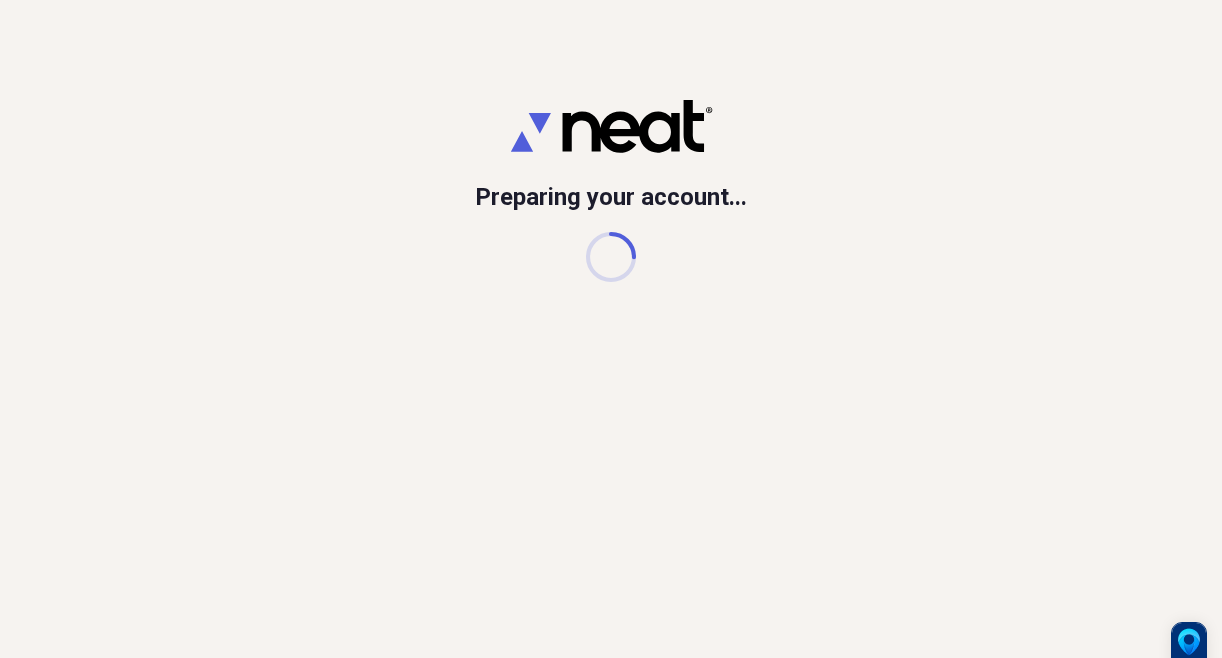 scroll, scrollTop: 0, scrollLeft: 0, axis: both 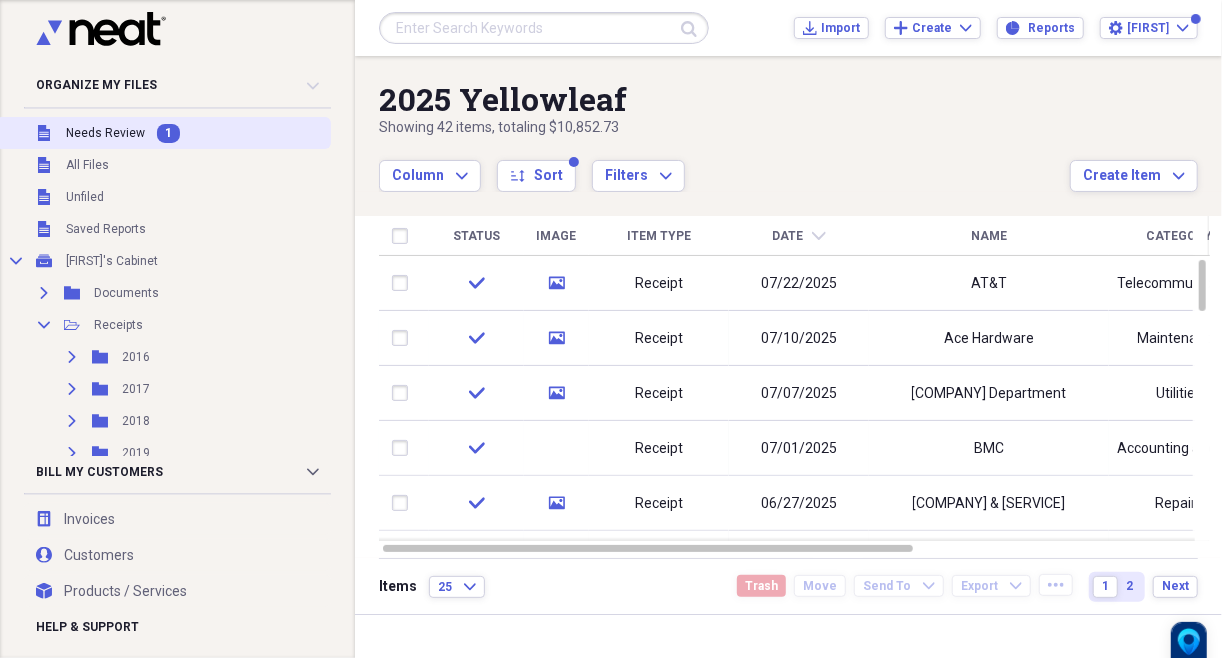 click on "Needs Review" at bounding box center (105, 133) 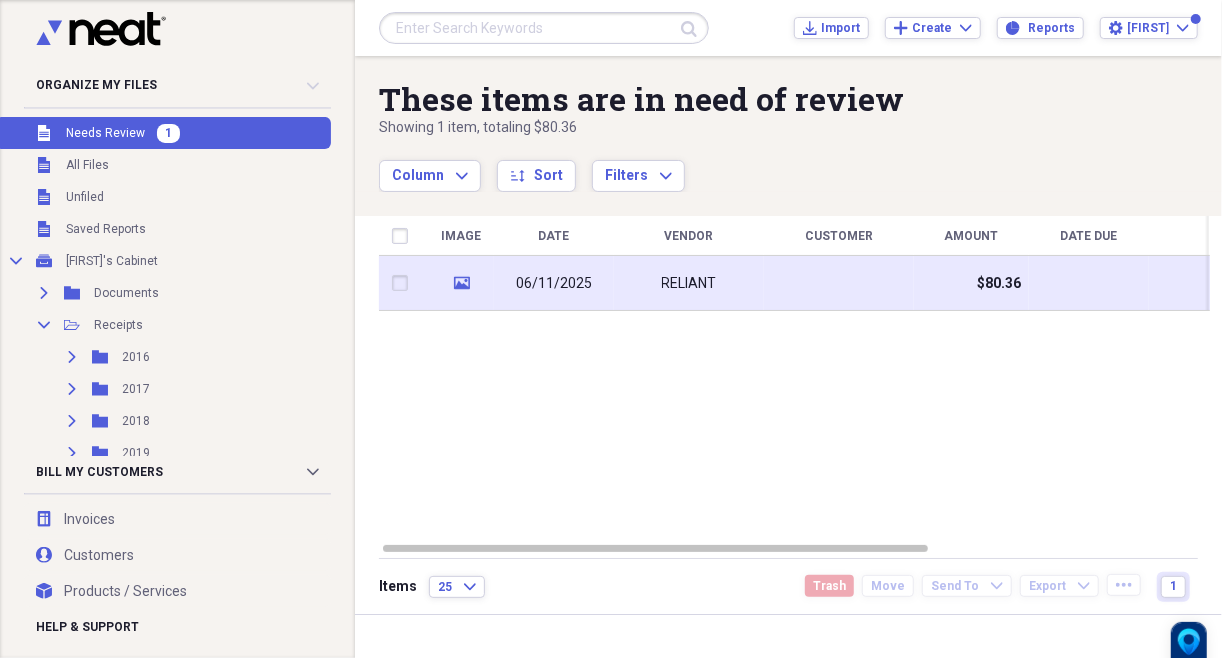 click on "06/11/2025" at bounding box center [554, 284] 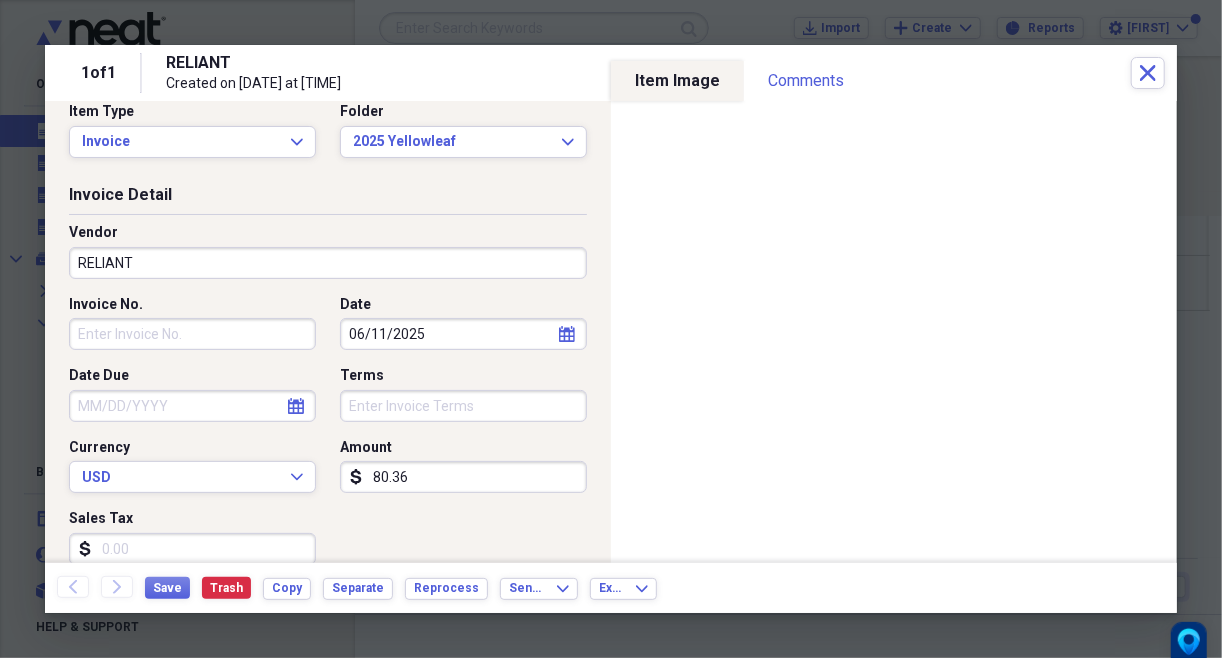 scroll, scrollTop: 0, scrollLeft: 0, axis: both 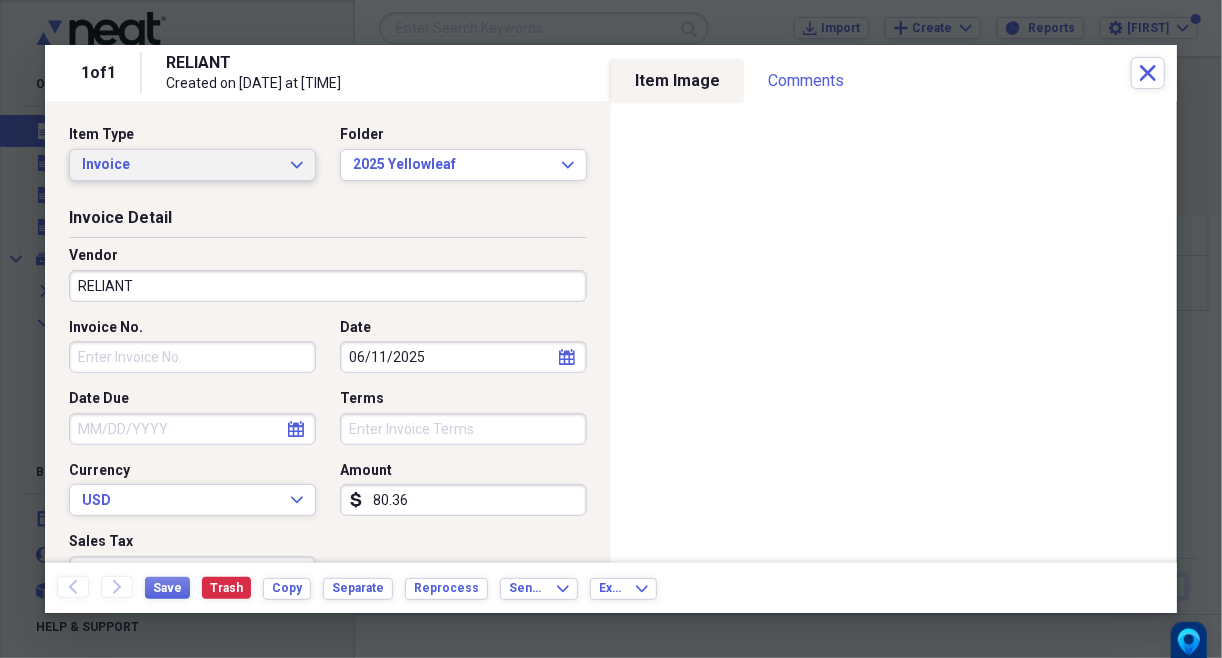 click on "Expand" 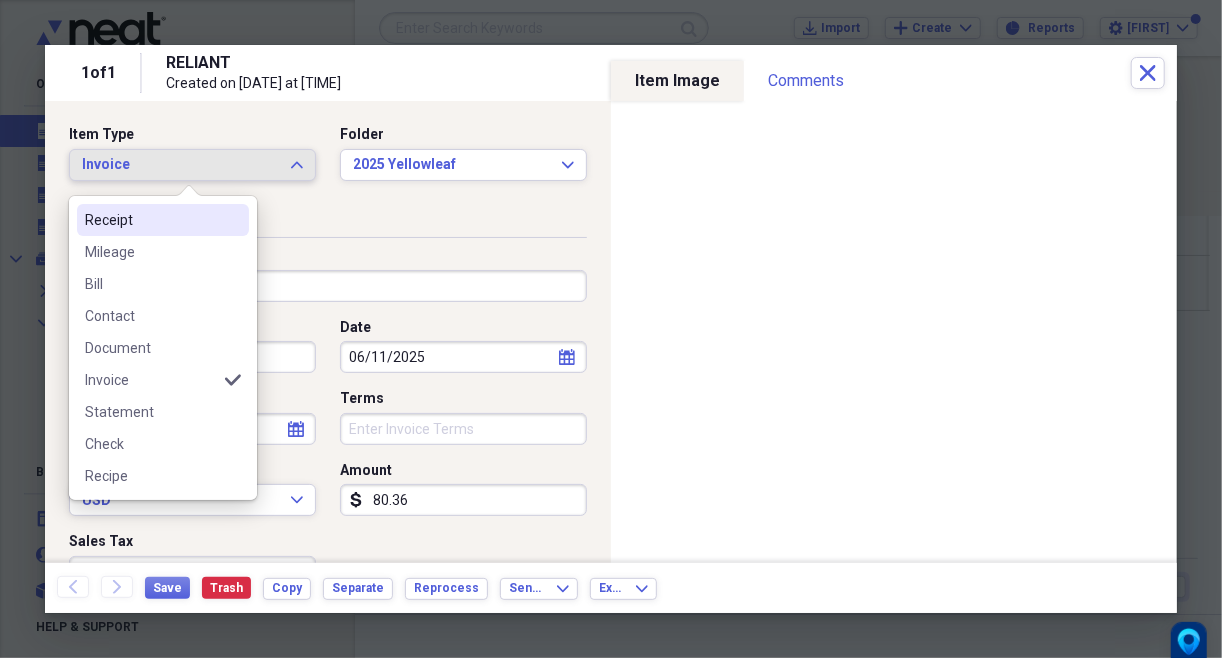 click on "Receipt" at bounding box center [151, 220] 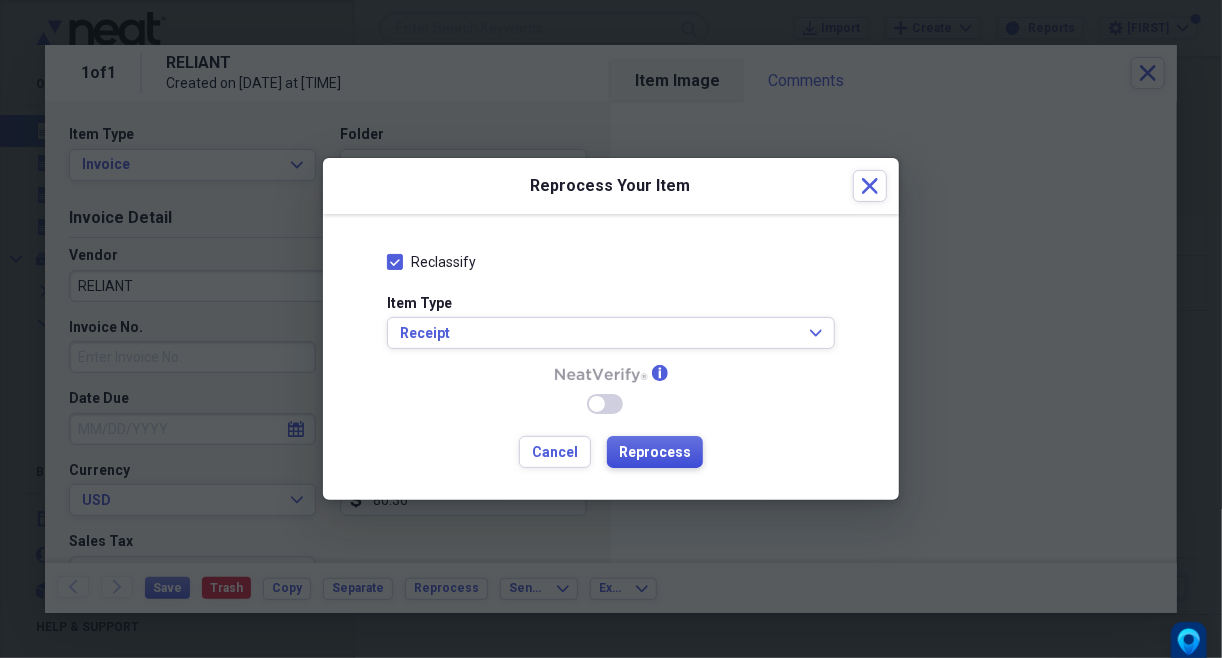 click on "Reprocess" at bounding box center [655, 453] 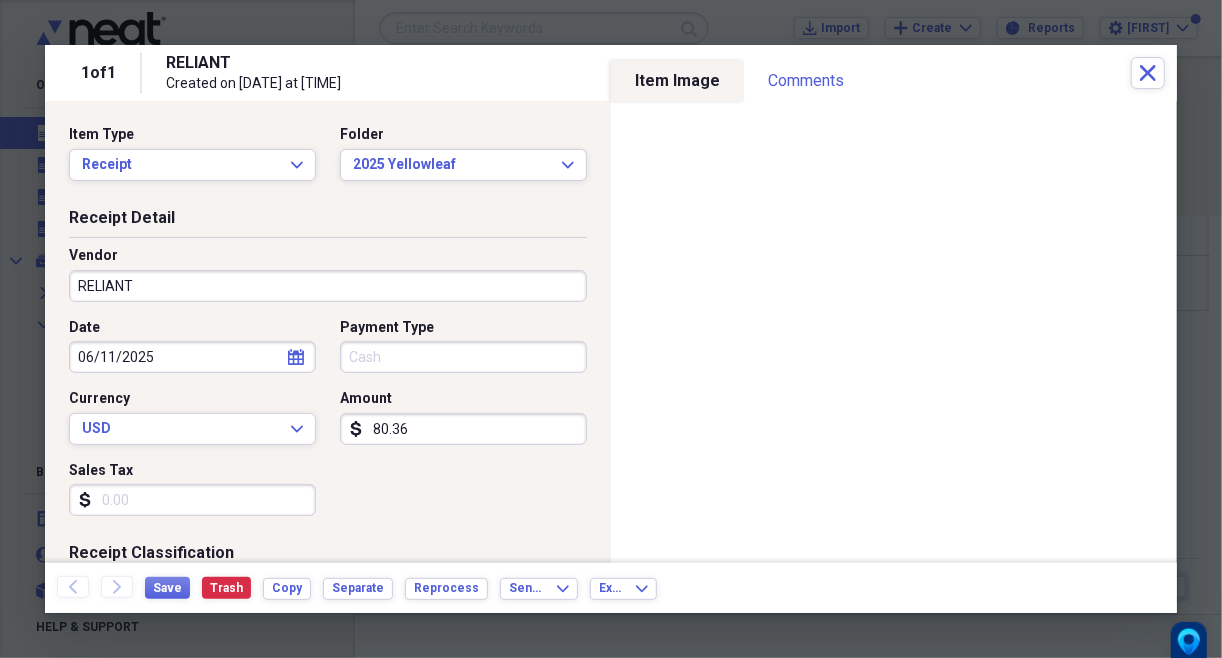 type on "Cash" 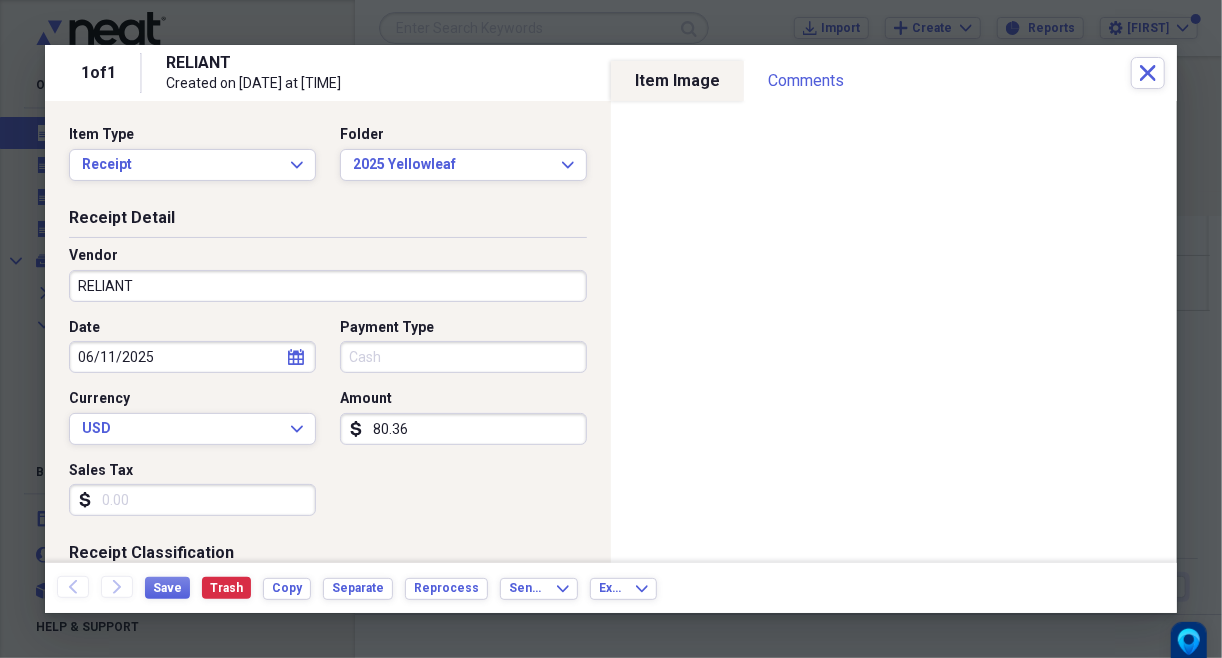 type on "(242.40)" 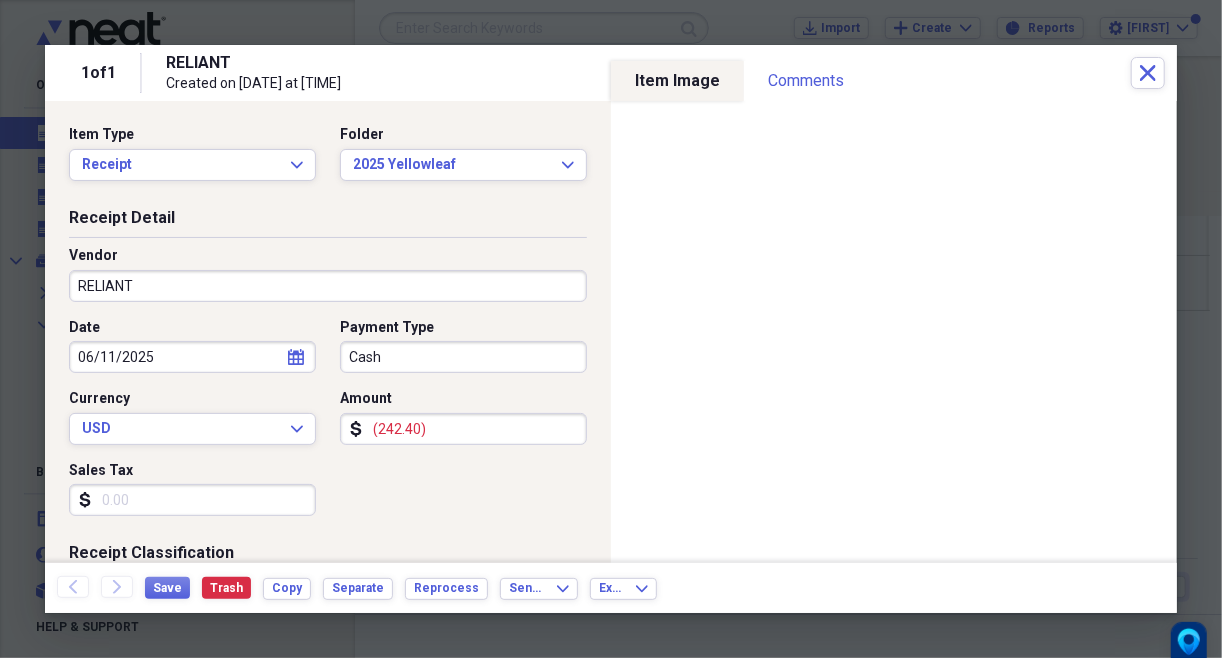 click on "Cash" at bounding box center (463, 357) 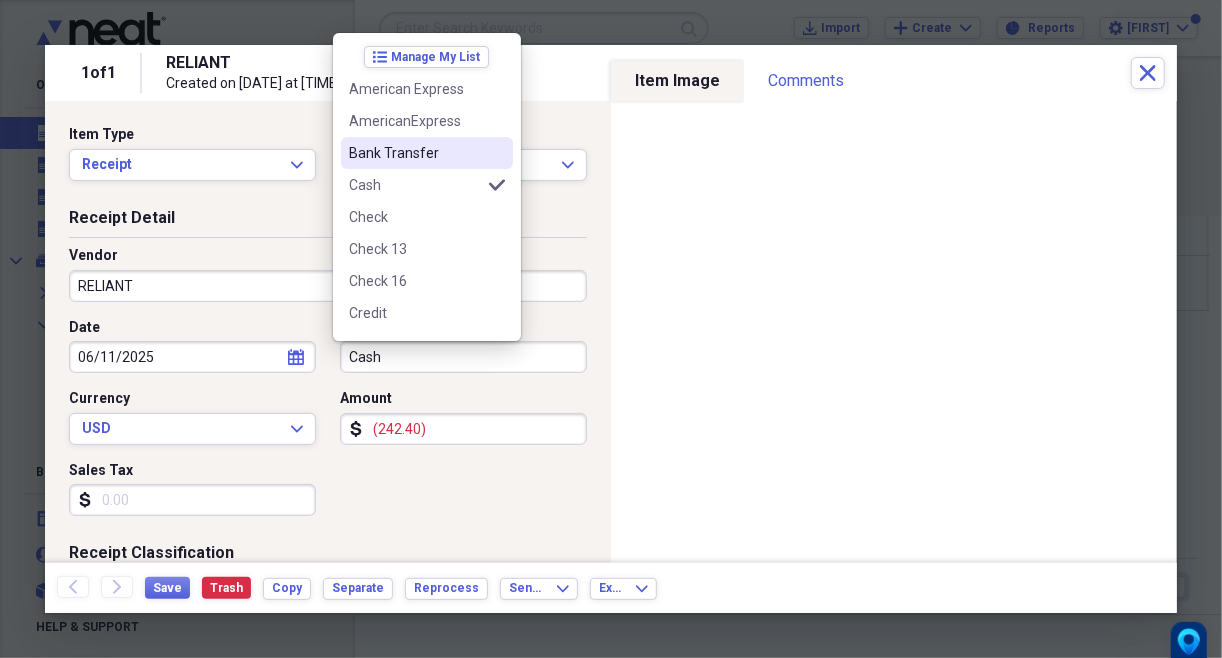 click on "Bank Transfer" at bounding box center [415, 153] 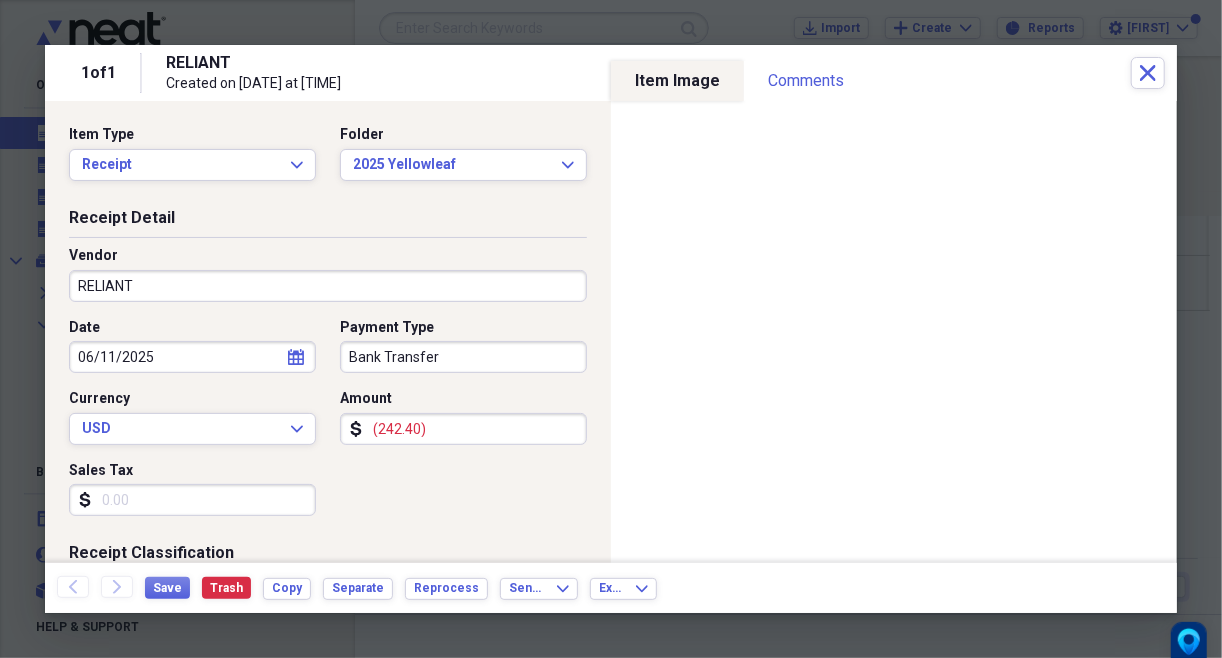 click on "(242.40)" at bounding box center (463, 429) 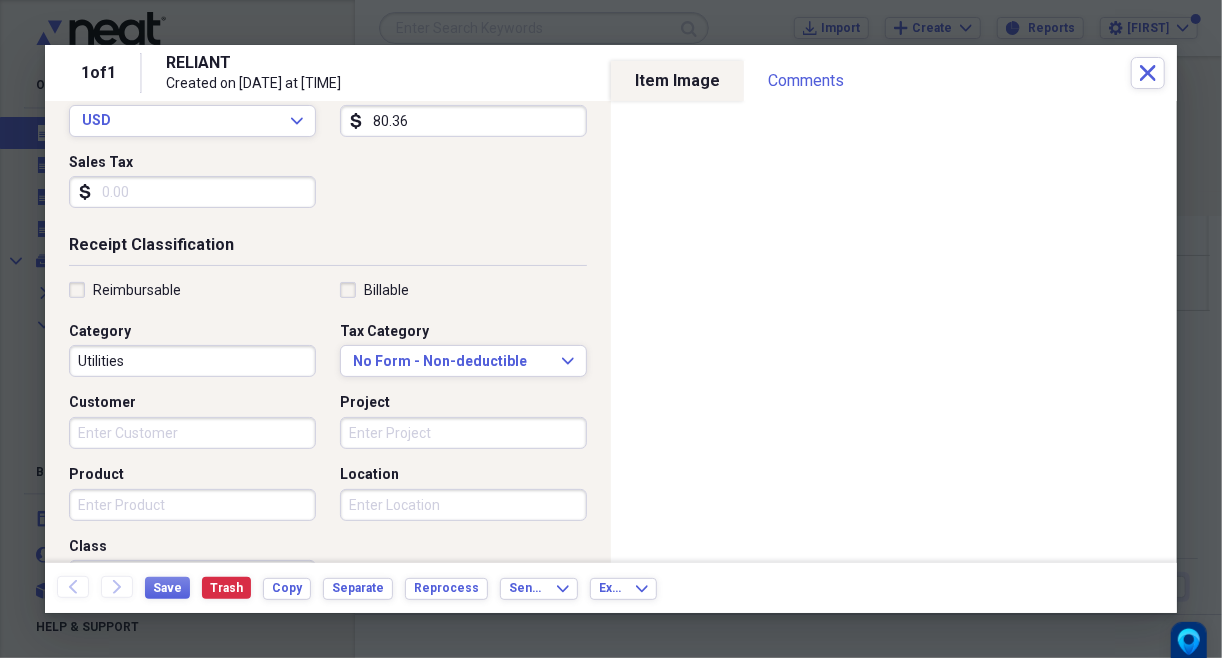scroll, scrollTop: 314, scrollLeft: 0, axis: vertical 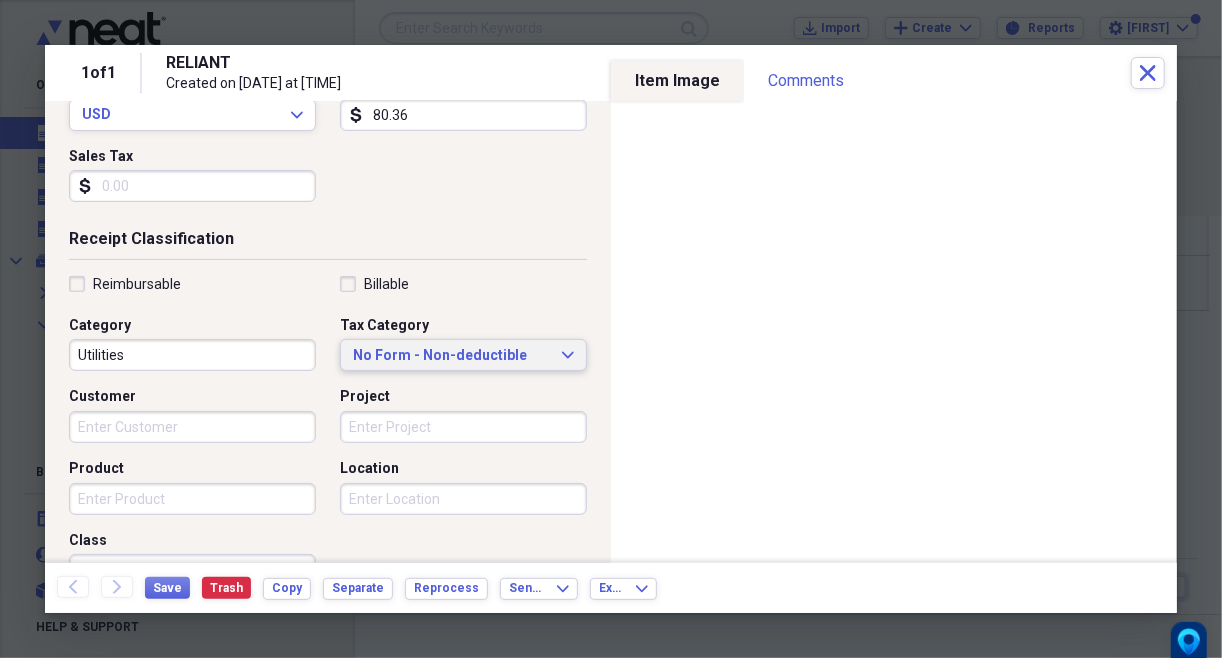 type on "80.36" 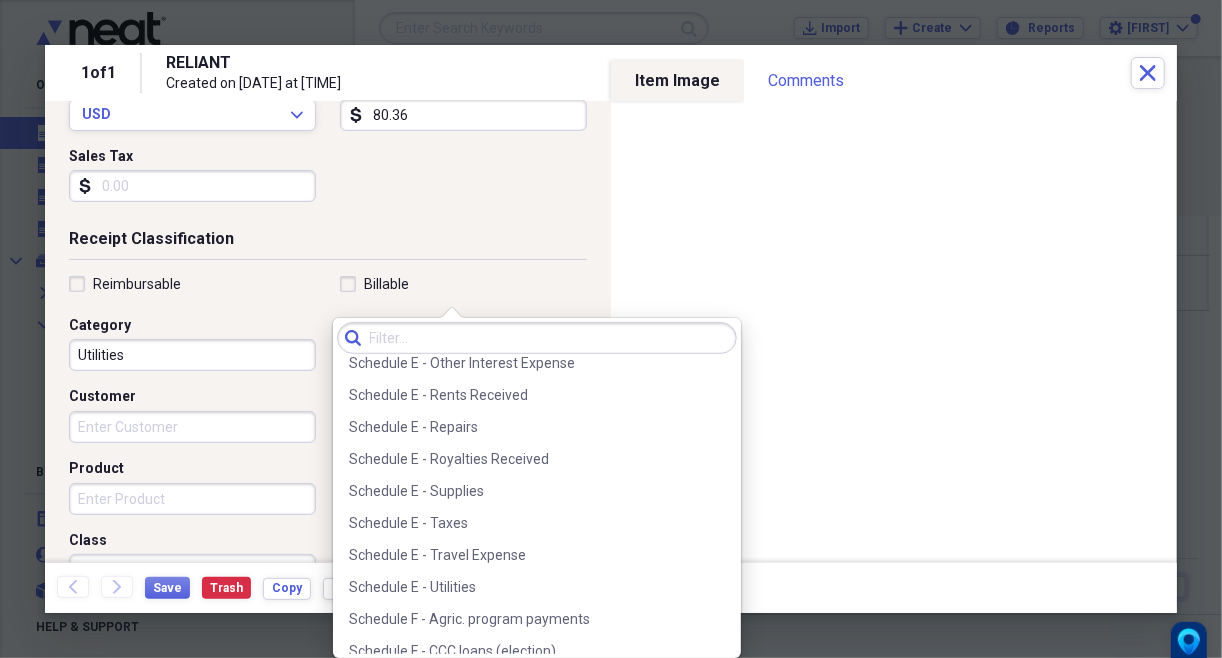 scroll, scrollTop: 4929, scrollLeft: 0, axis: vertical 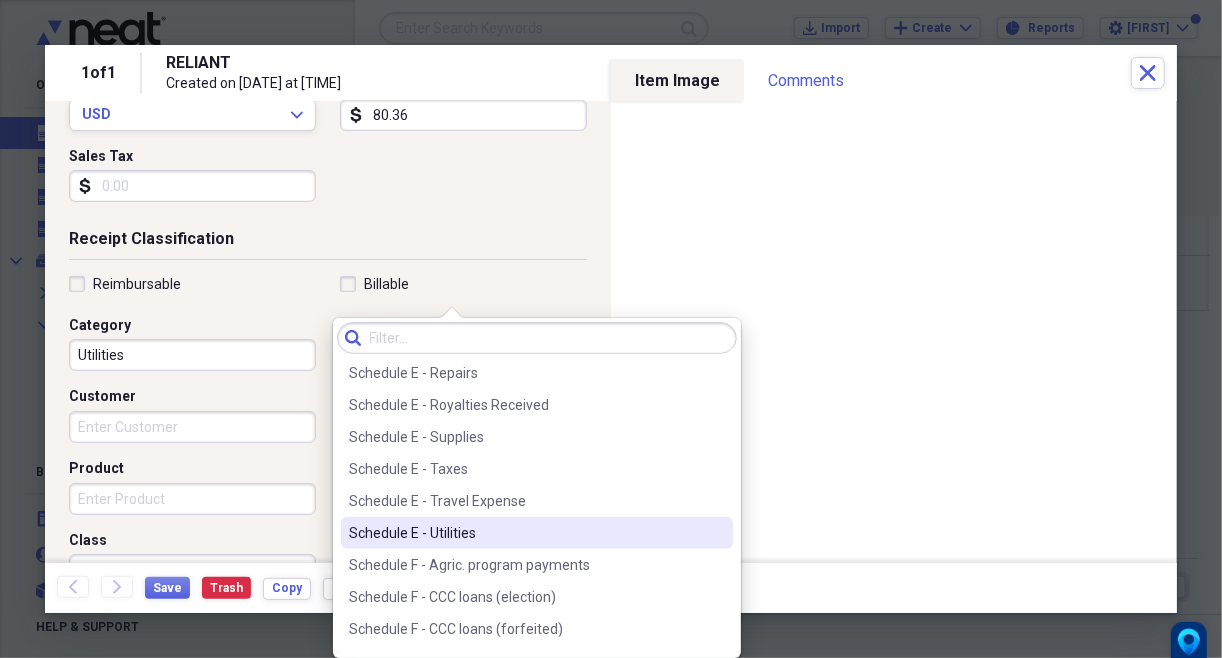 click on "Schedule E - Utilities" at bounding box center (525, 533) 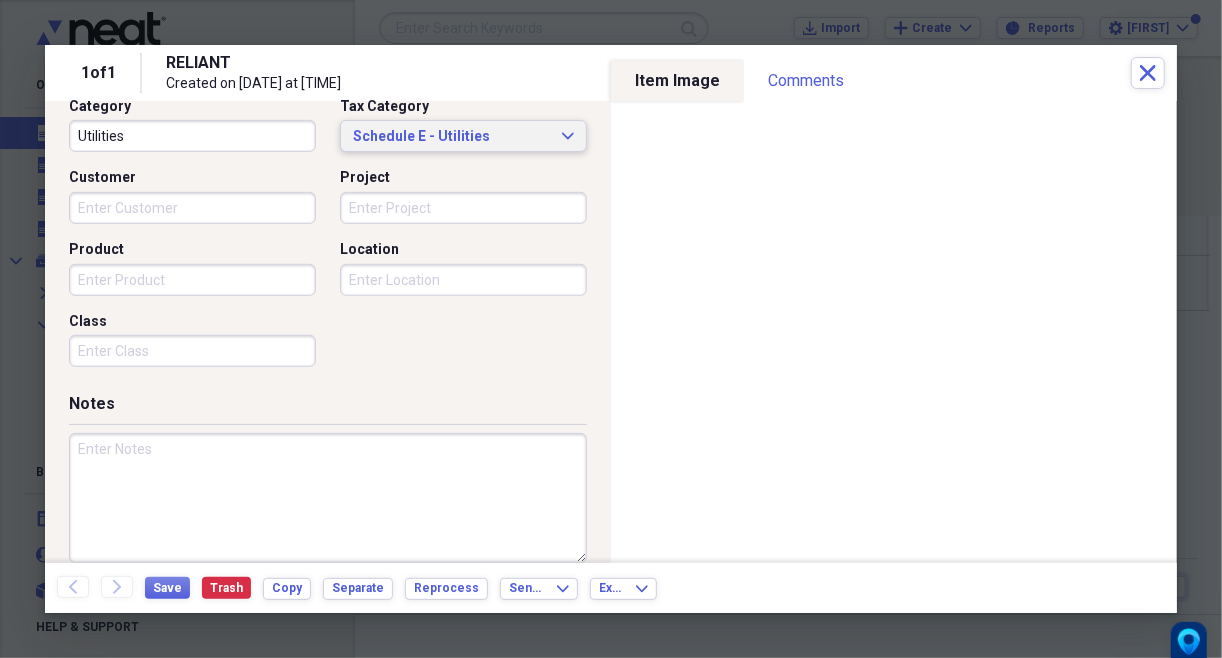 scroll, scrollTop: 537, scrollLeft: 0, axis: vertical 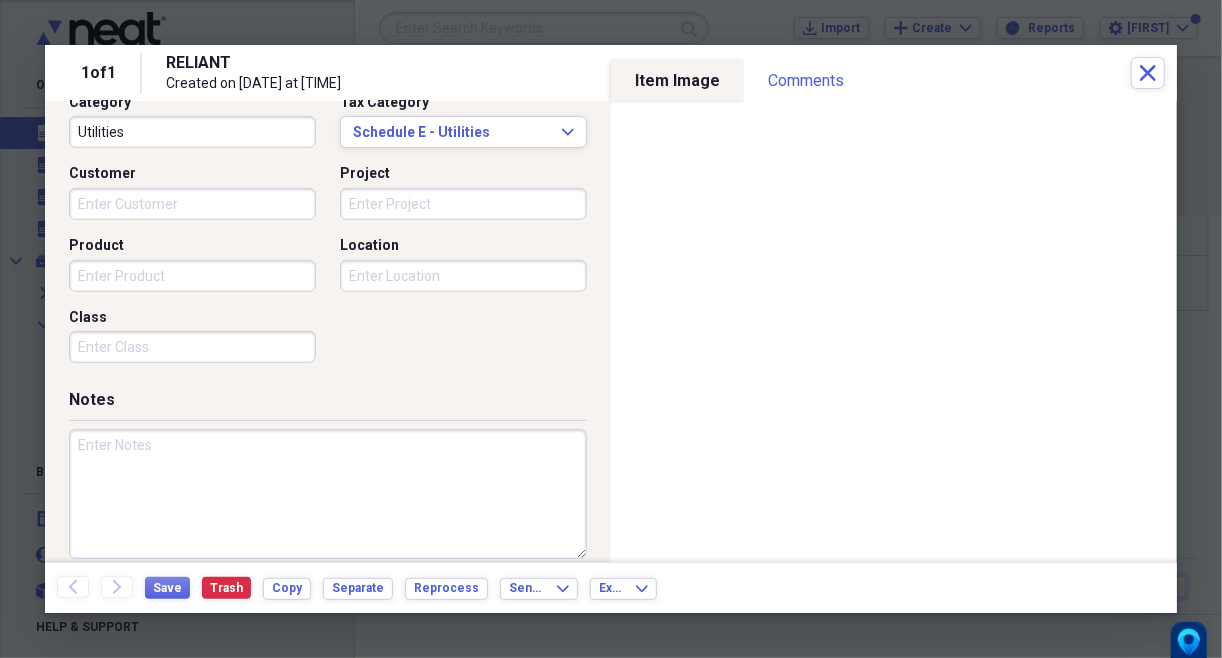 click at bounding box center [328, 494] 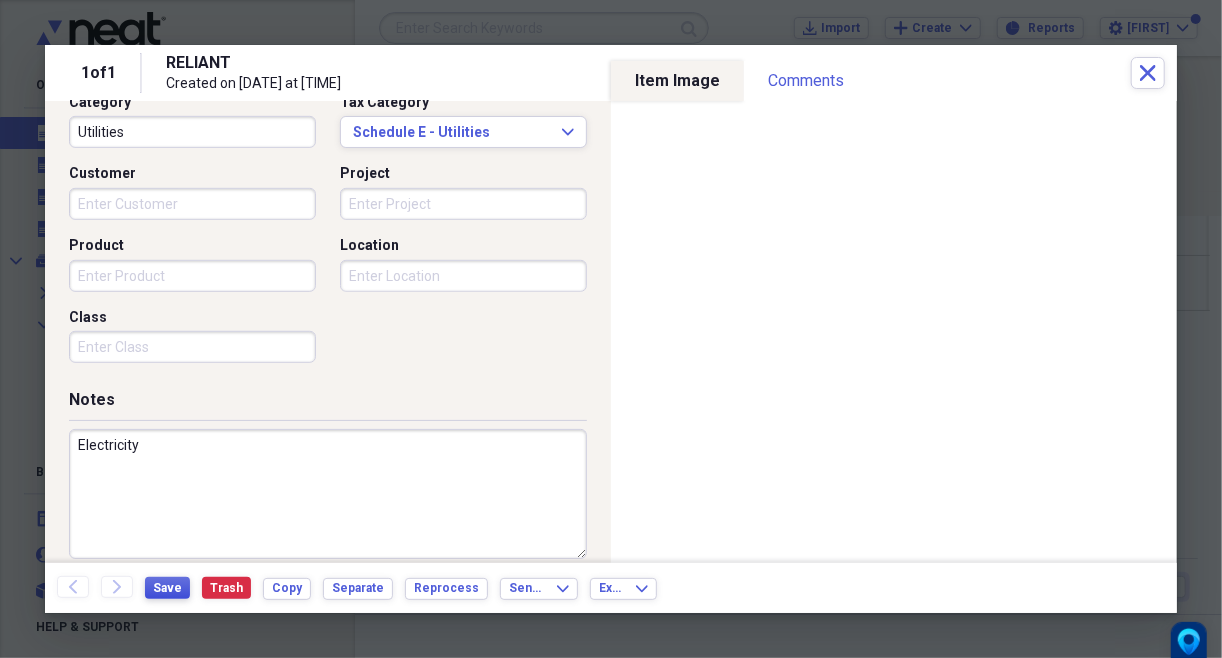 type on "Electricity" 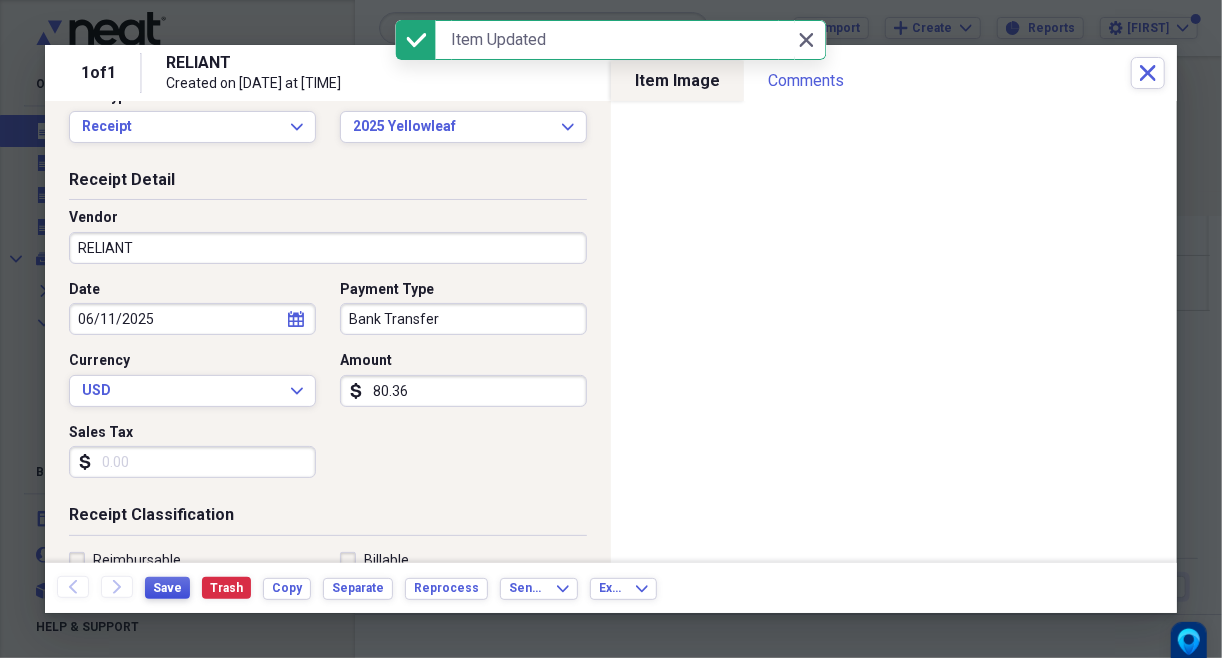 scroll, scrollTop: 0, scrollLeft: 0, axis: both 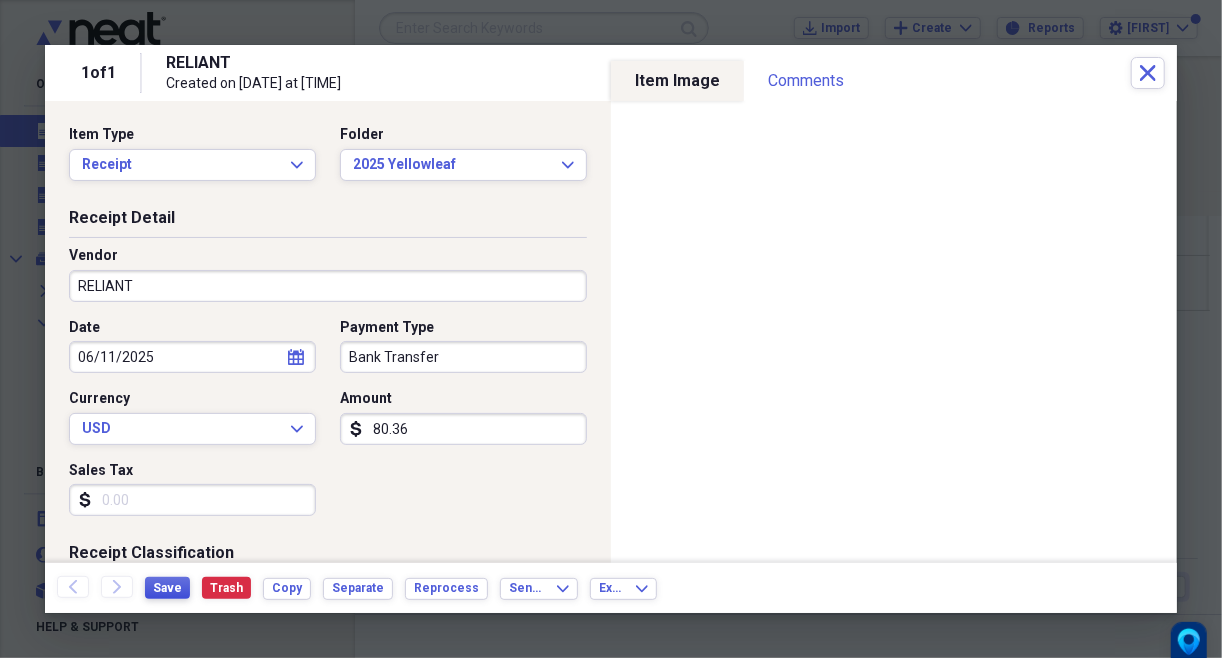 click on "Save" at bounding box center [167, 588] 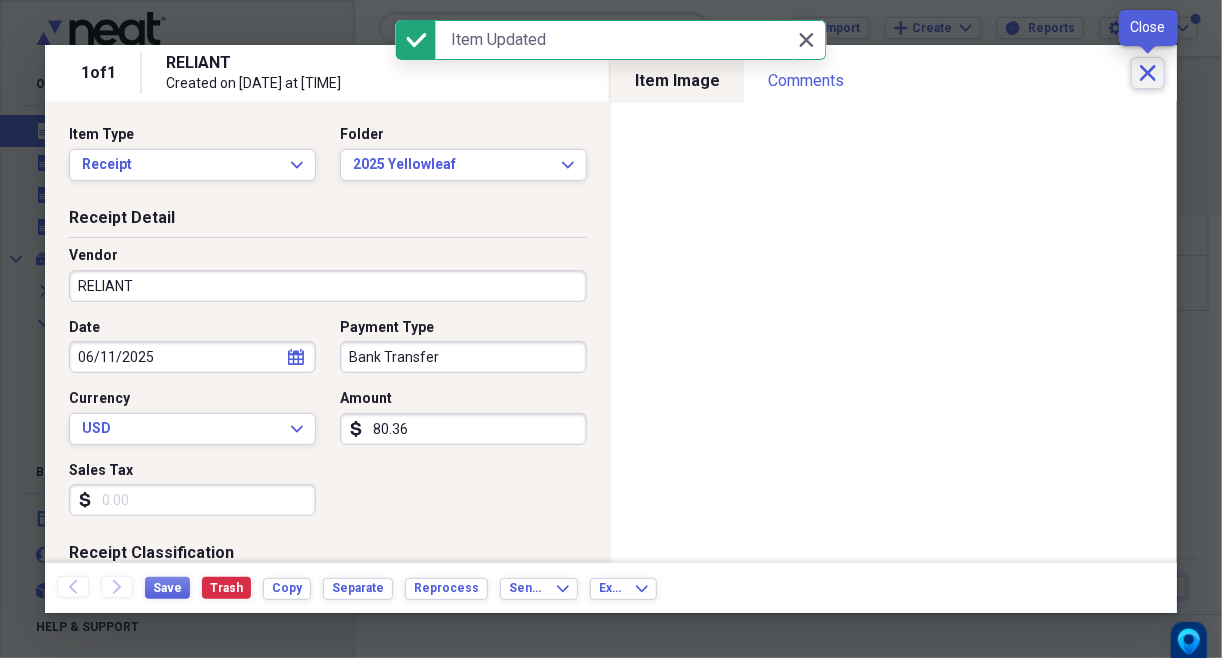 click 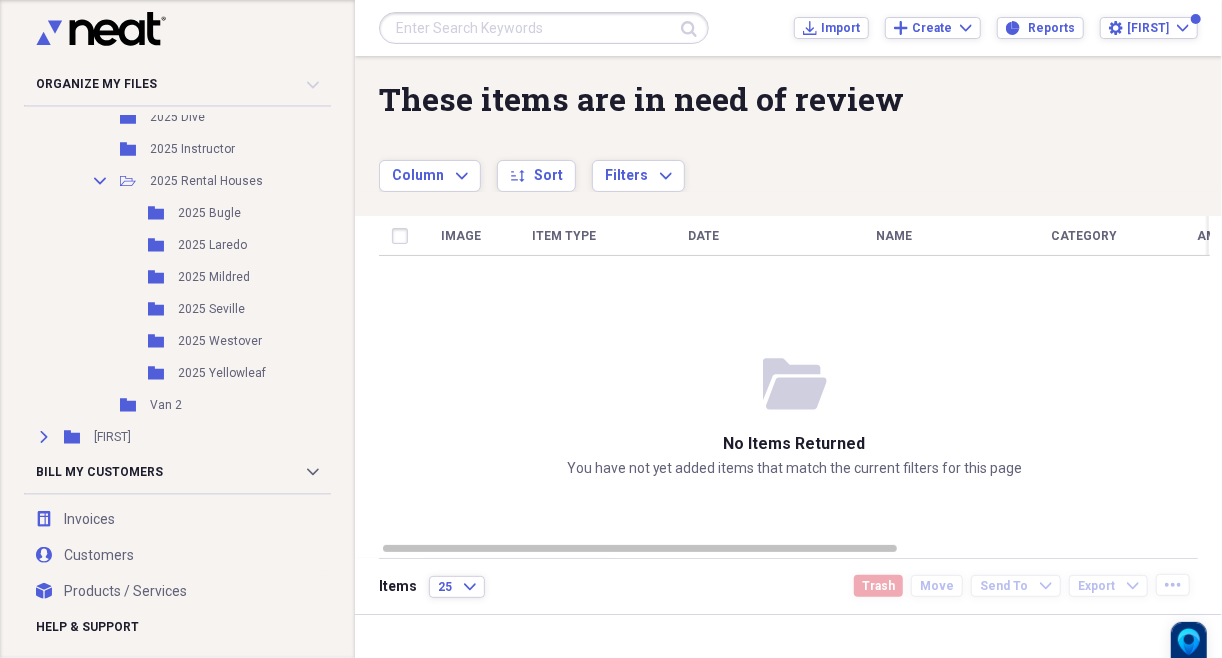 scroll, scrollTop: 599, scrollLeft: 0, axis: vertical 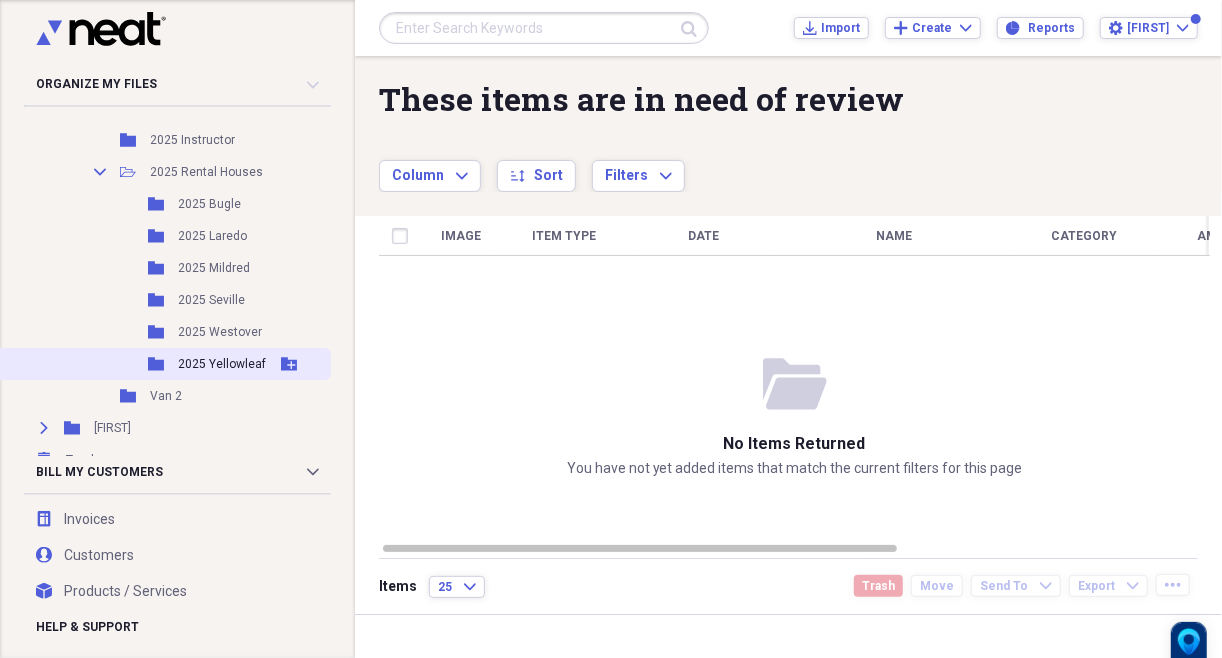 click on "2025 Yellowleaf" at bounding box center [222, 364] 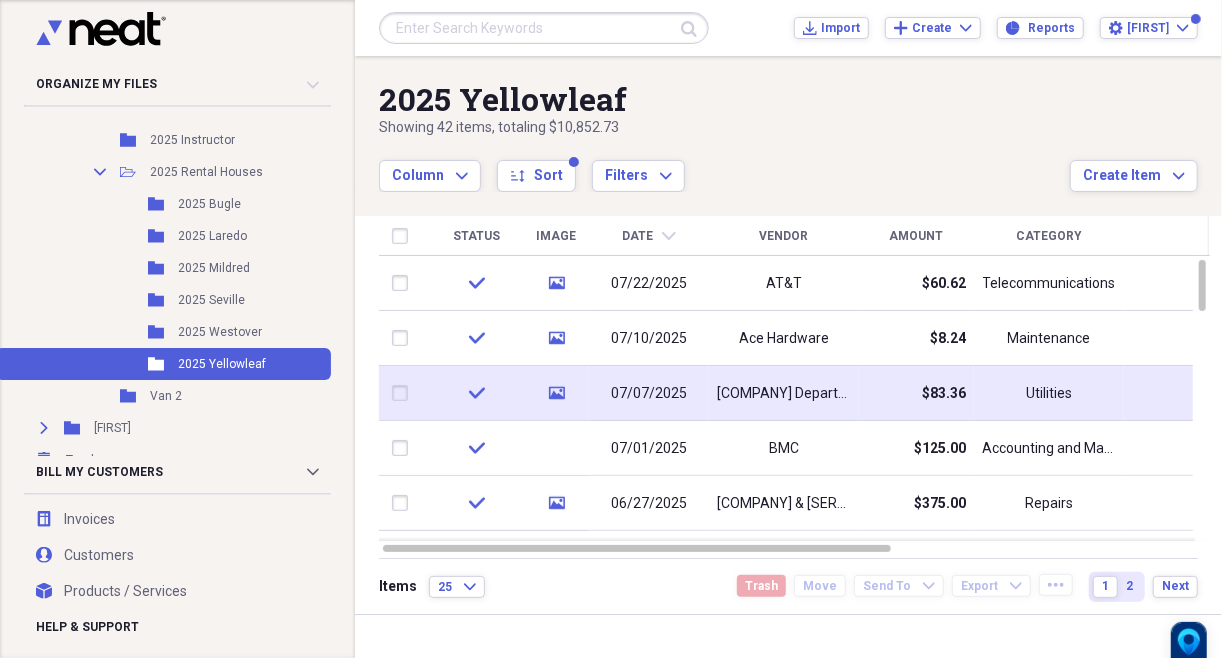 click on "07/07/2025" at bounding box center (649, 394) 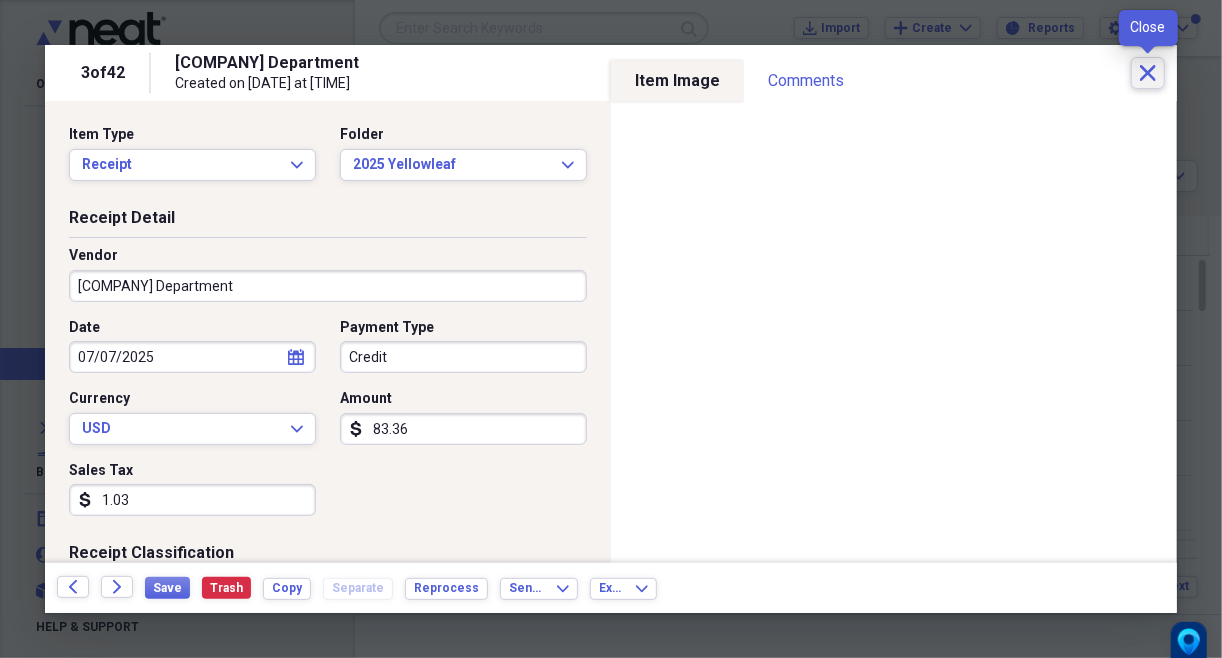 click on "Close" at bounding box center [1148, 73] 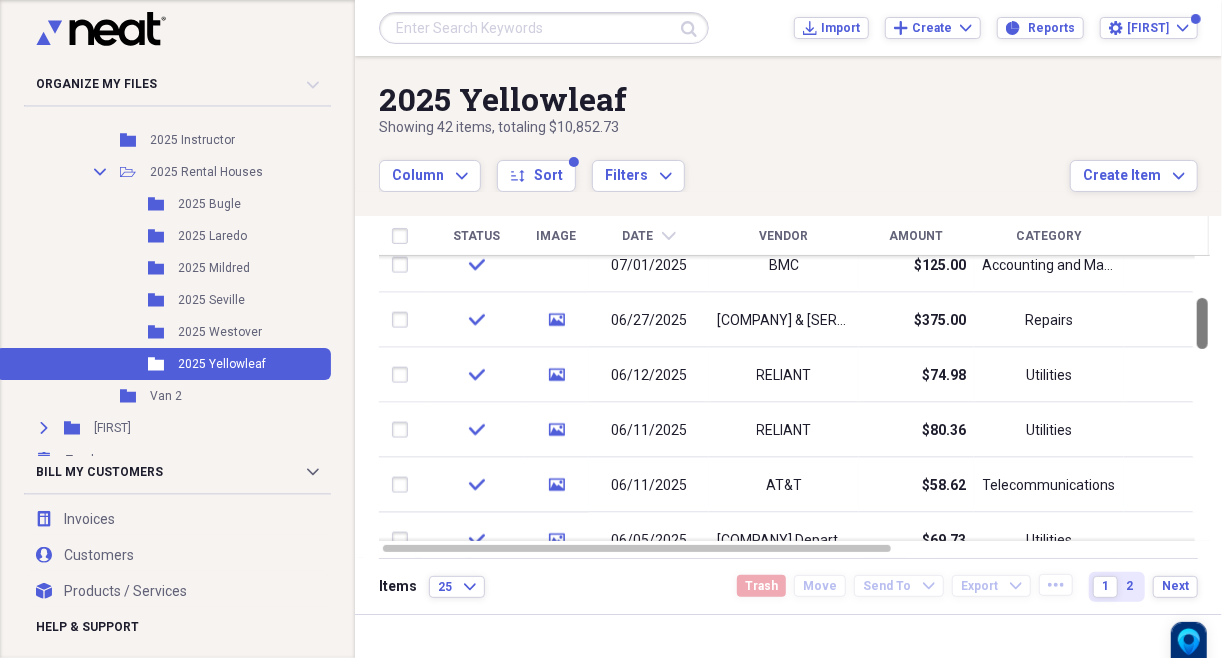 drag, startPoint x: 1217, startPoint y: 275, endPoint x: 1218, endPoint y: 313, distance: 38.013157 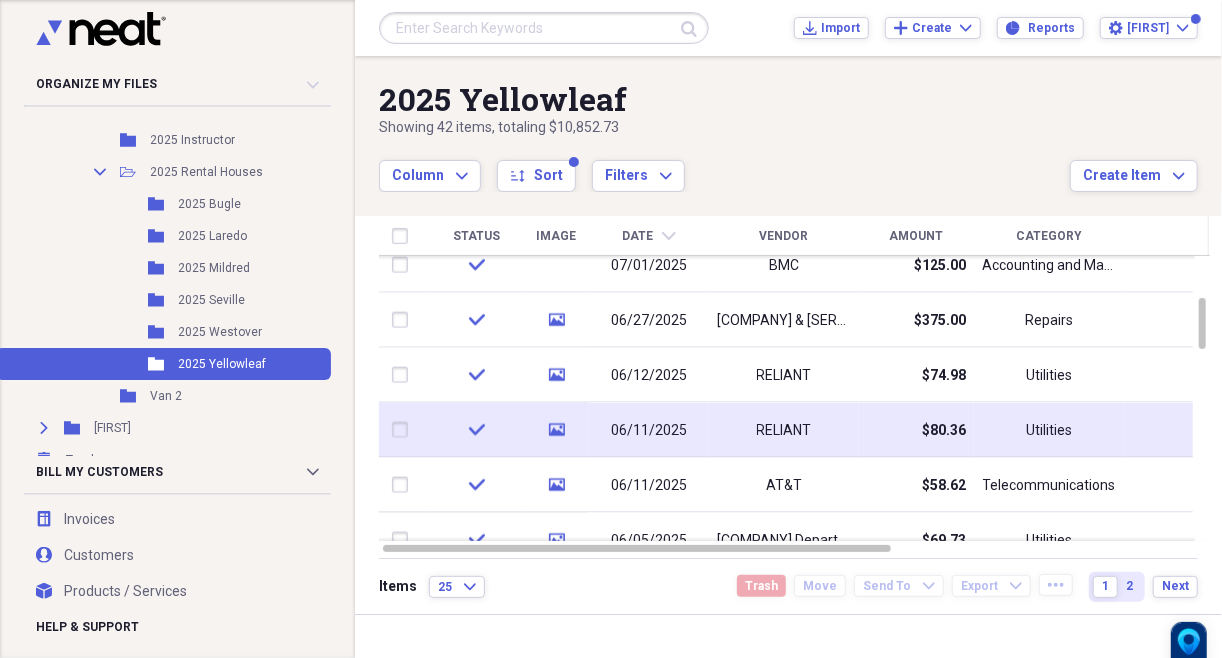 click on "RELIANT" at bounding box center [784, 430] 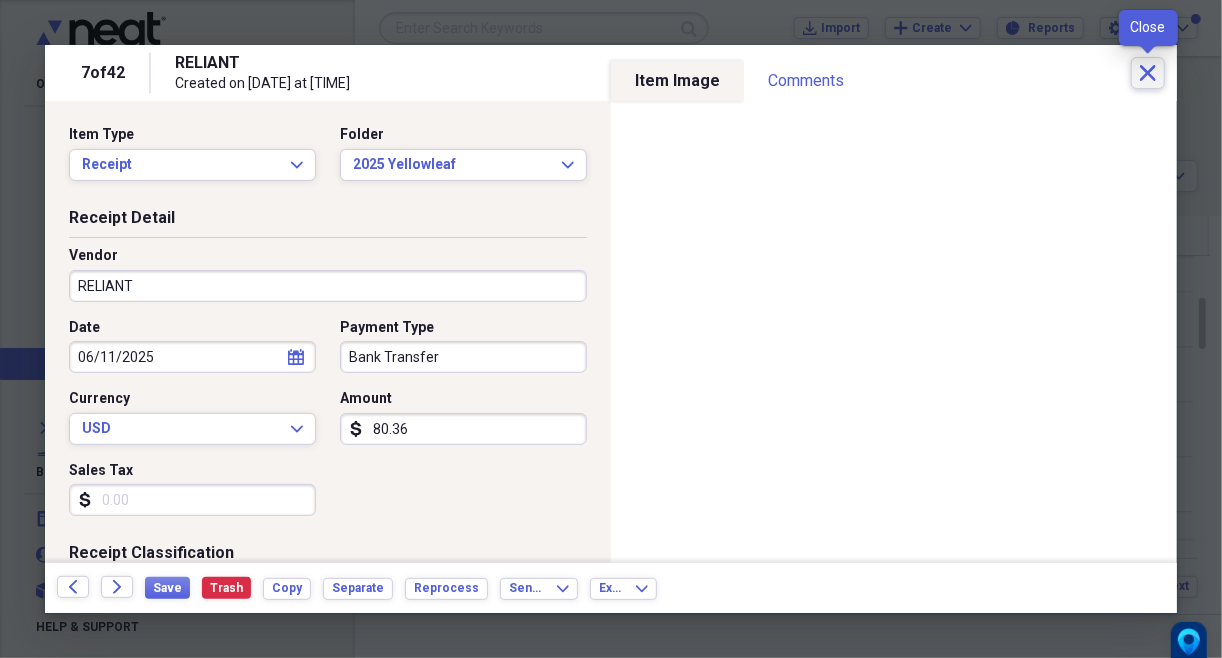 click on "Close" 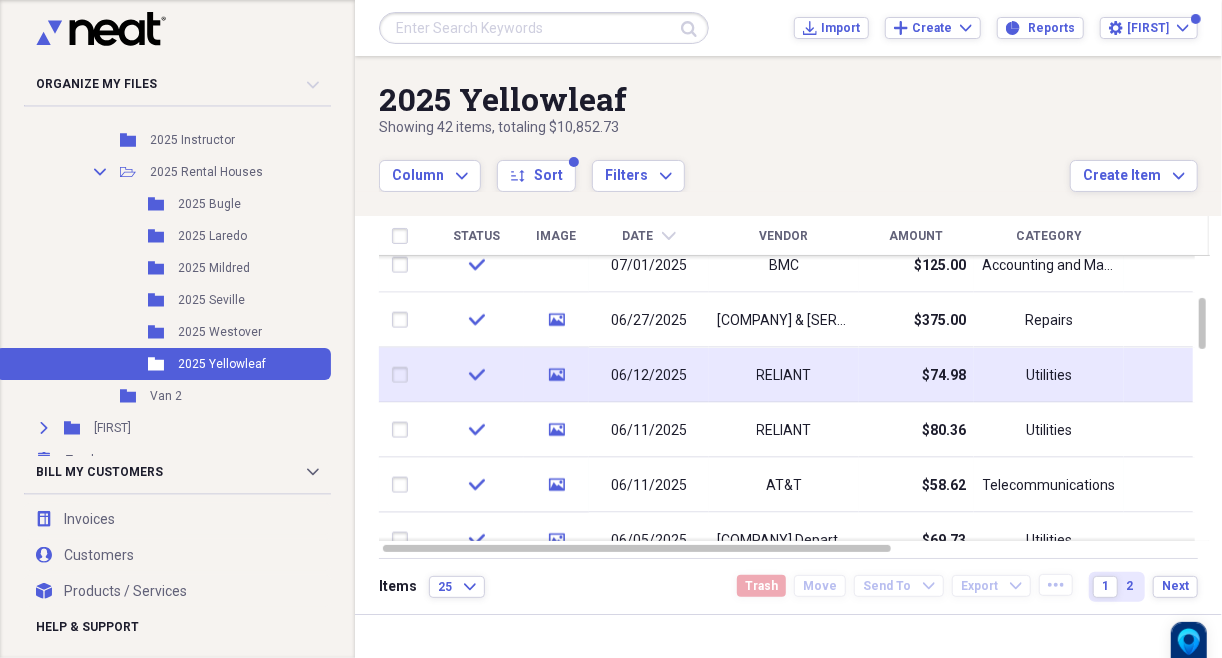 click on "RELIANT" at bounding box center [784, 375] 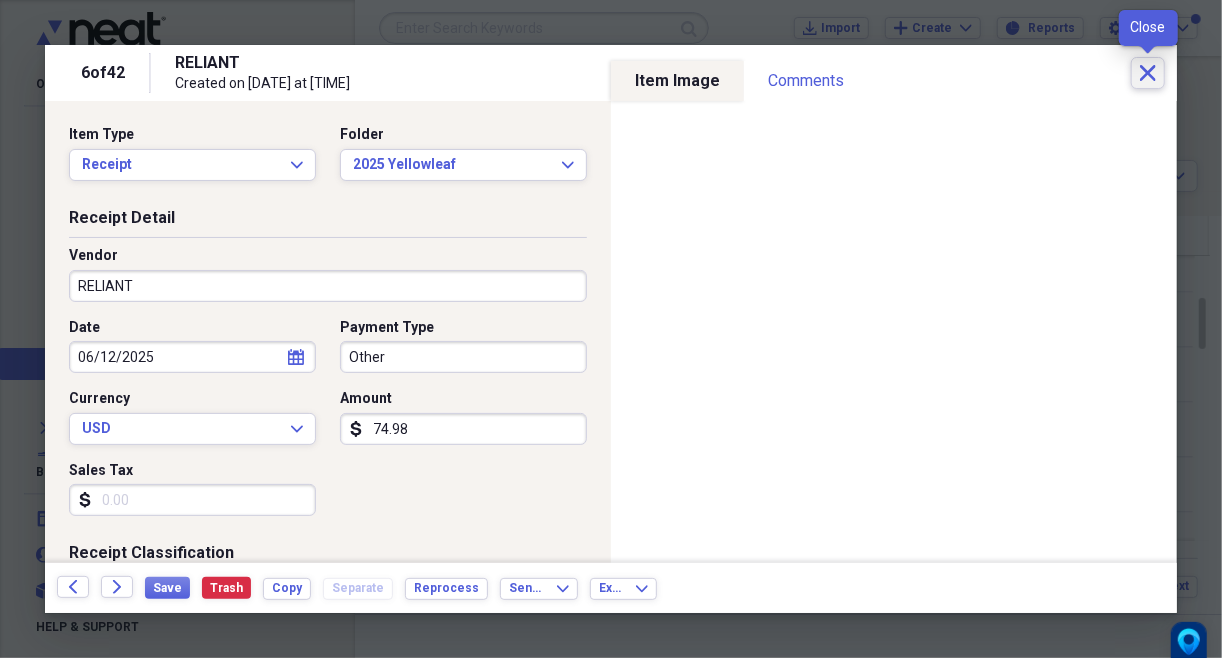 click 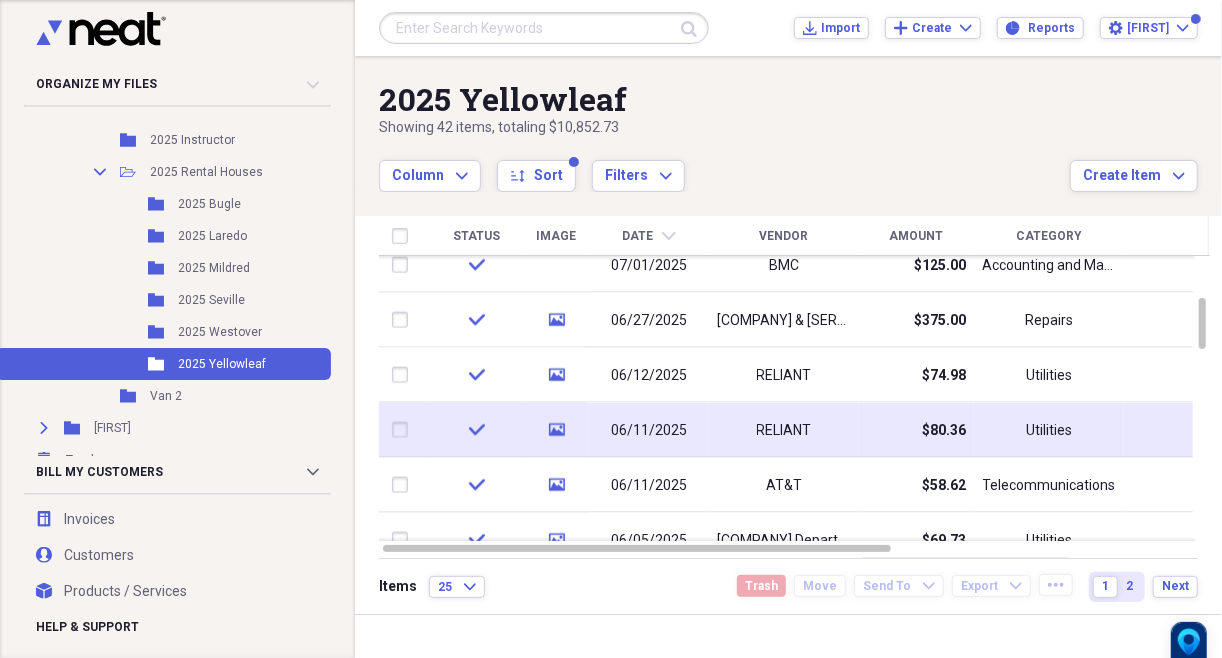 click on "06/11/2025" at bounding box center (649, 430) 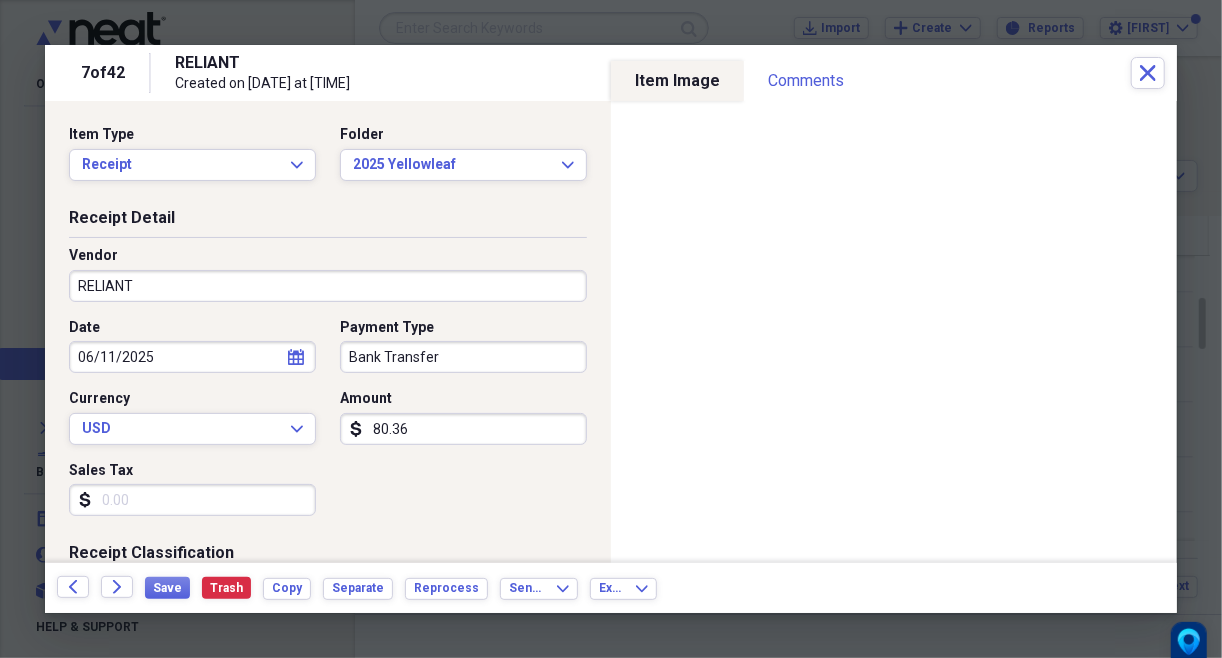 click on "calendar" 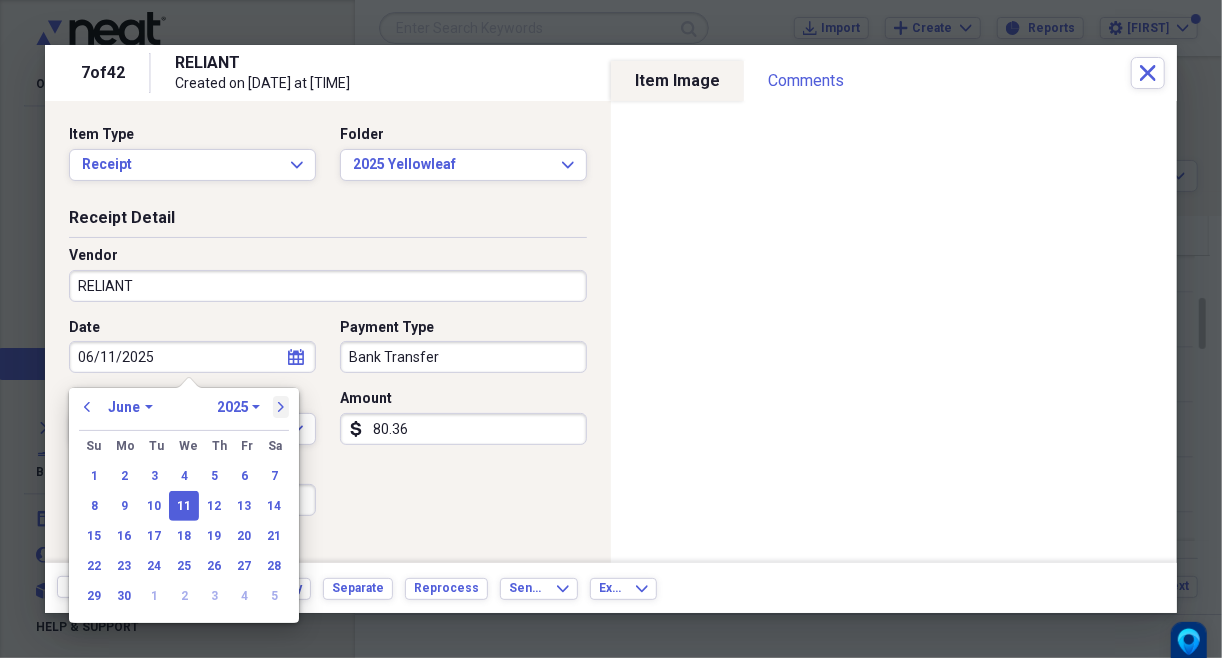 click on "next" at bounding box center [281, 407] 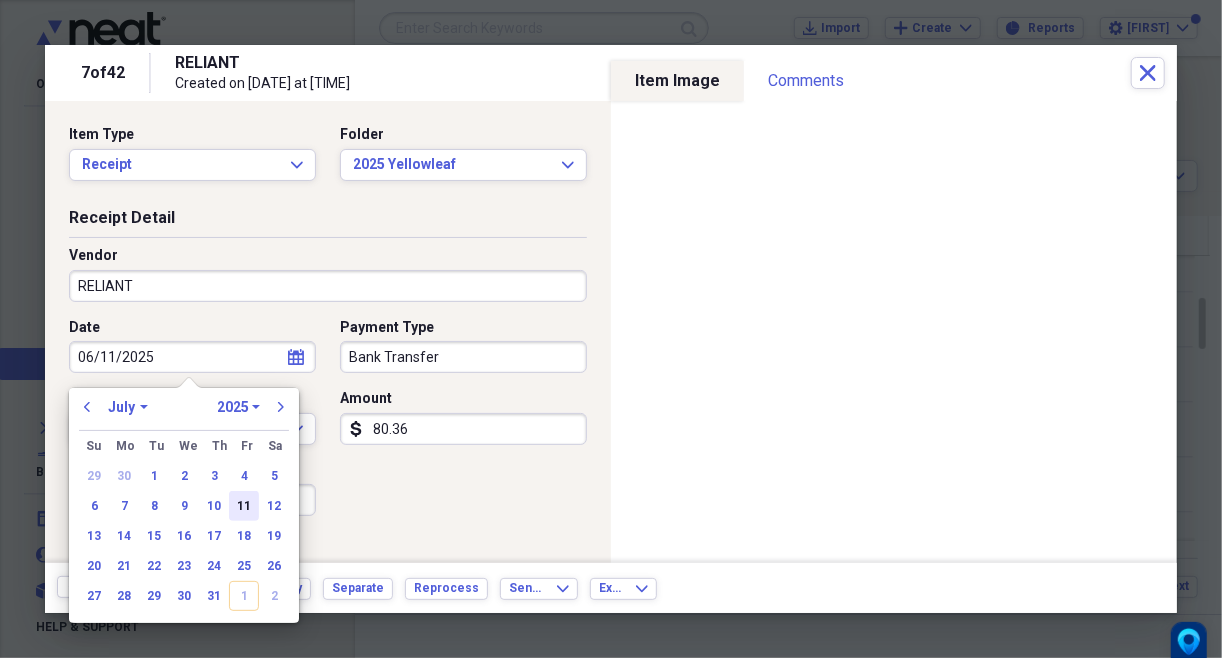 click on "11" at bounding box center (244, 506) 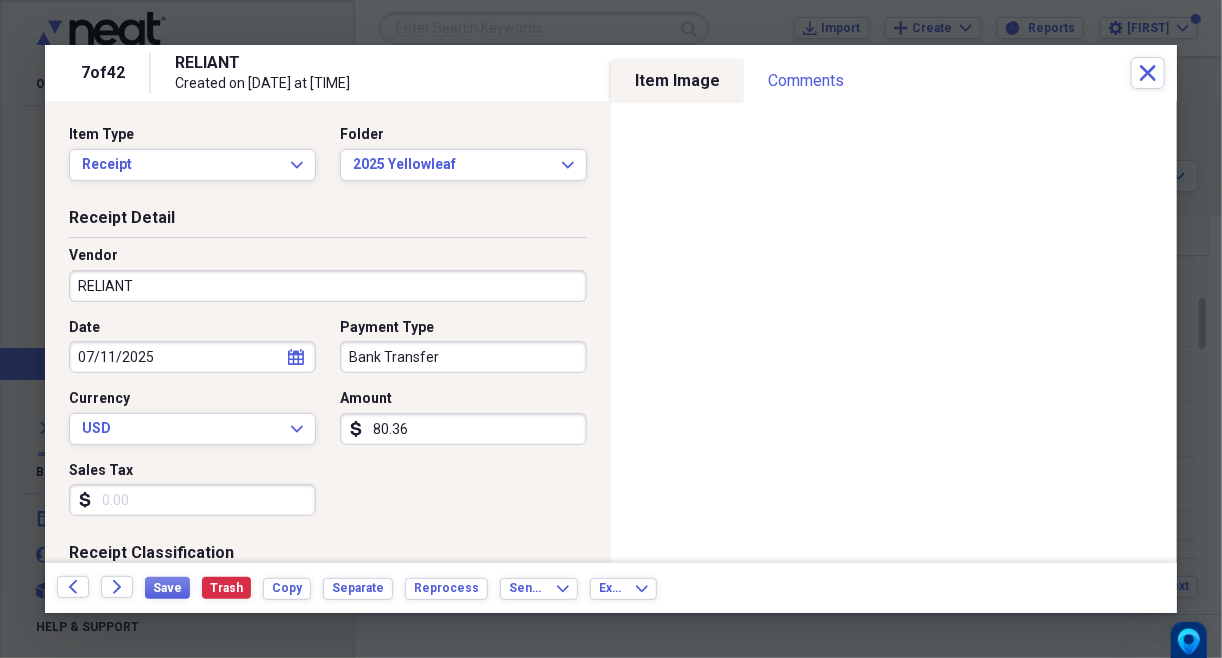 click on "Sales Tax" at bounding box center (192, 500) 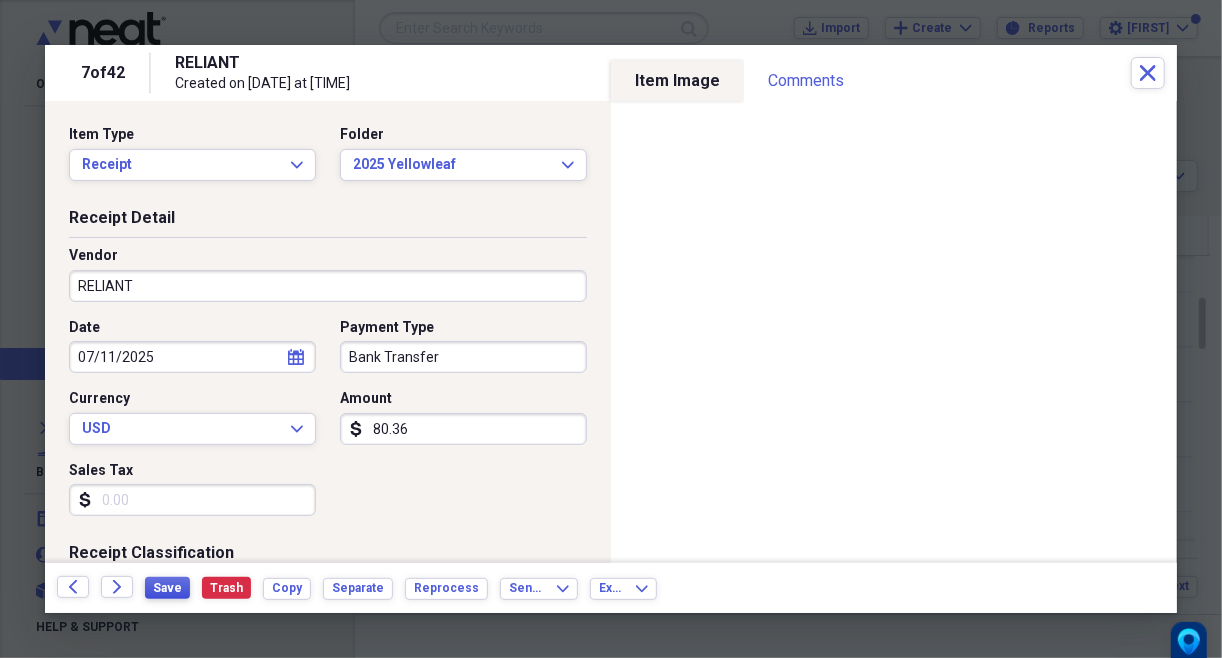 click on "Save" at bounding box center (167, 588) 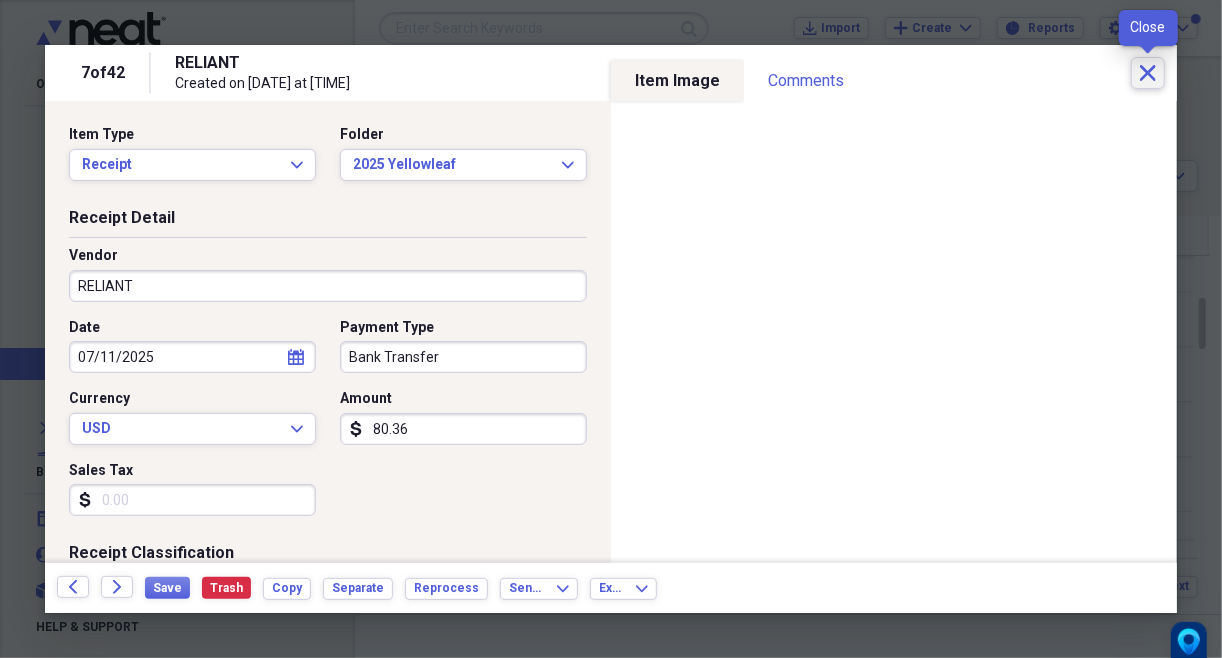 click 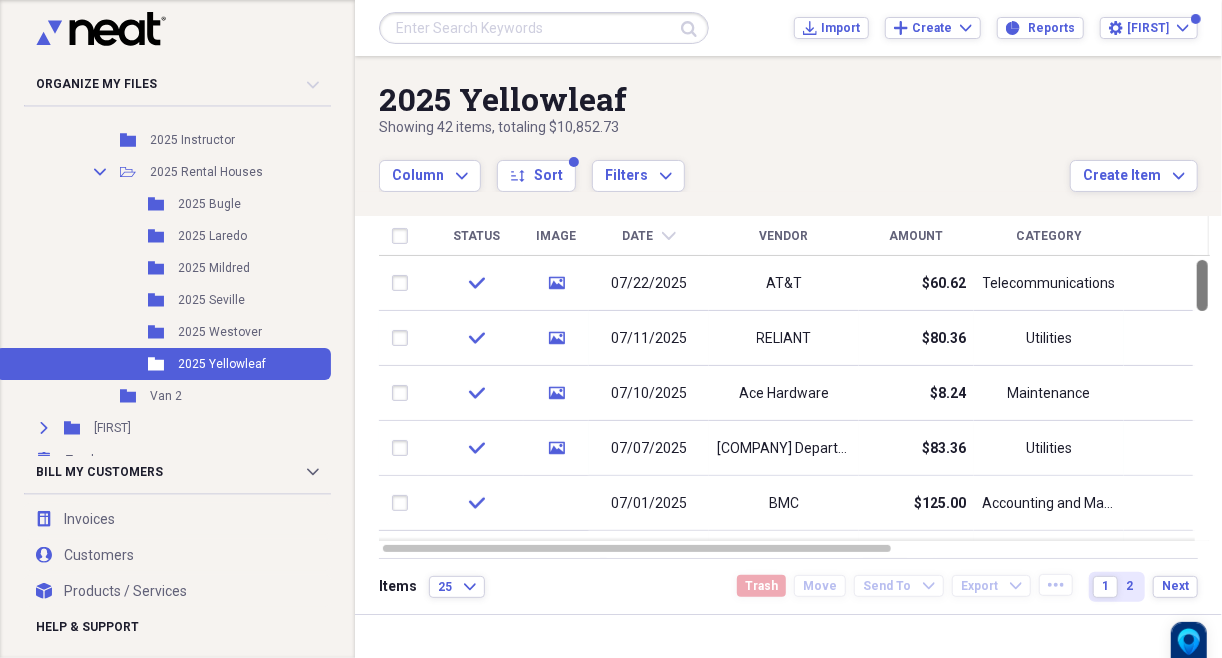drag, startPoint x: 1216, startPoint y: 308, endPoint x: 1216, endPoint y: 293, distance: 15 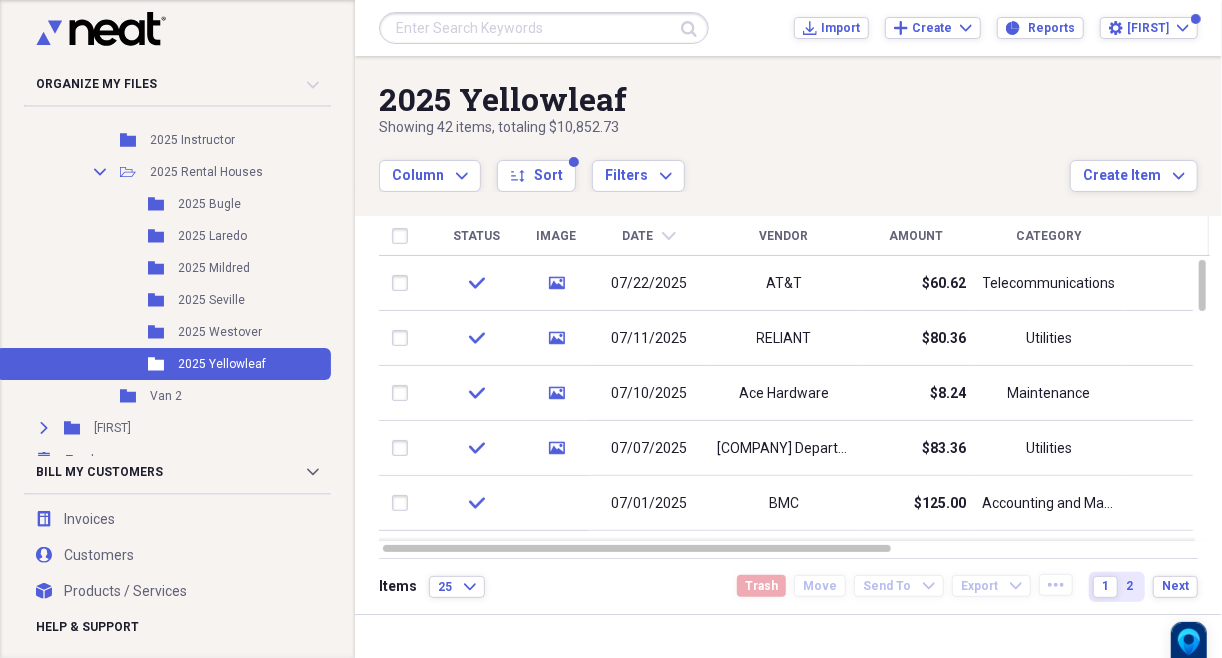 scroll, scrollTop: 530, scrollLeft: 0, axis: vertical 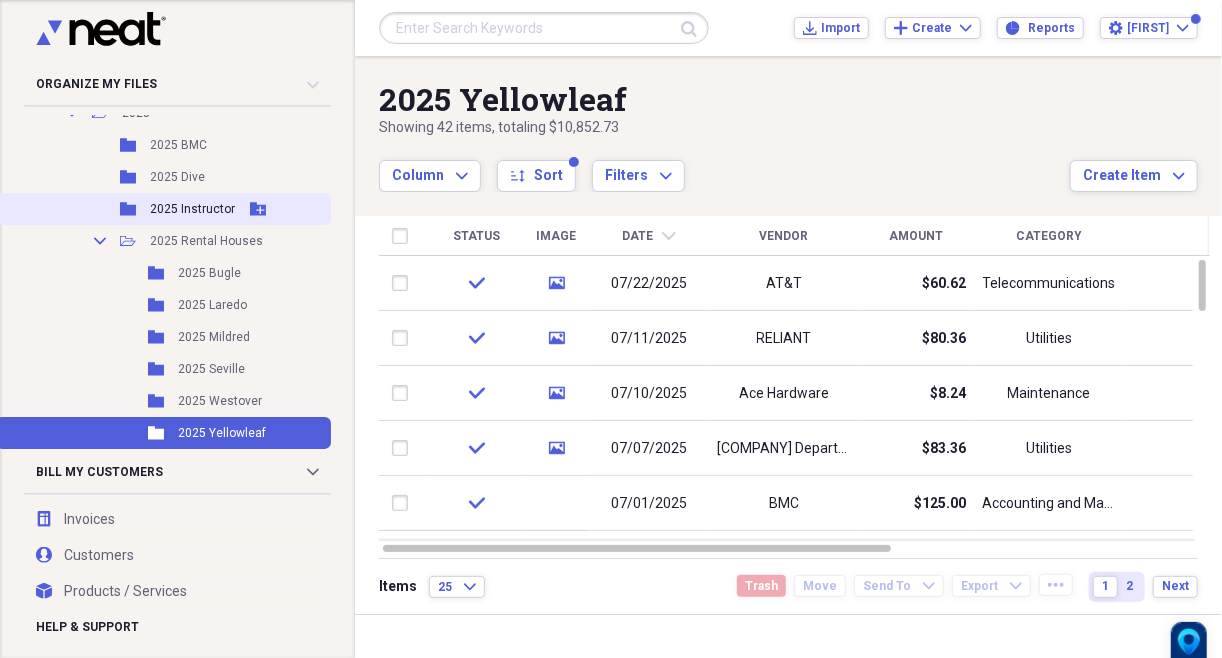 click on "2025 Instructor" at bounding box center (192, 209) 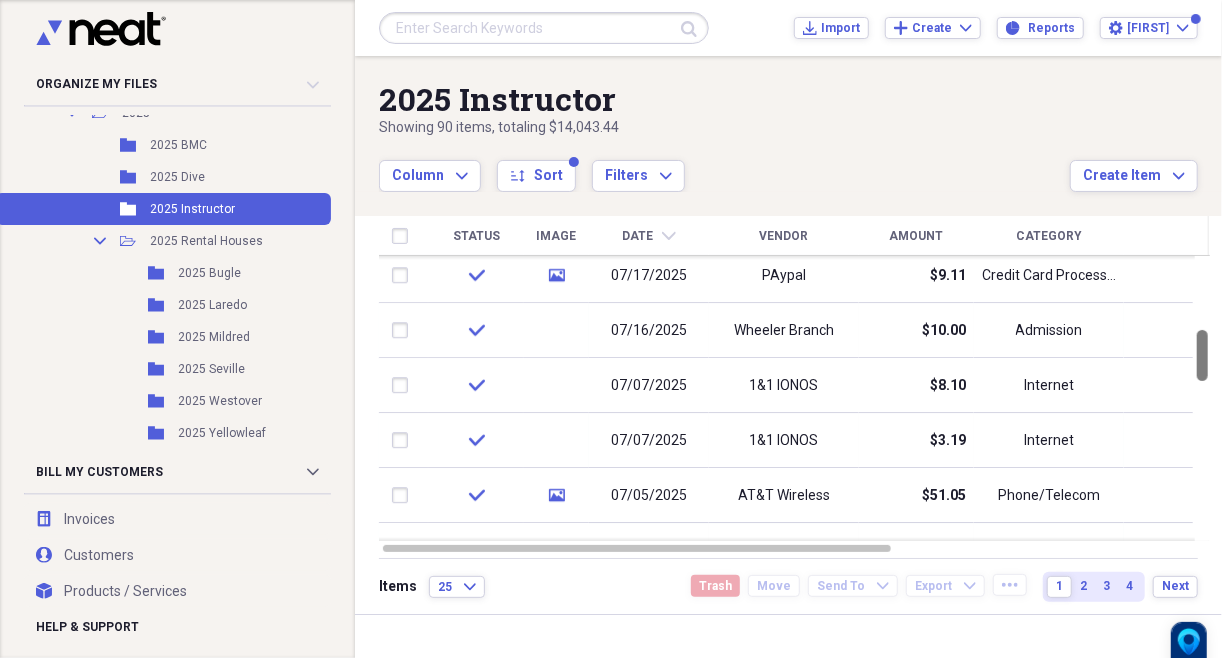 drag, startPoint x: 1214, startPoint y: 280, endPoint x: 1220, endPoint y: 350, distance: 70.256676 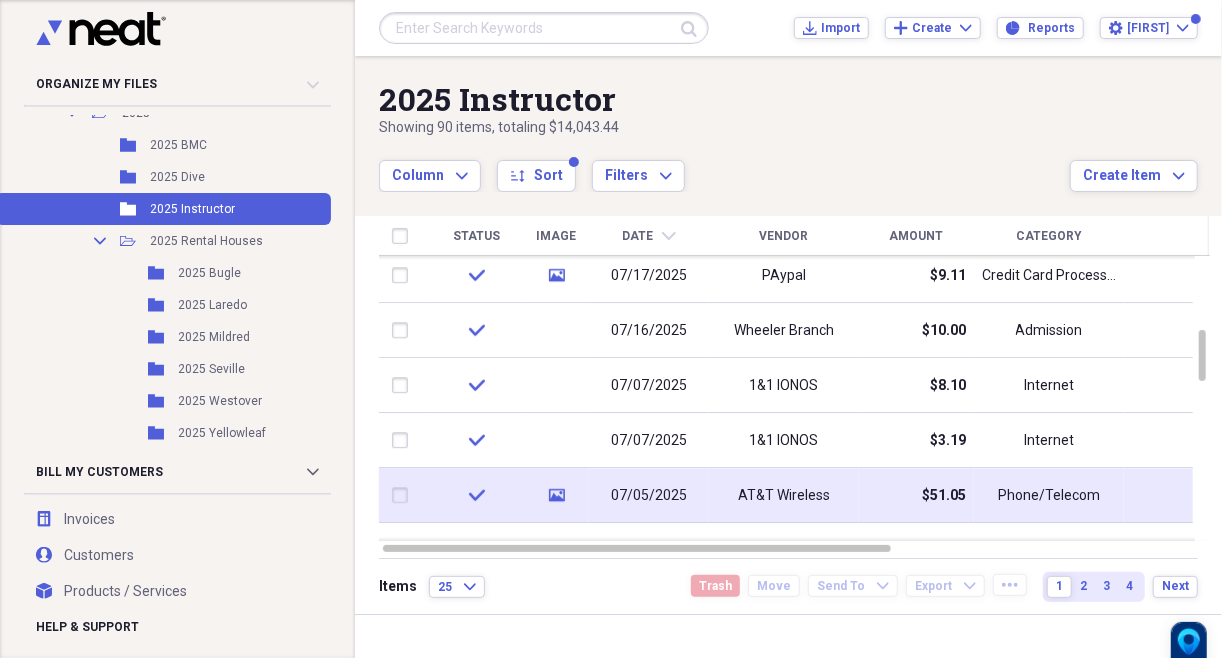 click 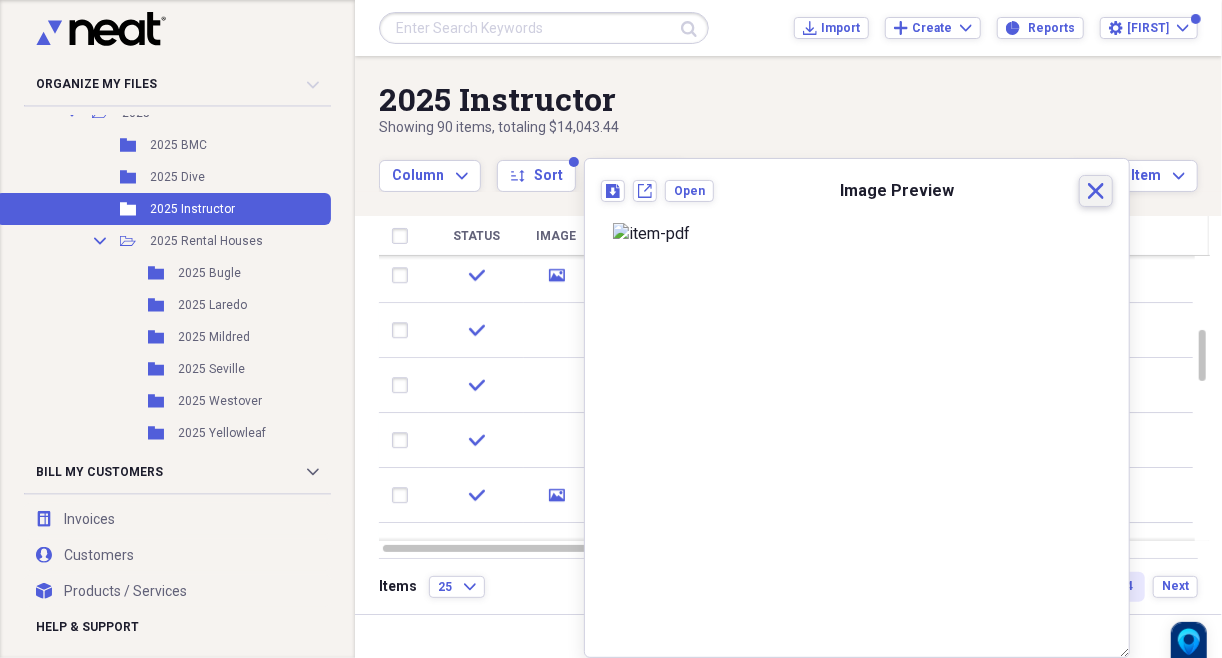 click on "Close" at bounding box center (1096, 191) 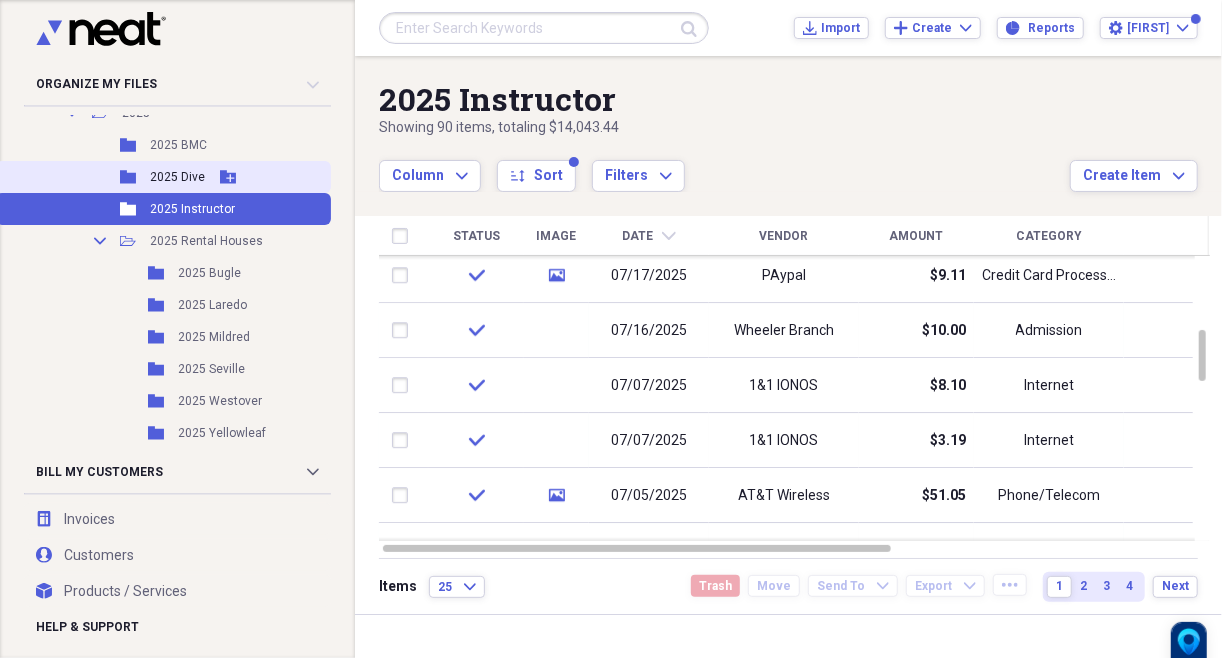 click on "2025 Dive" at bounding box center [177, 177] 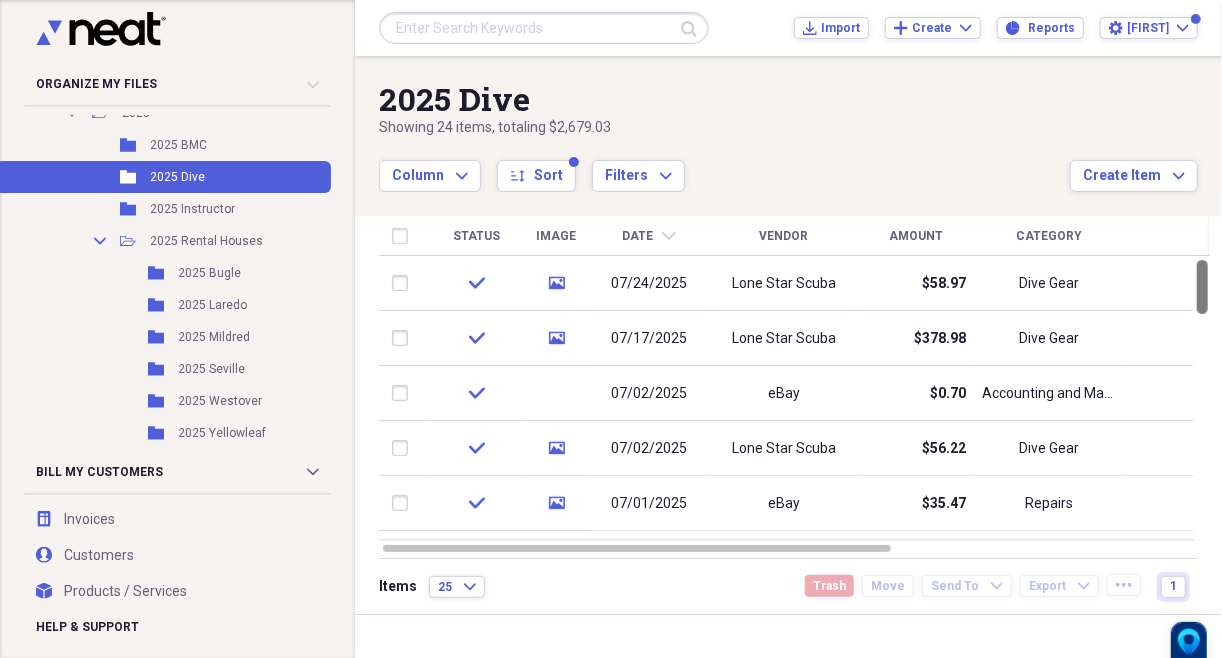 drag, startPoint x: 1213, startPoint y: 275, endPoint x: 1219, endPoint y: 245, distance: 30.594116 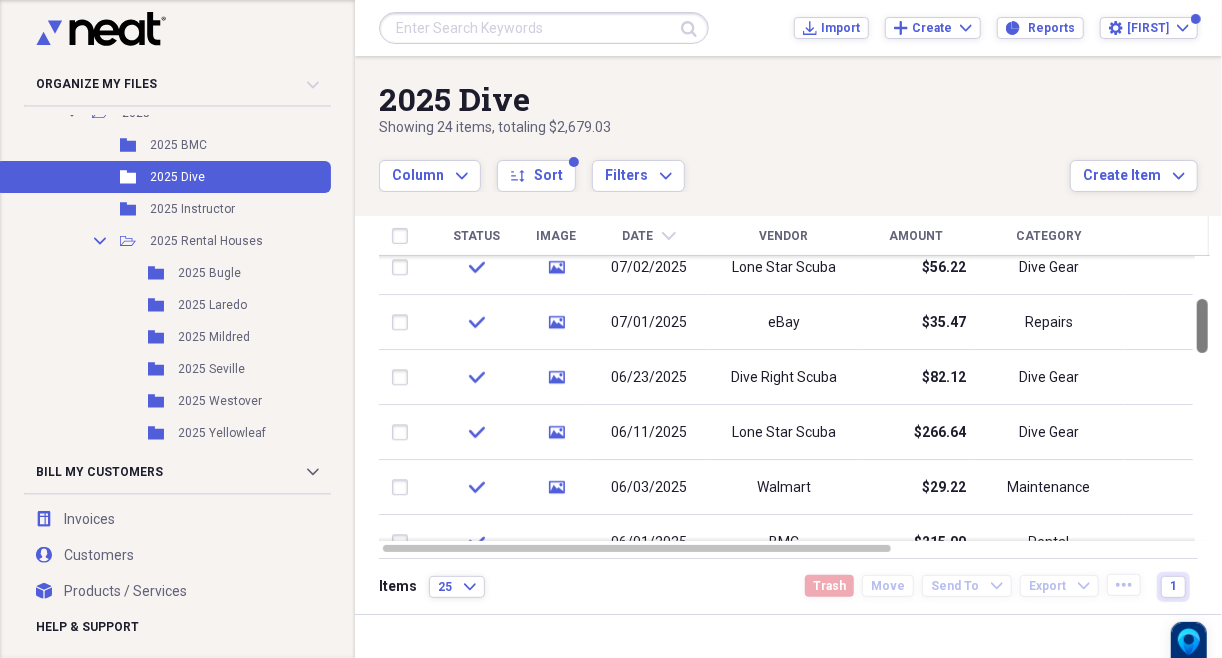 drag, startPoint x: 1212, startPoint y: 283, endPoint x: 1220, endPoint y: 322, distance: 39.812057 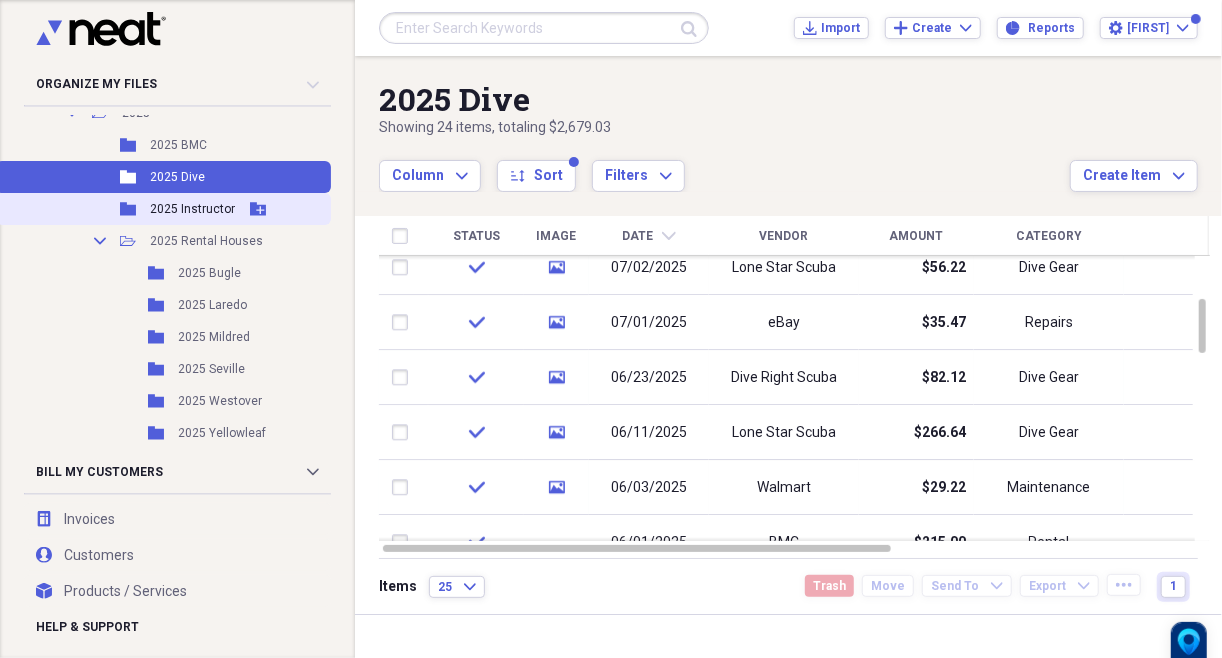 click on "2025 Instructor" at bounding box center [192, 209] 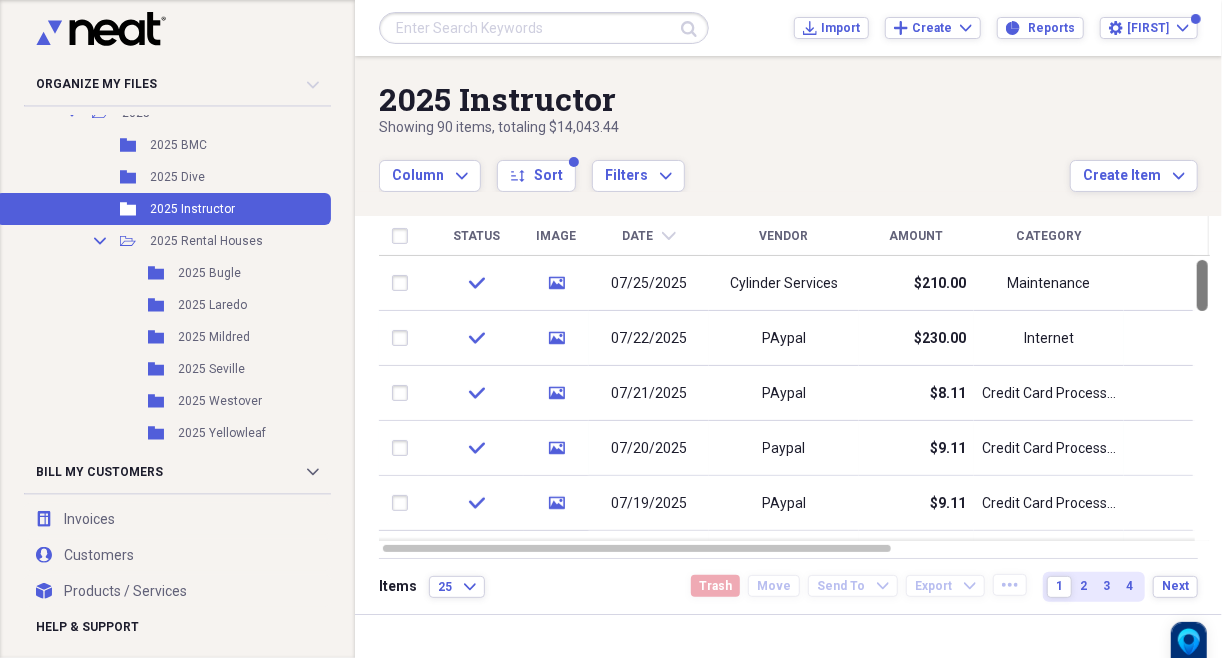 click at bounding box center (1202, 285) 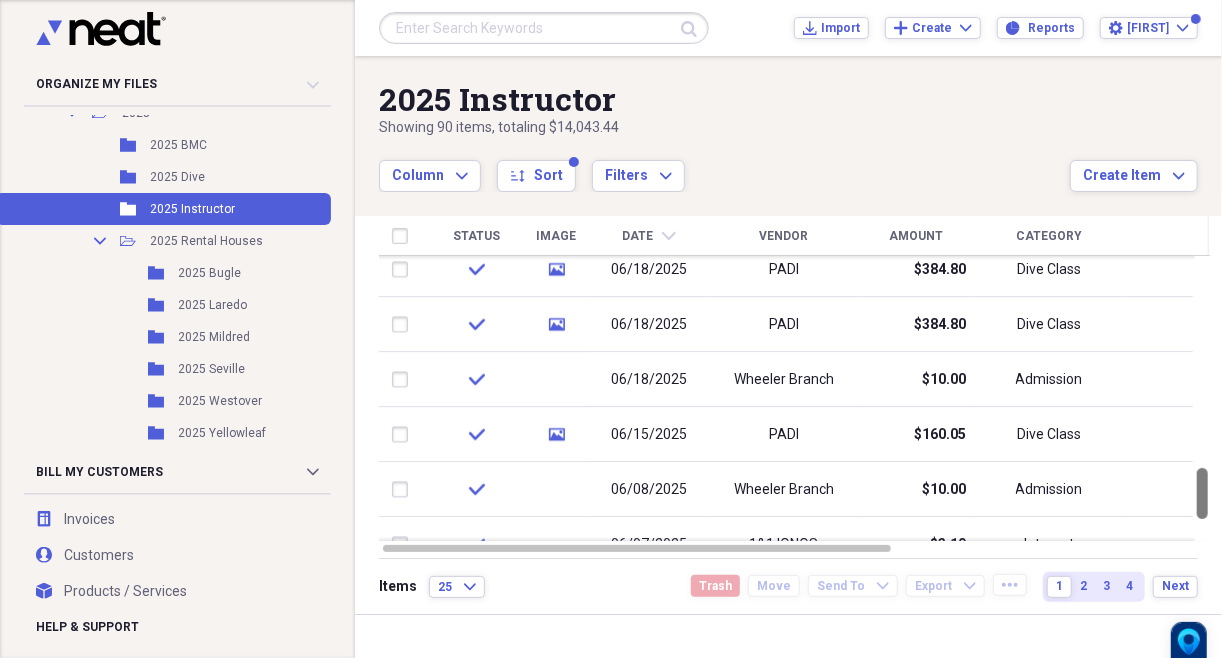 drag, startPoint x: 1216, startPoint y: 294, endPoint x: 1220, endPoint y: 502, distance: 208.03845 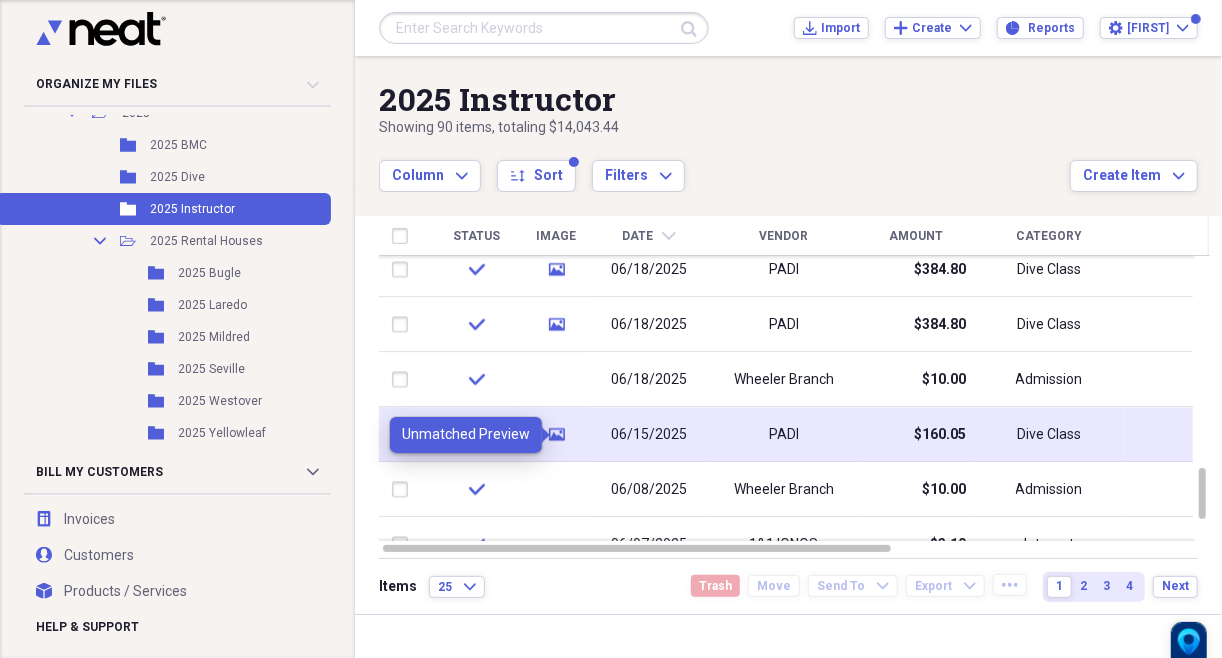 click 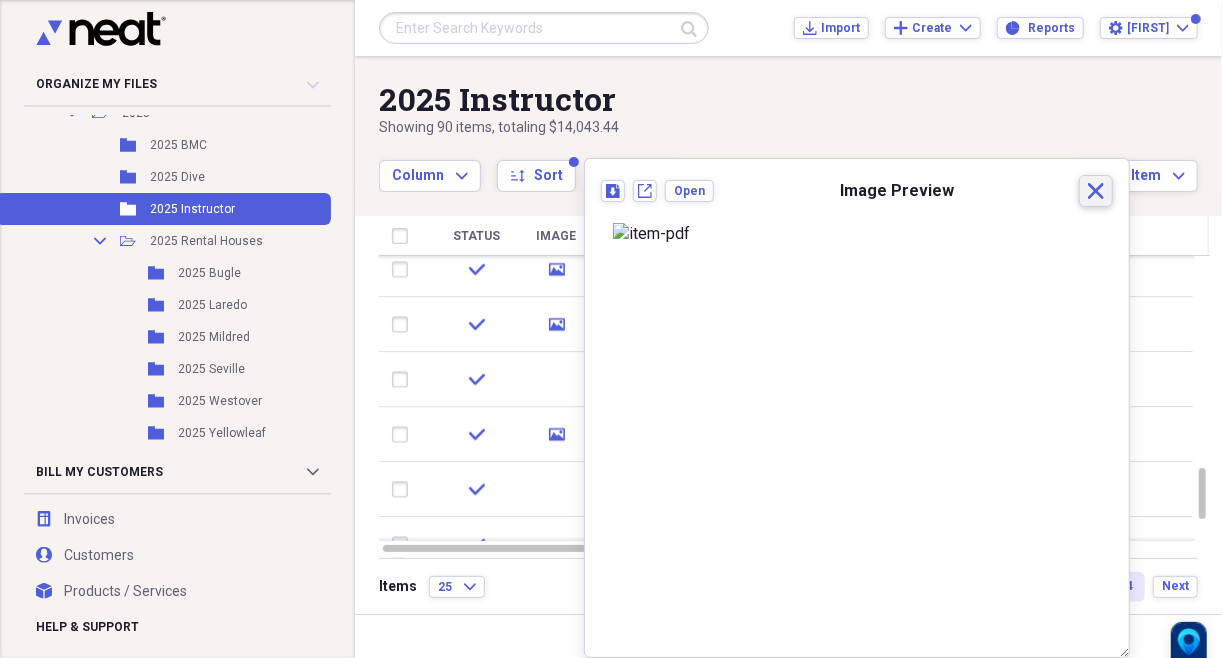 click 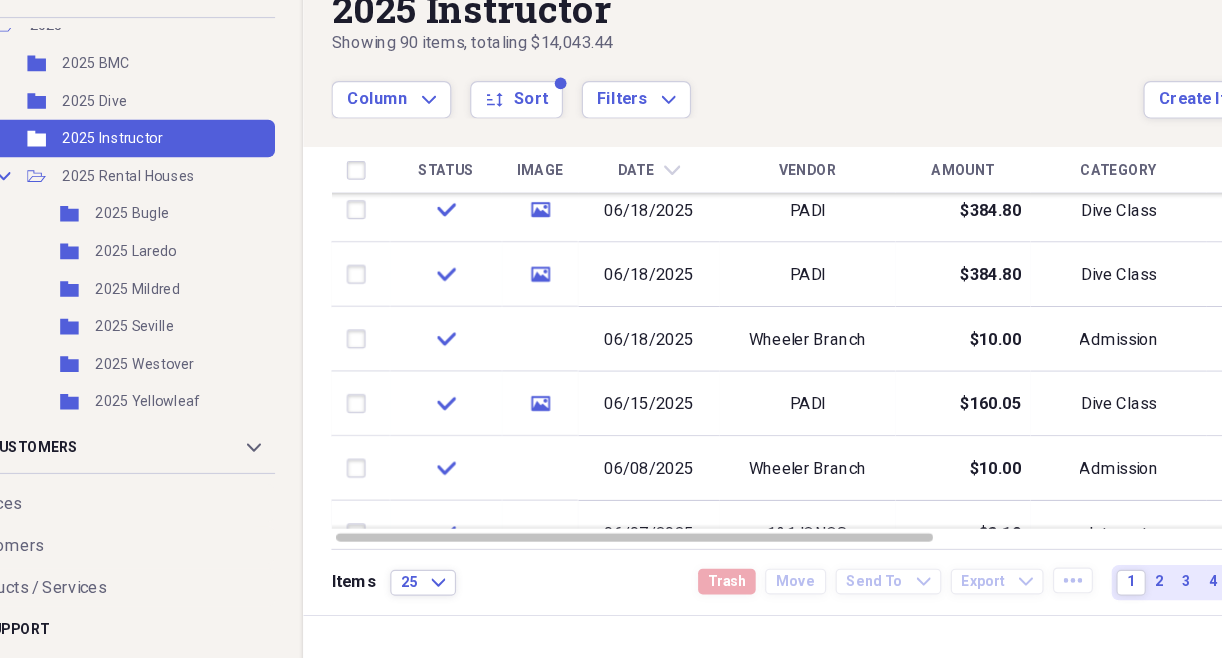 scroll, scrollTop: 0, scrollLeft: 0, axis: both 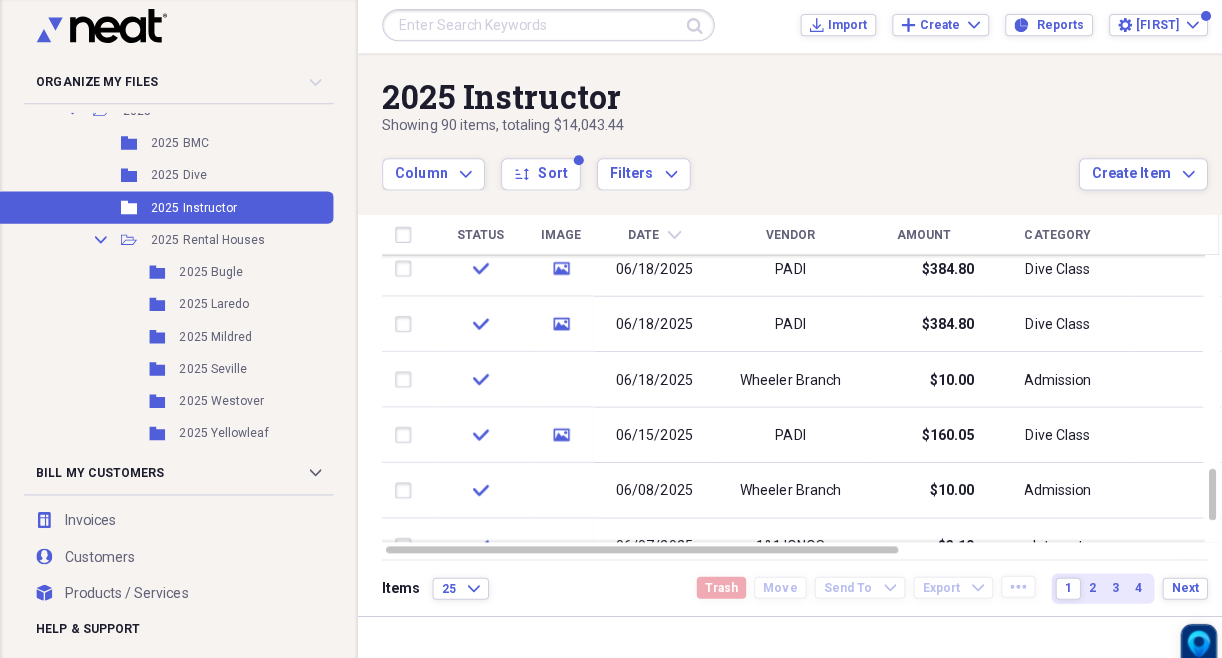 click on "Items 25 Expand Trash Move Send To Expand Export Expand more 1 2 3 4 Next" at bounding box center (788, 586) 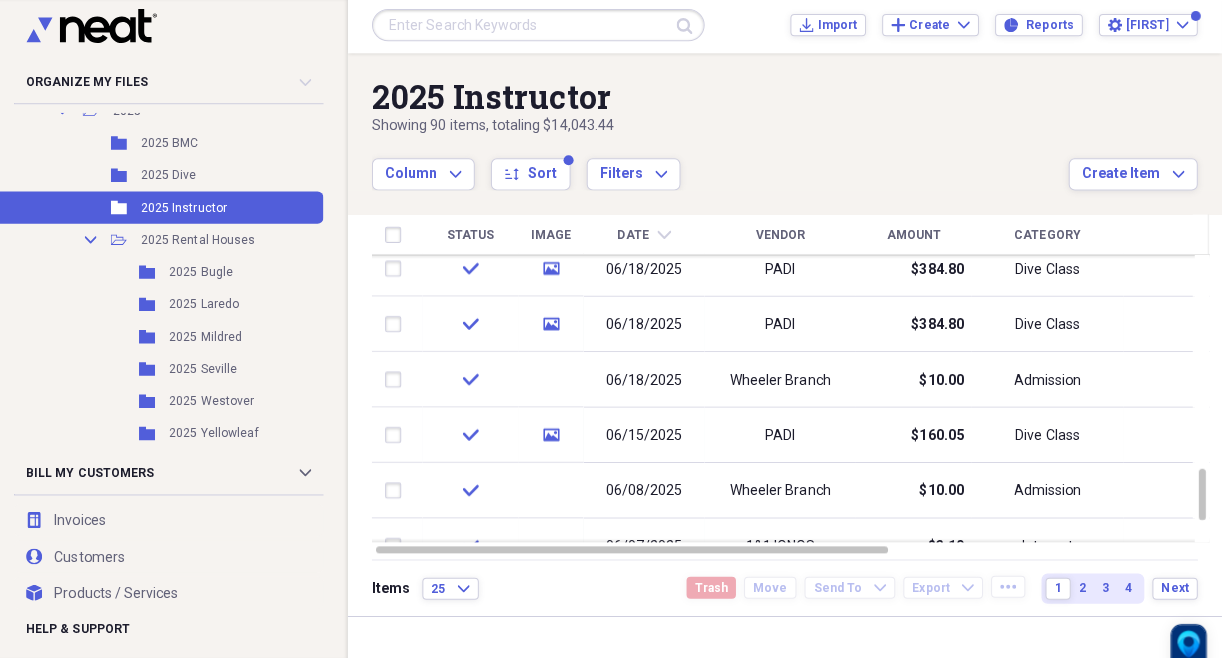 scroll, scrollTop: 0, scrollLeft: 0, axis: both 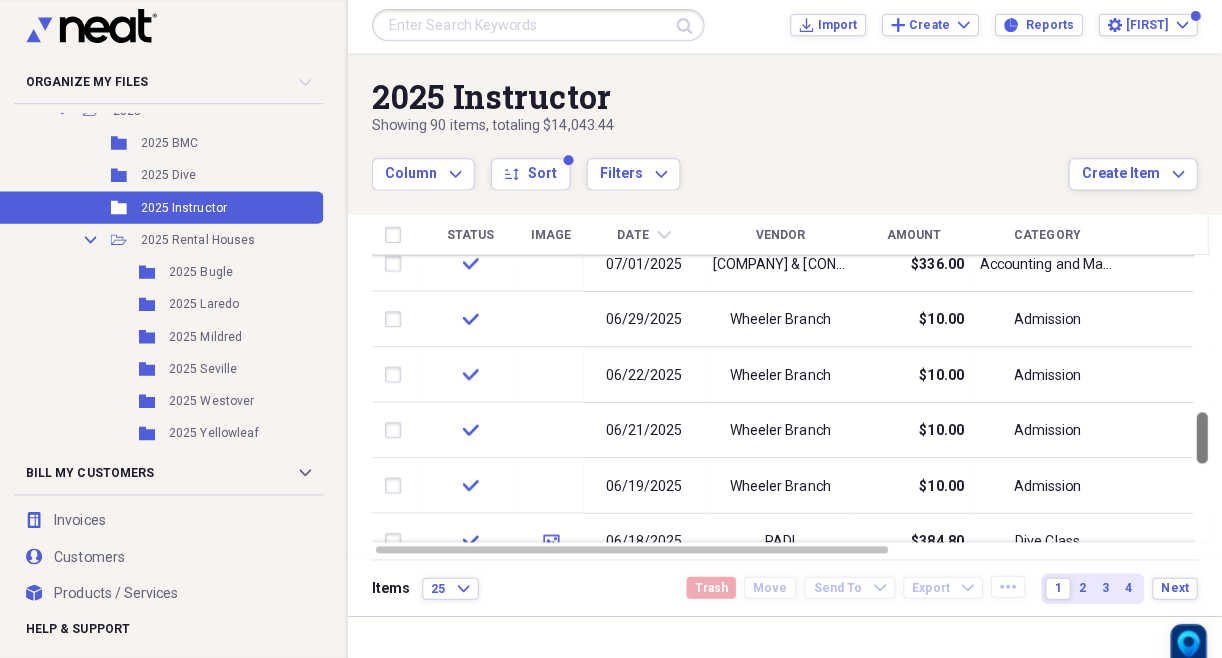 drag, startPoint x: 1215, startPoint y: 490, endPoint x: 1219, endPoint y: 434, distance: 56.142673 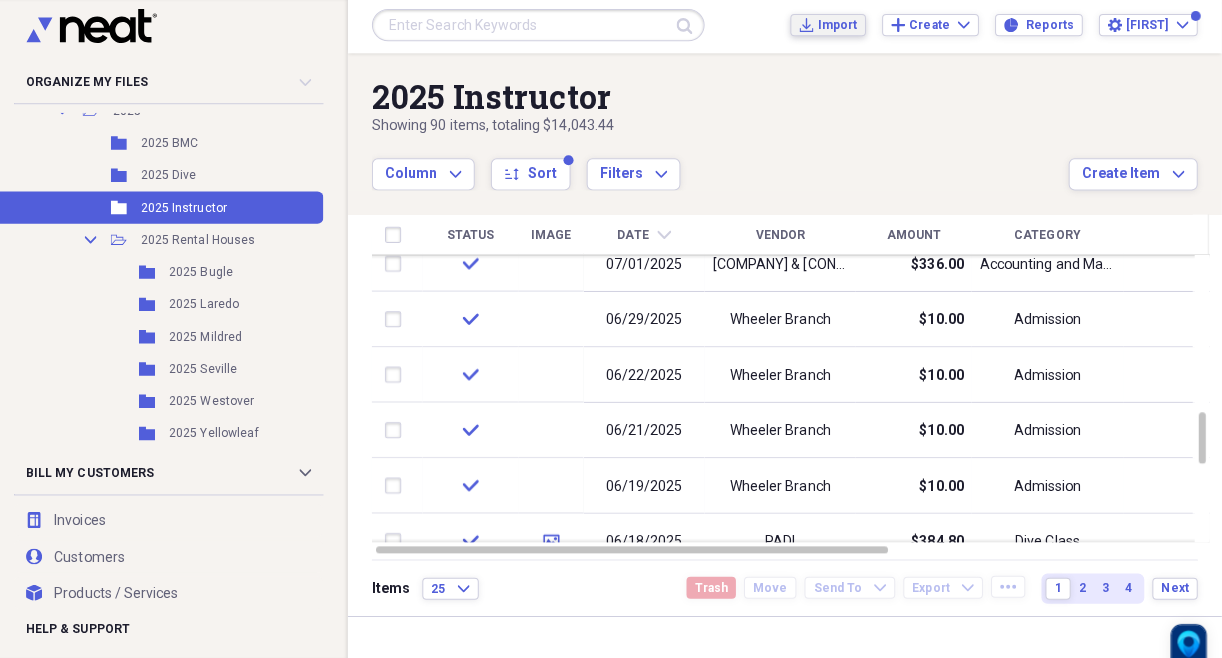 click on "Import" at bounding box center [840, 28] 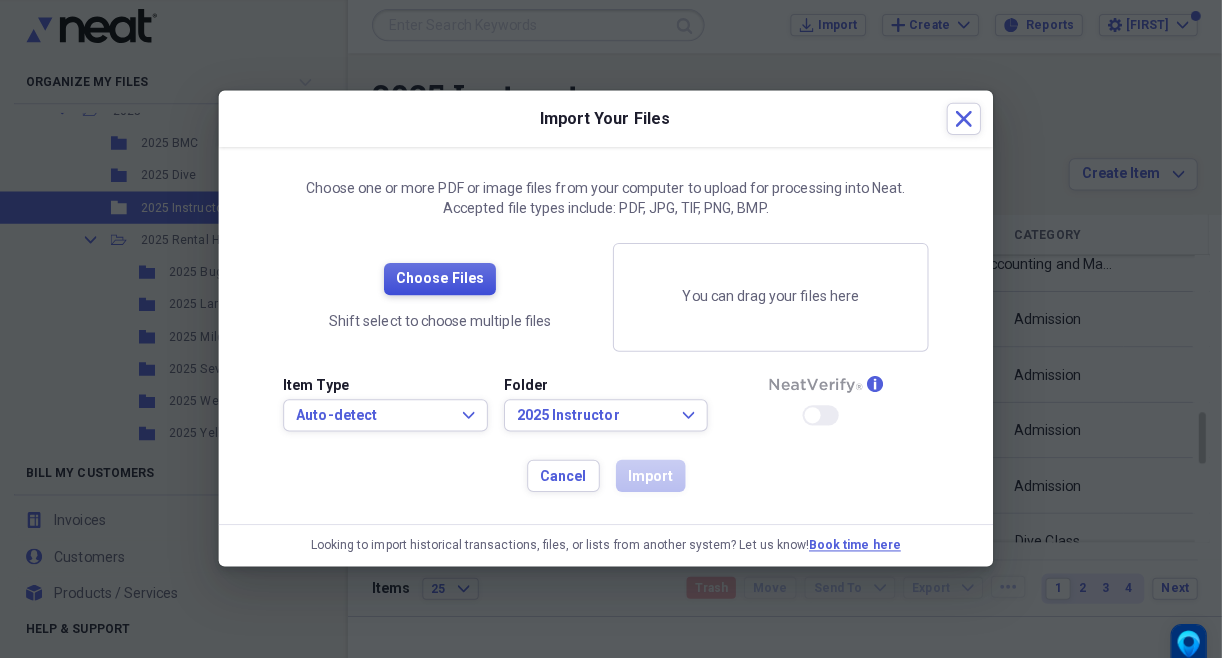 click on "Choose Files" at bounding box center (446, 280) 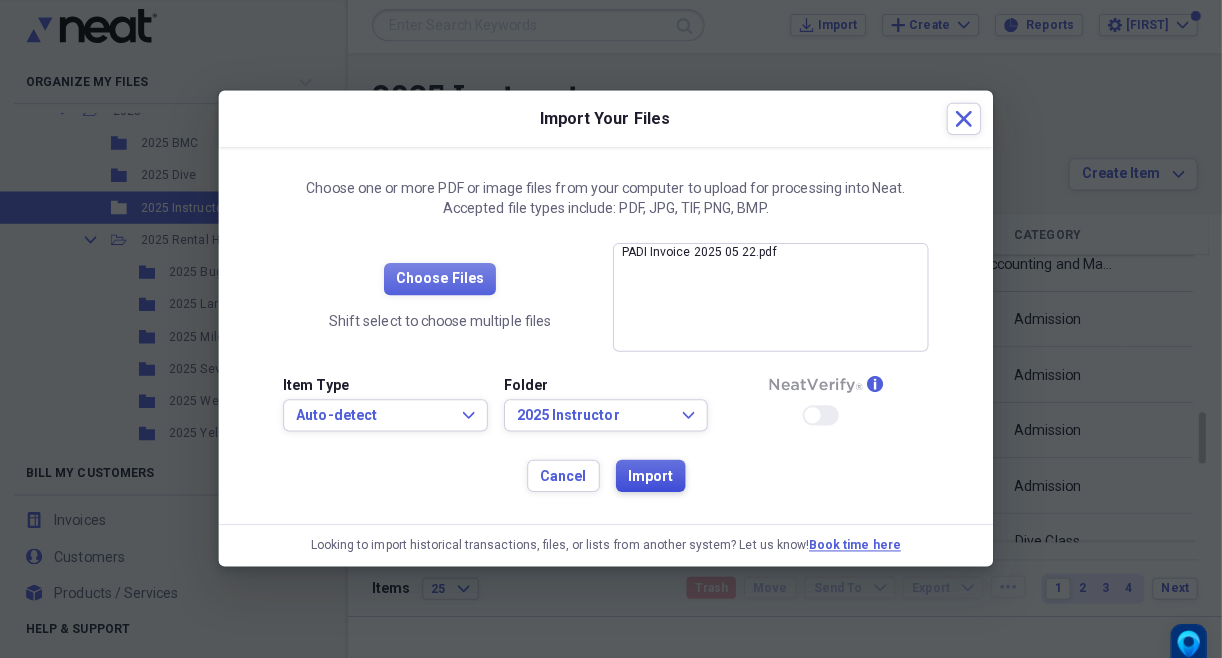 click on "Import" at bounding box center [655, 476] 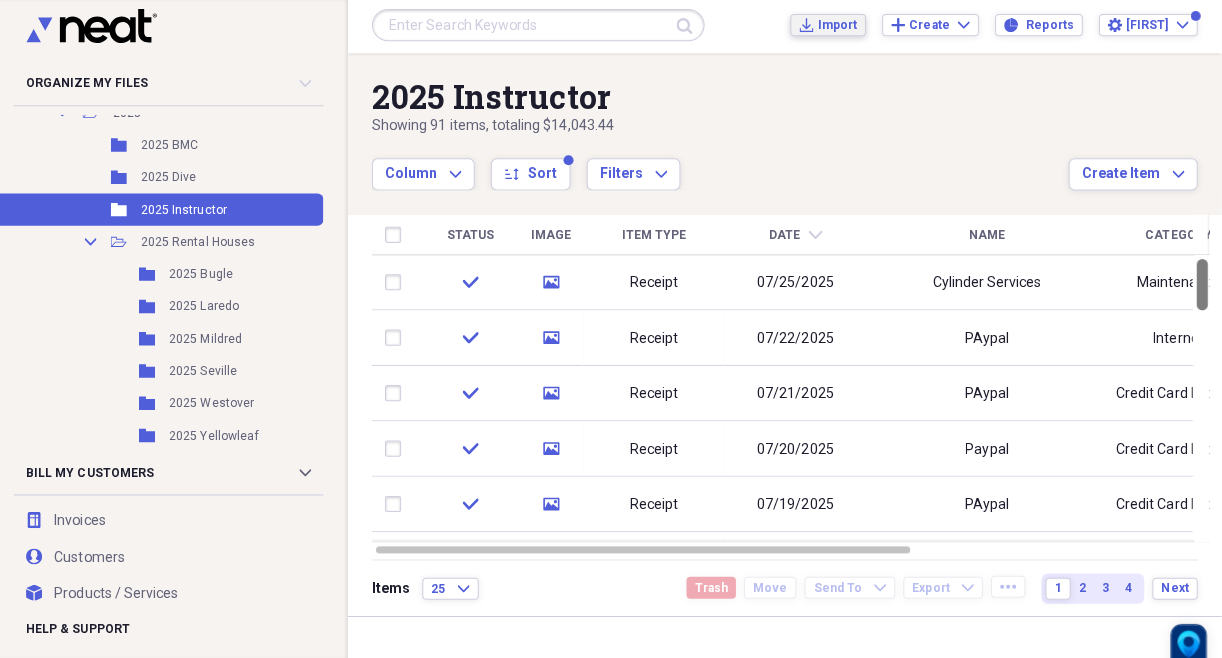 drag, startPoint x: 1215, startPoint y: 281, endPoint x: 1218, endPoint y: 246, distance: 35.128338 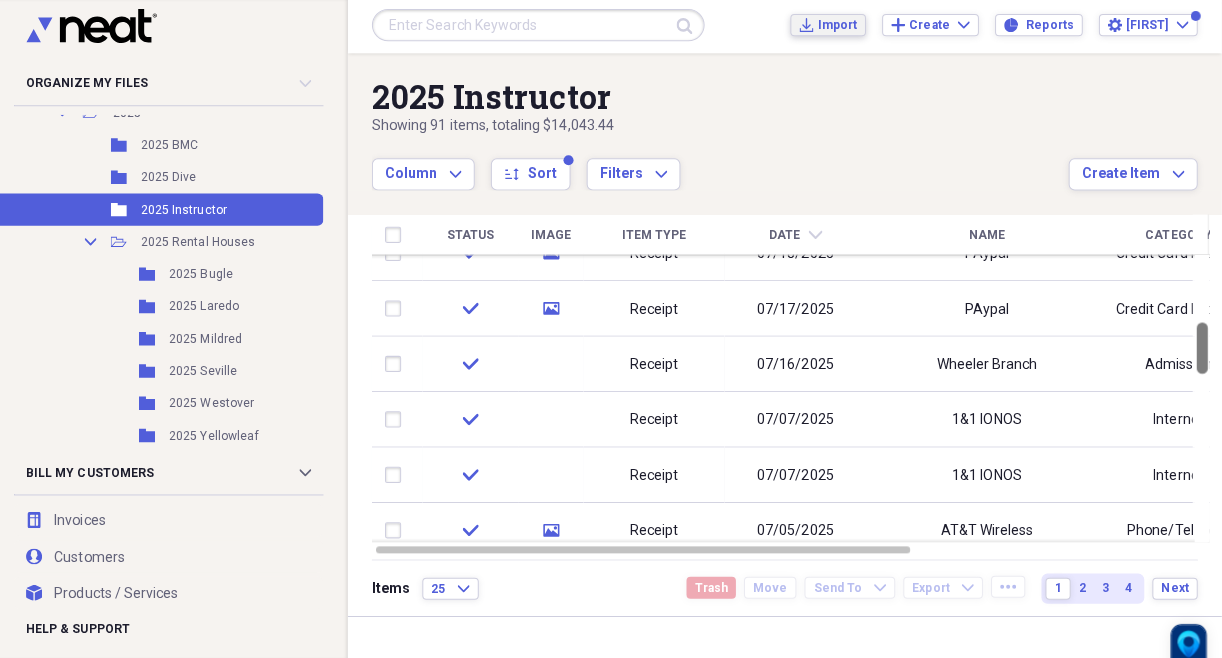 drag, startPoint x: 1212, startPoint y: 281, endPoint x: 1209, endPoint y: 344, distance: 63.07139 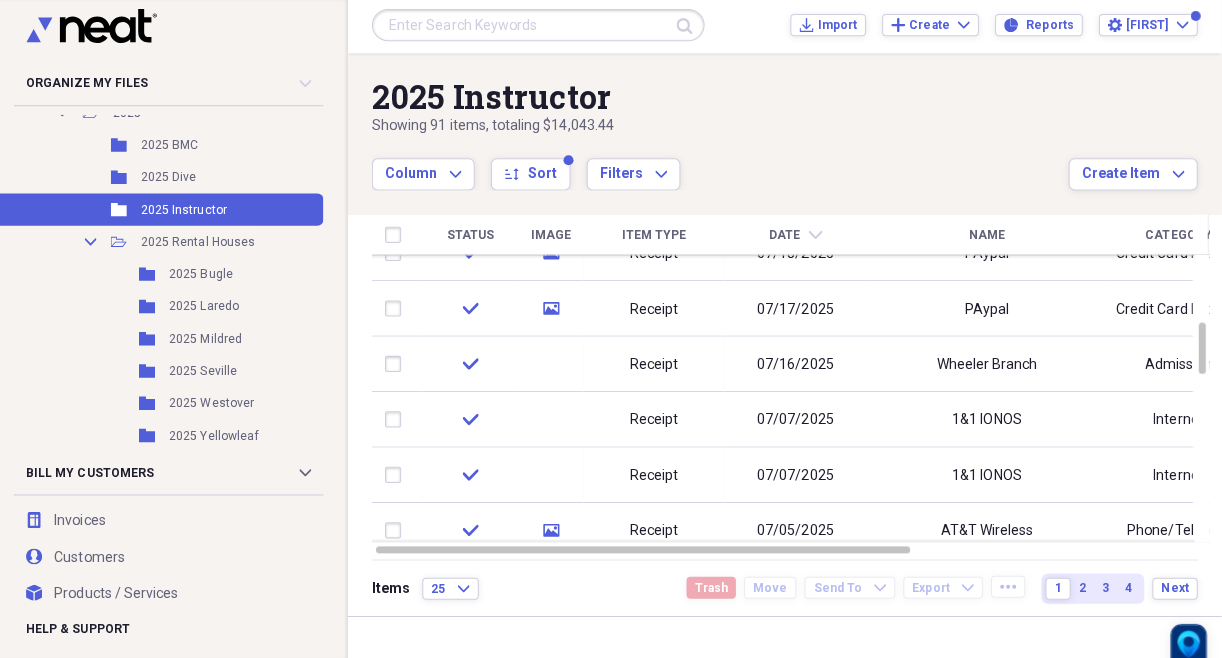 scroll, scrollTop: 0, scrollLeft: 0, axis: both 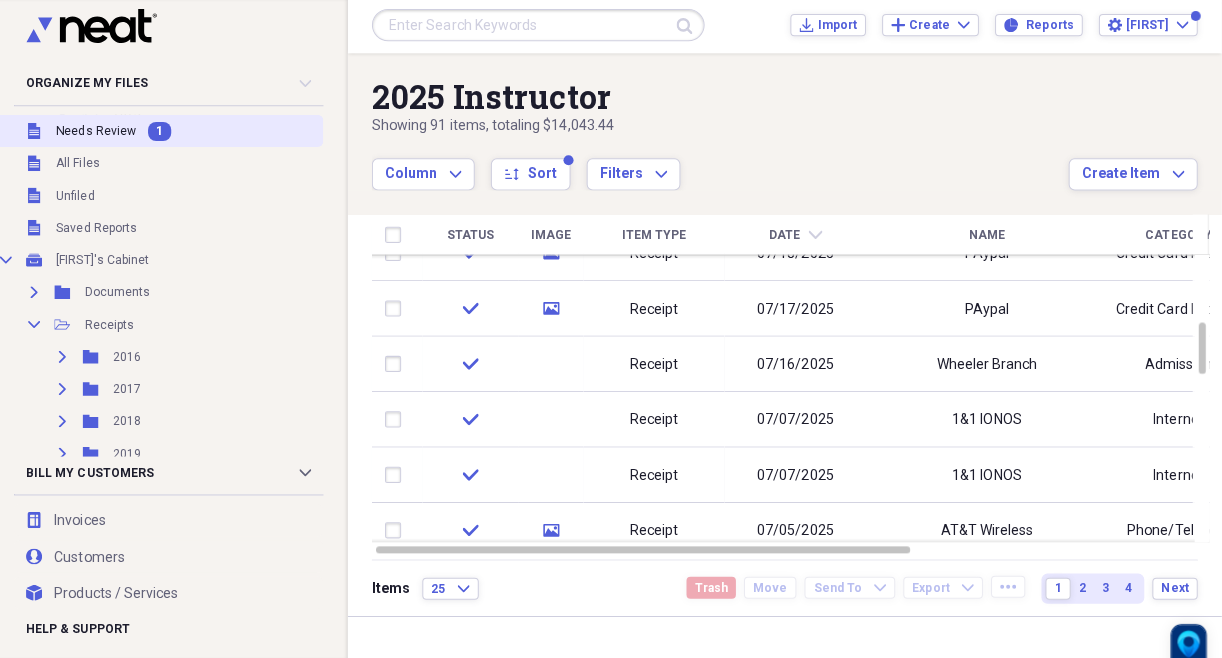 click on "Needs Review" at bounding box center [105, 133] 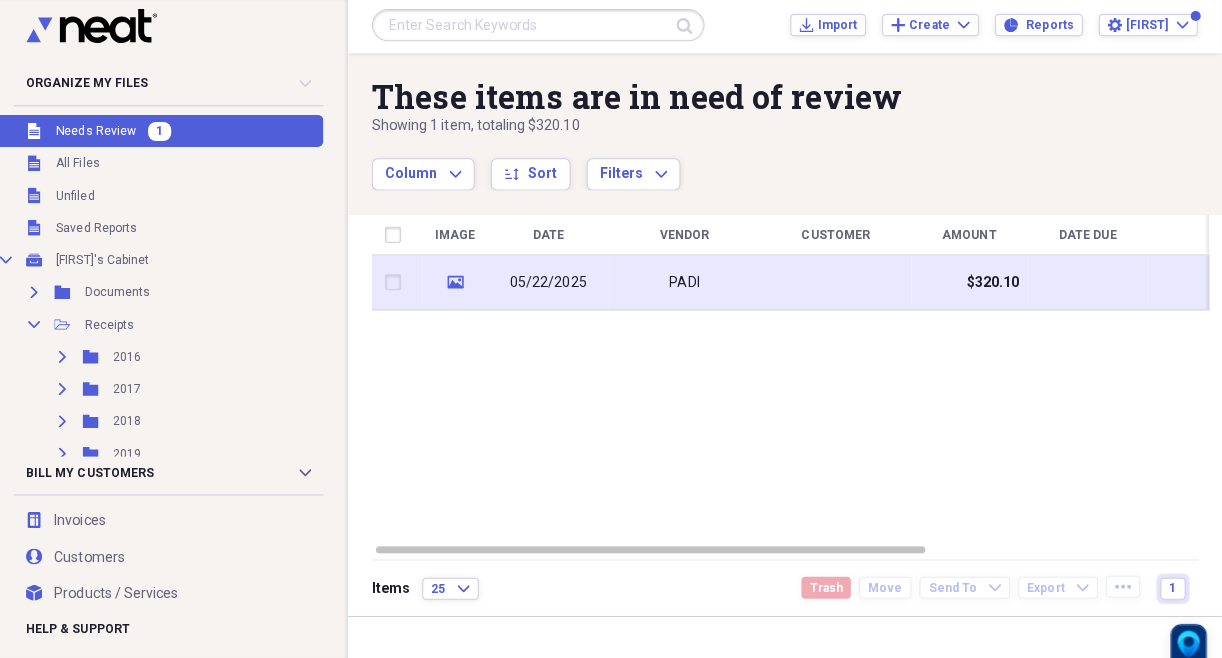 click on "05/22/2025" at bounding box center (554, 284) 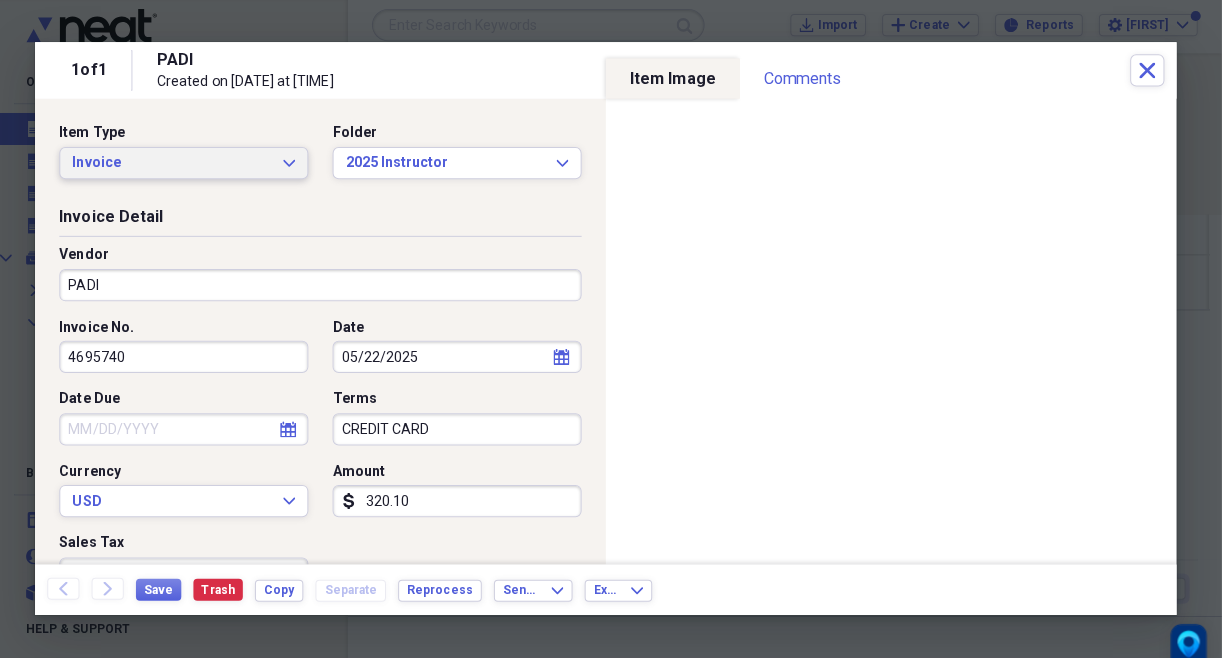 click on "Expand" 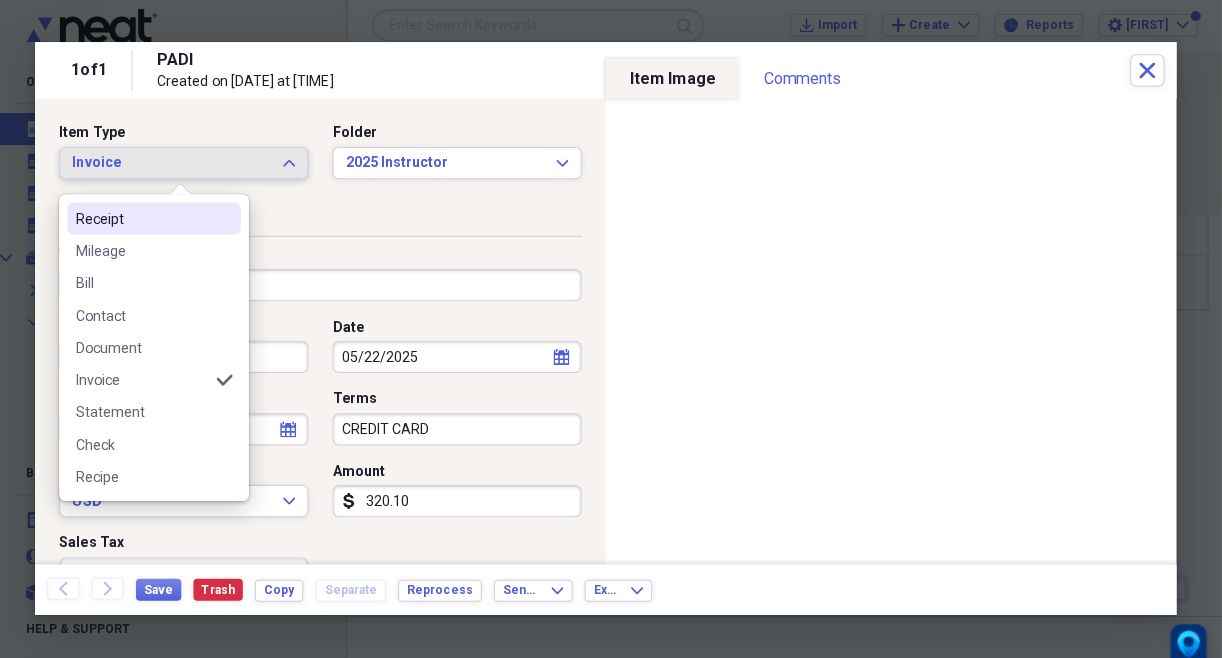 click on "Receipt" at bounding box center [151, 220] 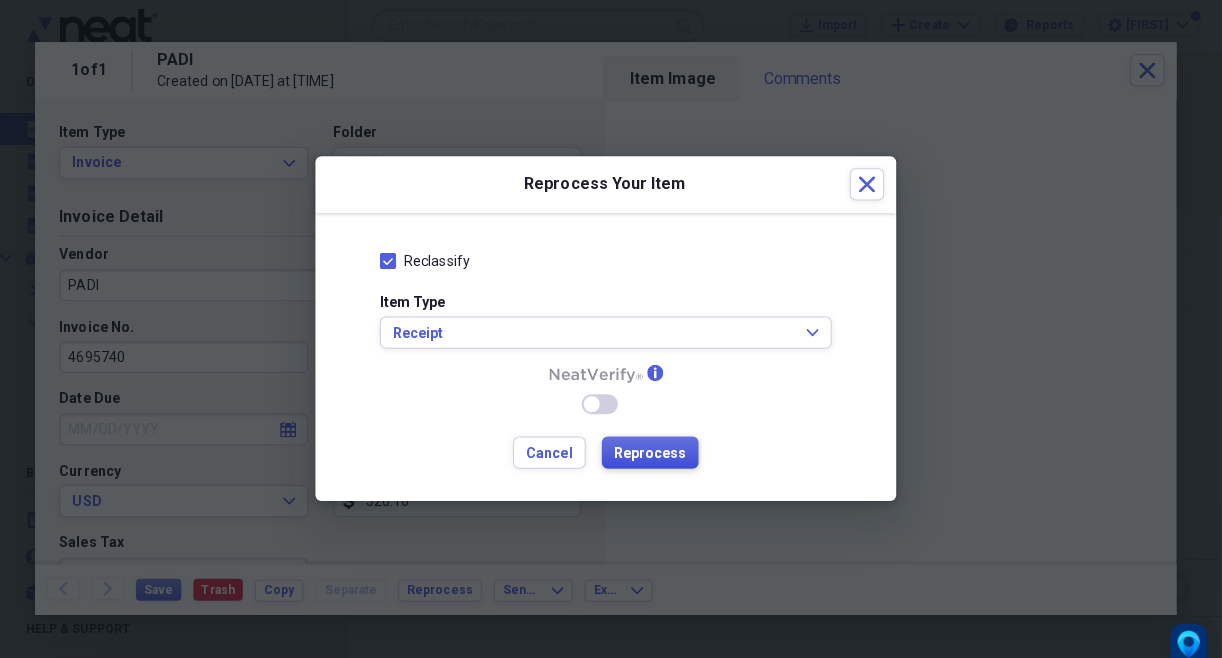 click on "Reprocess" at bounding box center [655, 453] 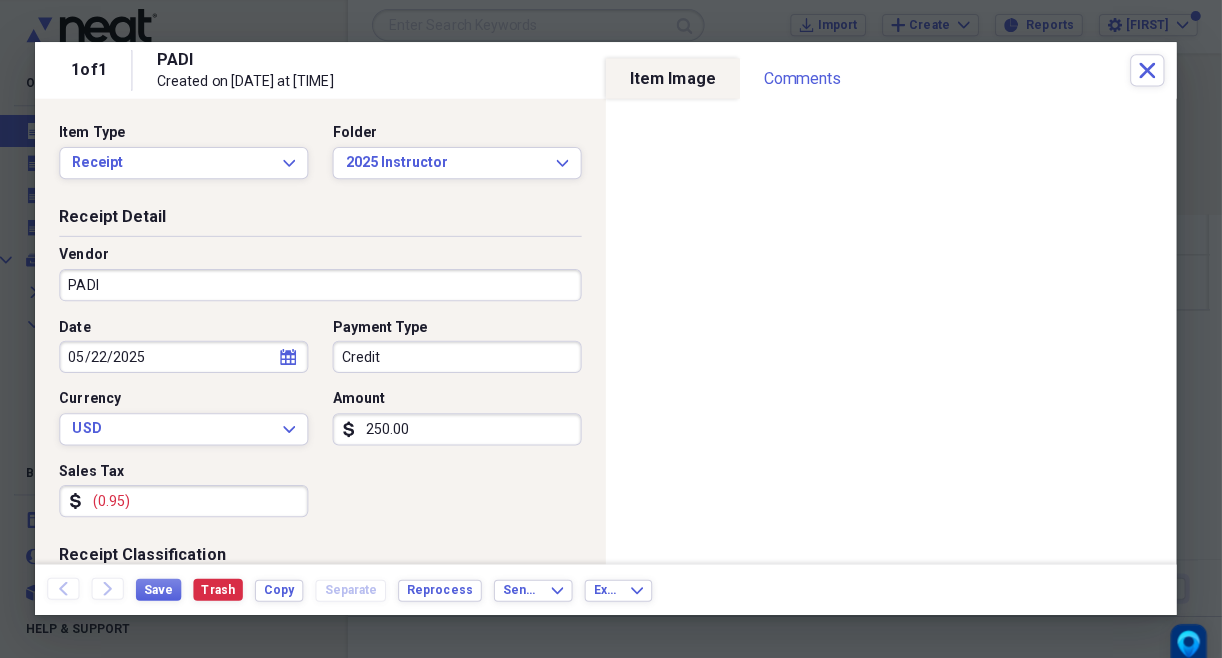 type on "Credit" 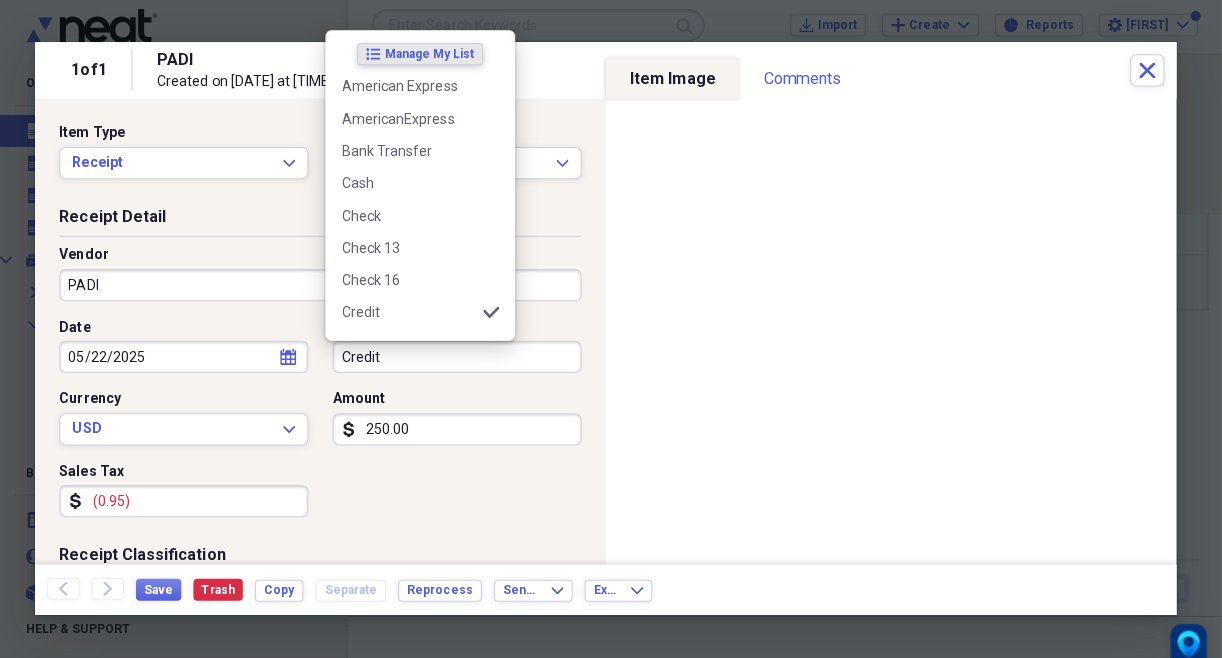 click on "Credit" at bounding box center [463, 357] 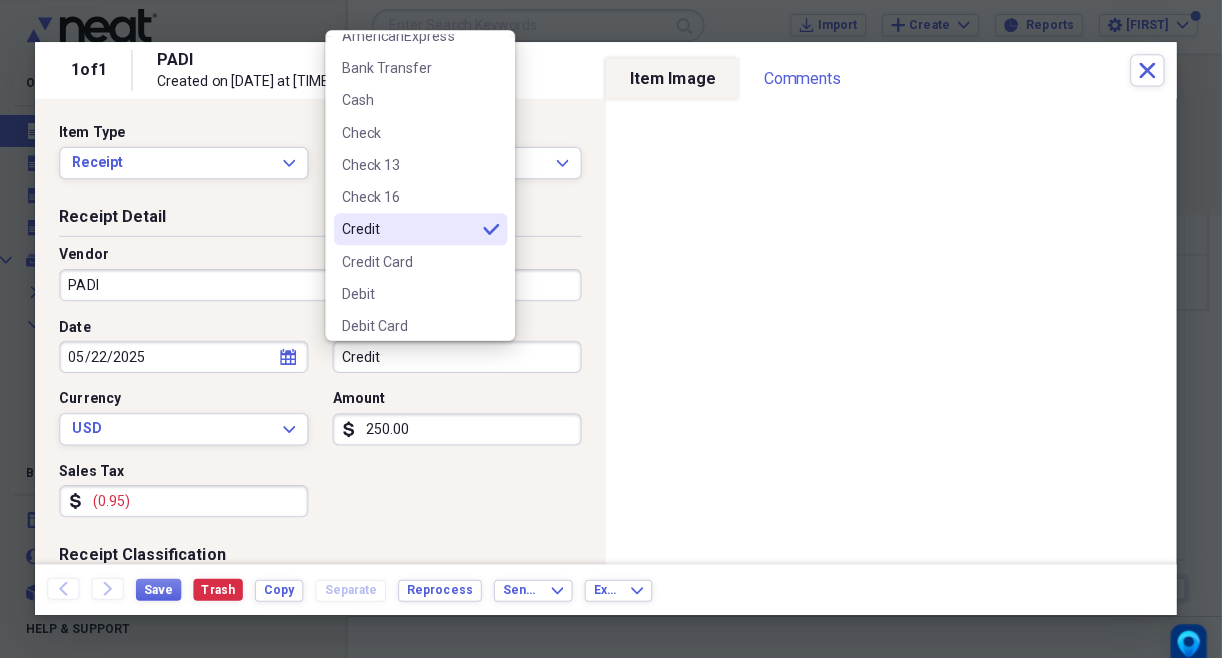 scroll, scrollTop: 97, scrollLeft: 0, axis: vertical 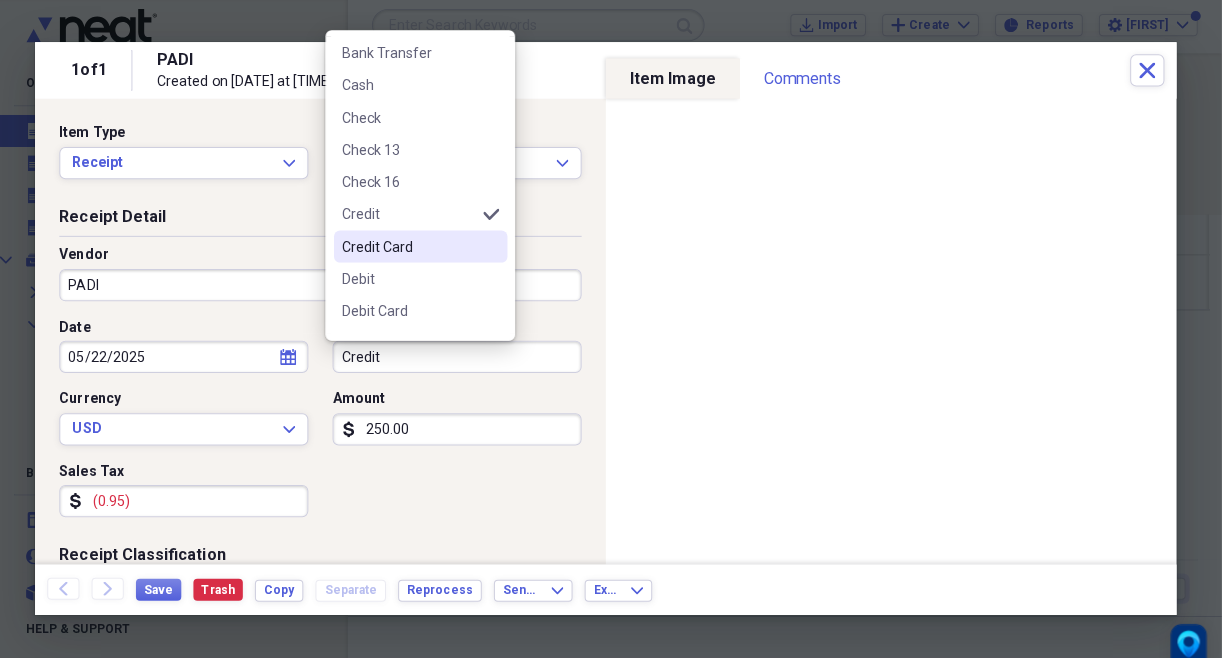 click on "Credit Card" at bounding box center (415, 248) 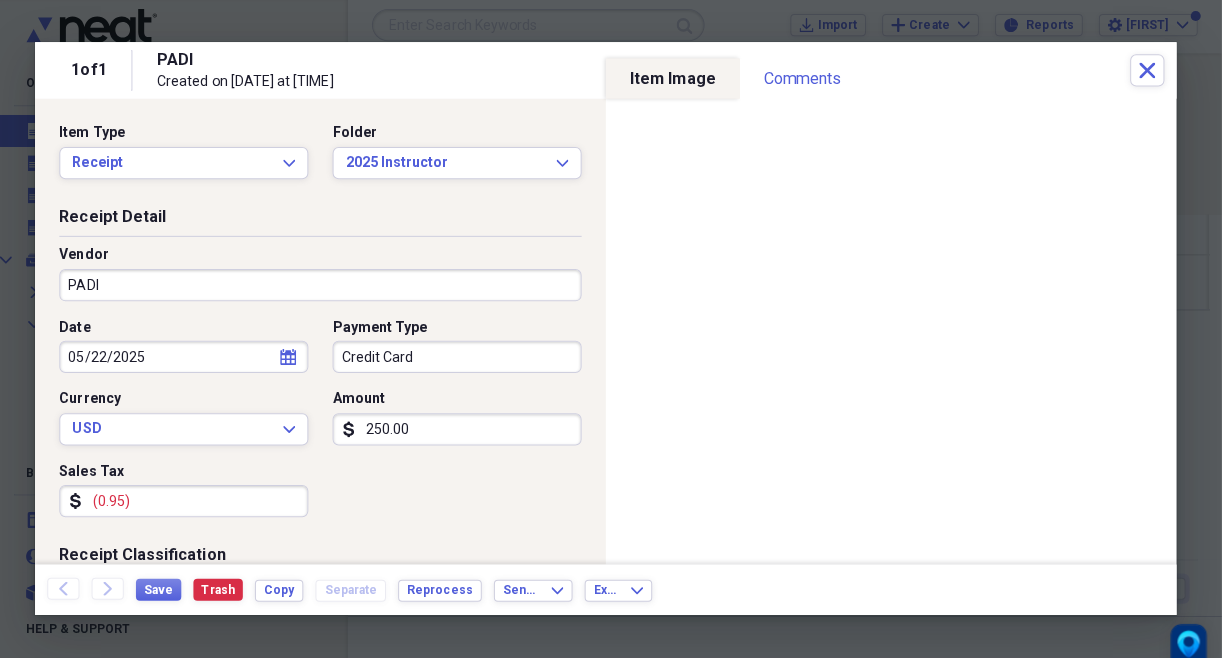 click on "250.00" at bounding box center (463, 429) 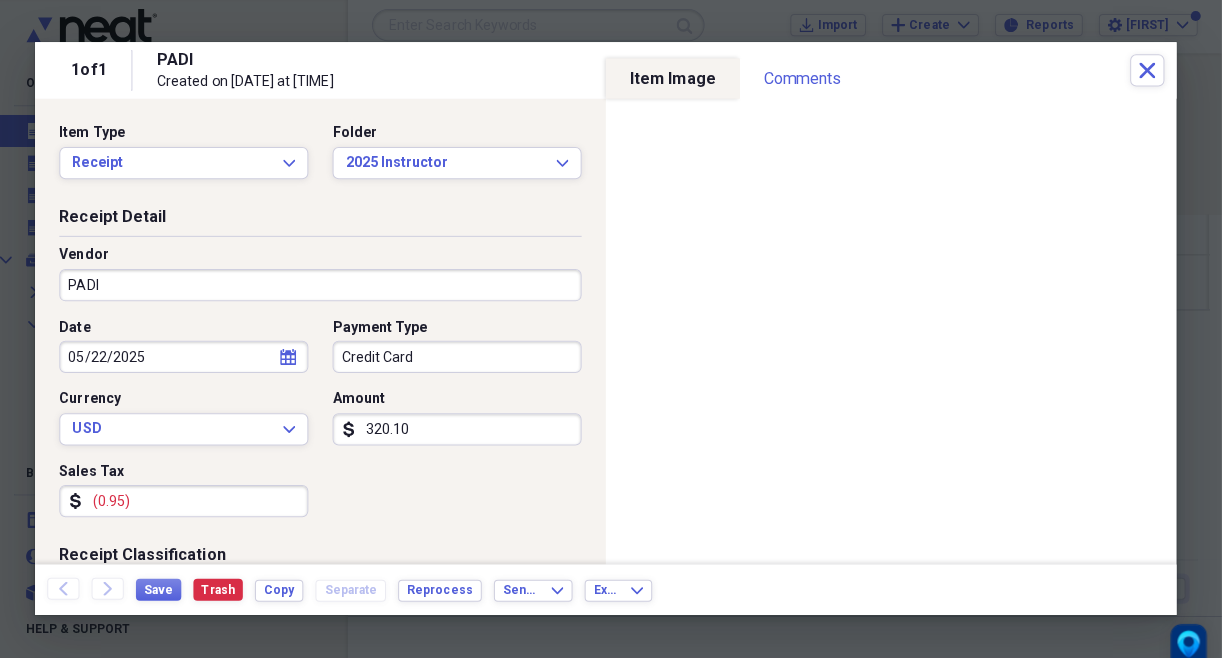 type on "320.10" 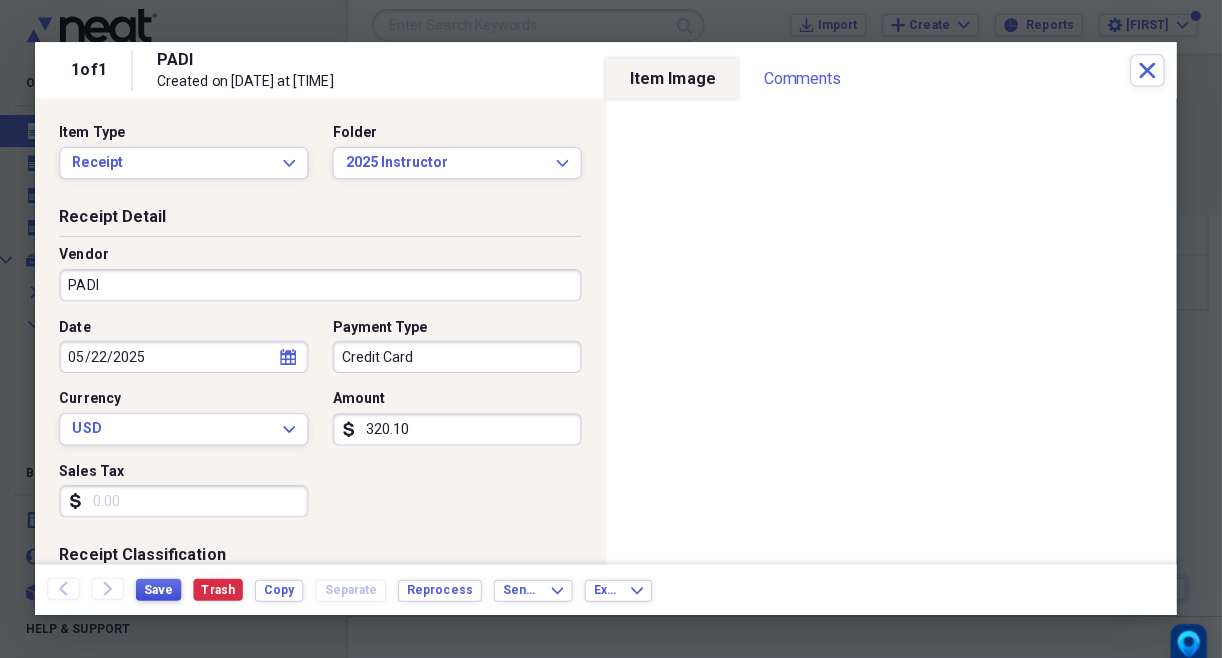 type 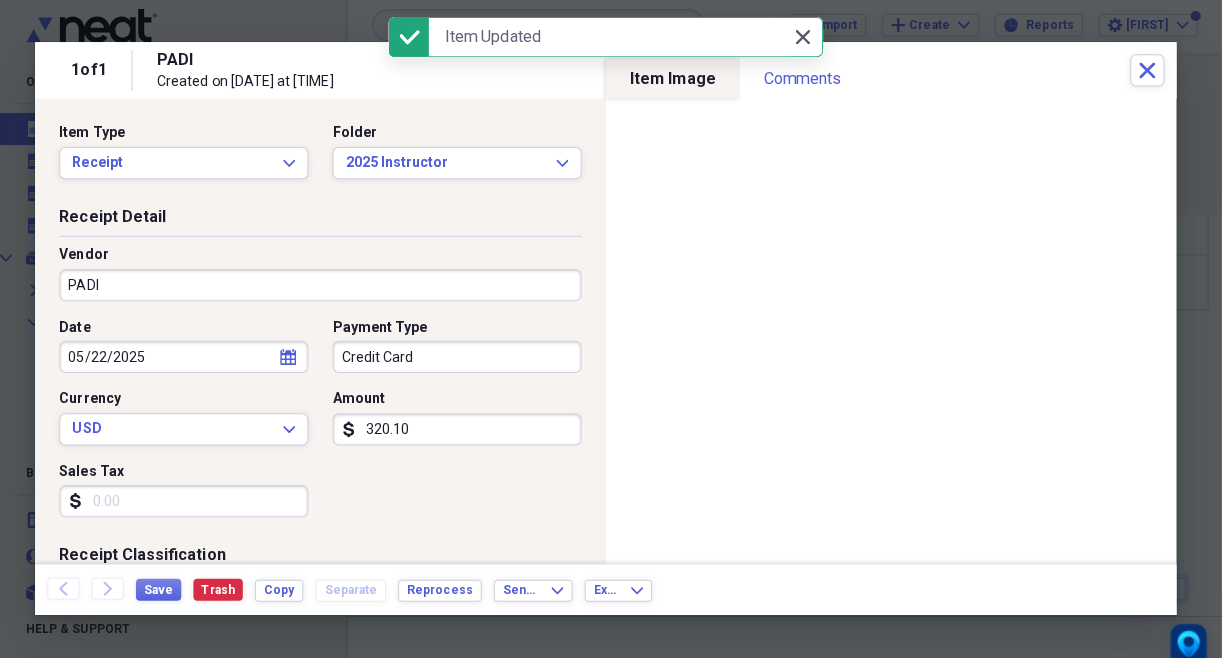 click on "Close" 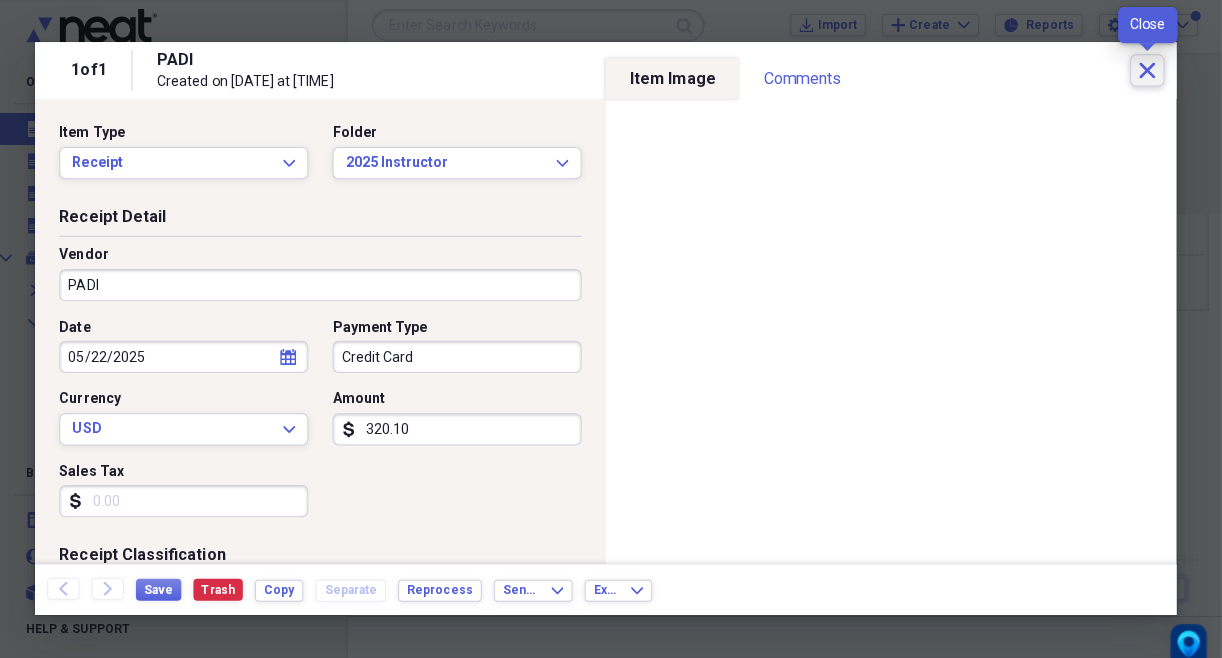 click on "Close" 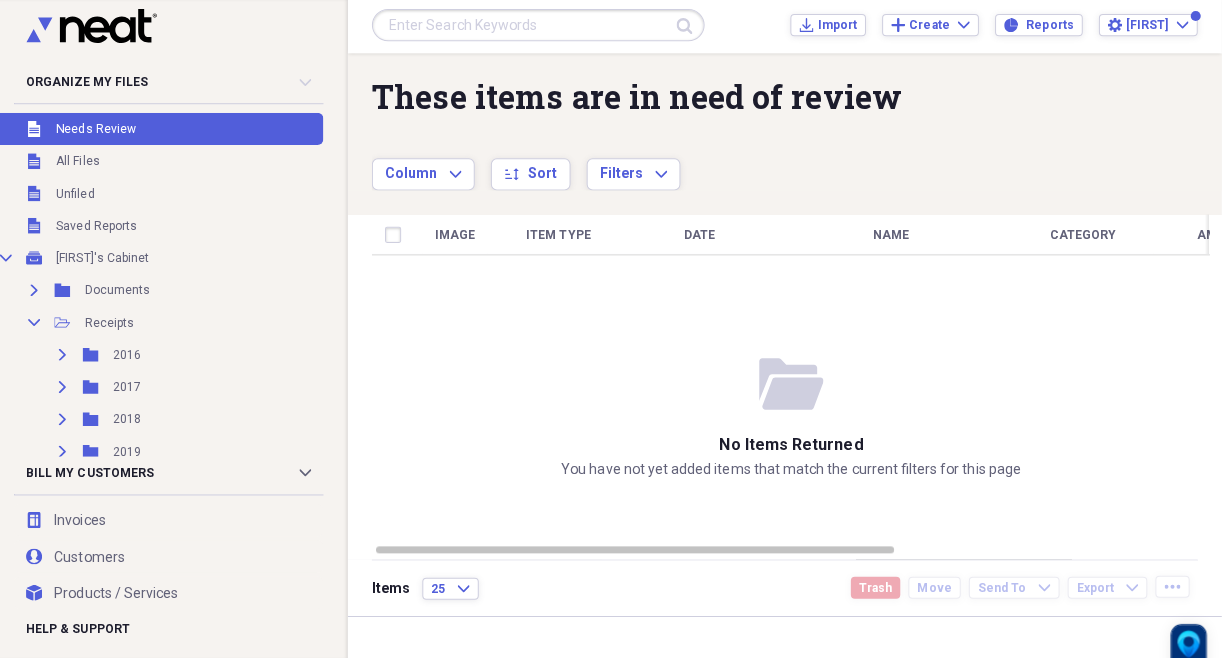 drag, startPoint x: 589, startPoint y: 309, endPoint x: 530, endPoint y: 497, distance: 197.0406 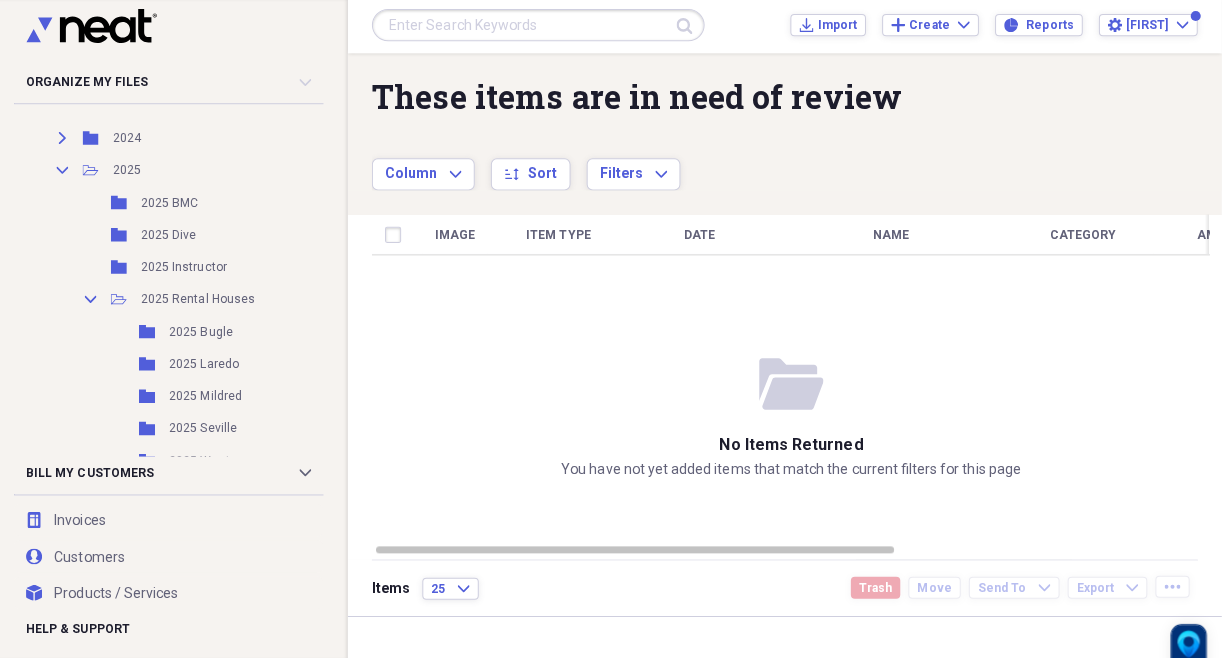 scroll, scrollTop: 473, scrollLeft: 0, axis: vertical 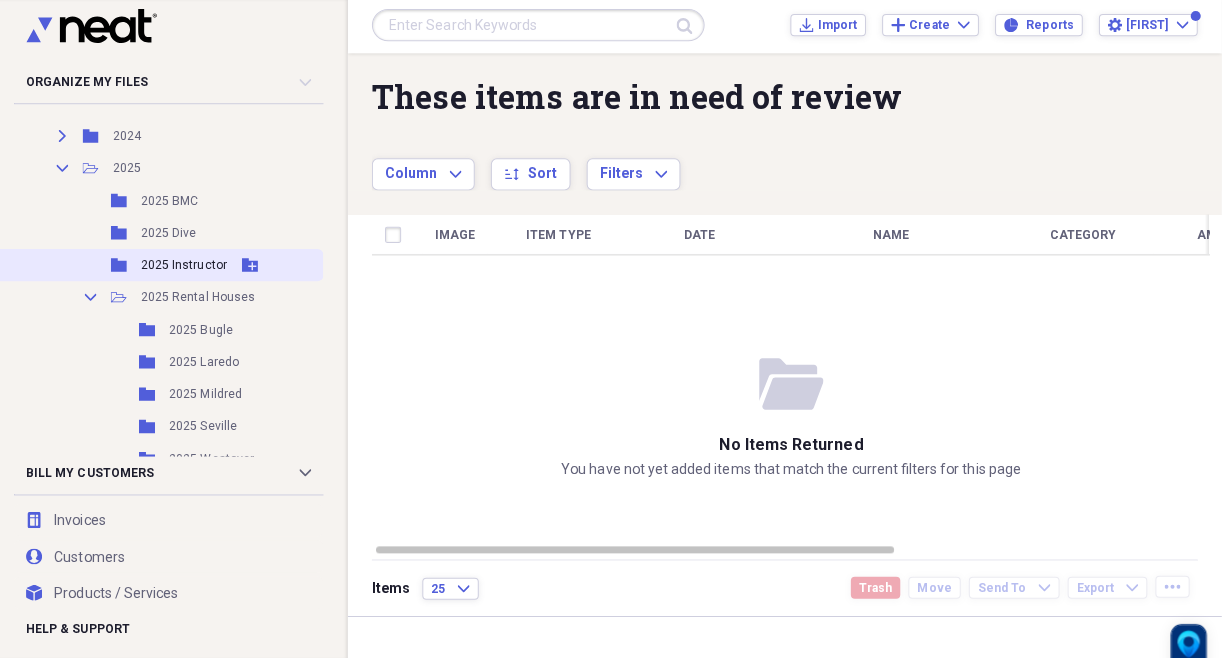 click on "2025 Instructor" at bounding box center [192, 266] 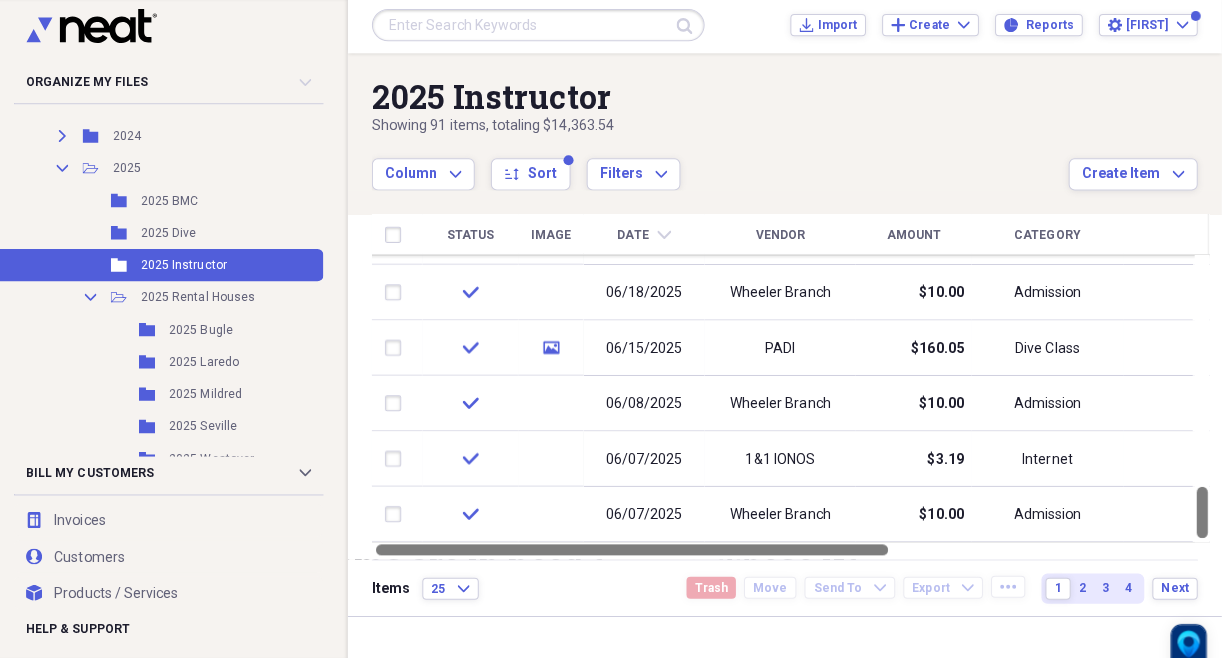 drag, startPoint x: 1213, startPoint y: 296, endPoint x: 1215, endPoint y: 552, distance: 256.0078 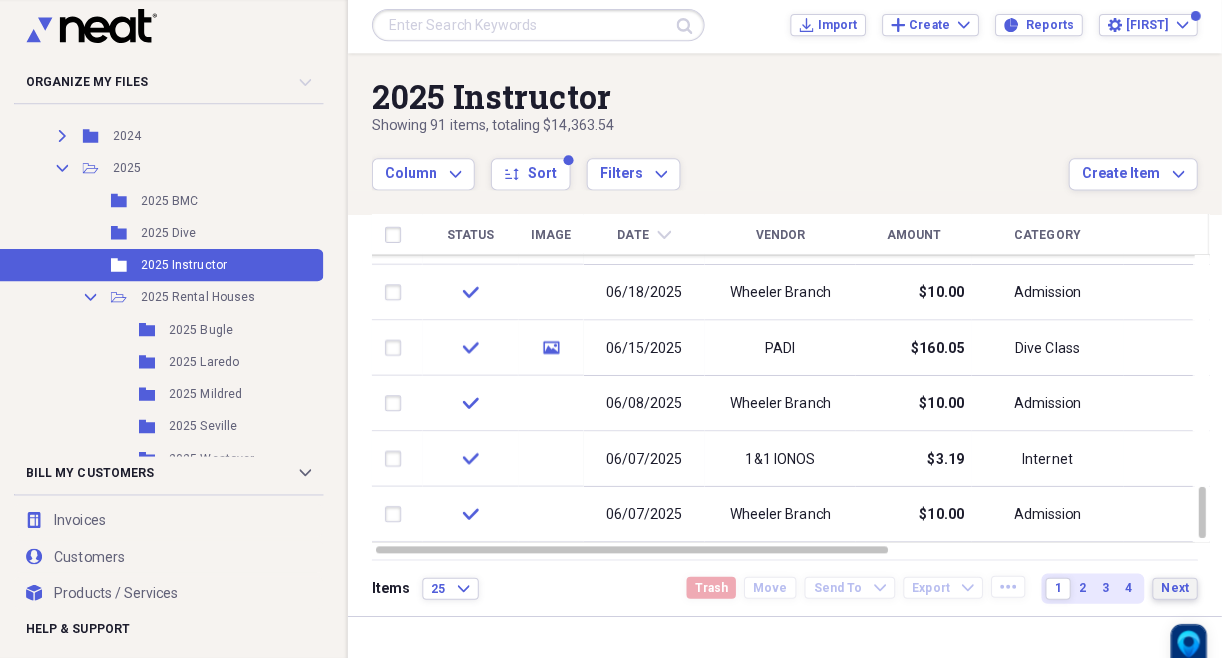 click on "Next" at bounding box center (1175, 586) 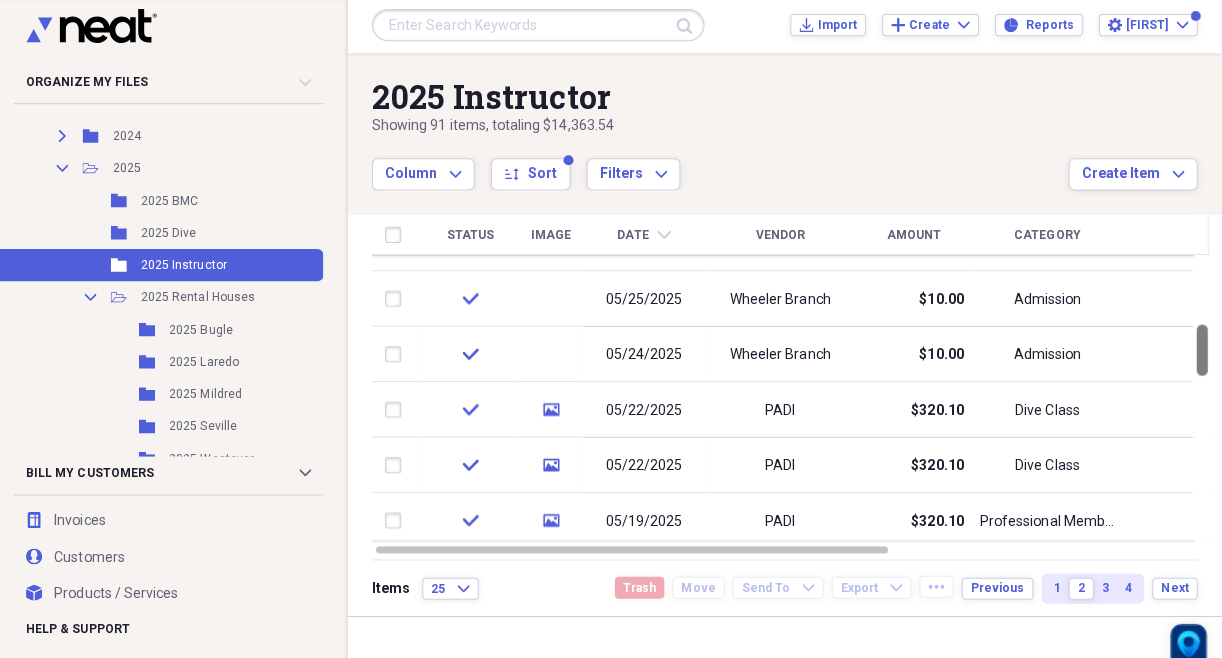 drag, startPoint x: 1216, startPoint y: 296, endPoint x: 1219, endPoint y: 361, distance: 65.06919 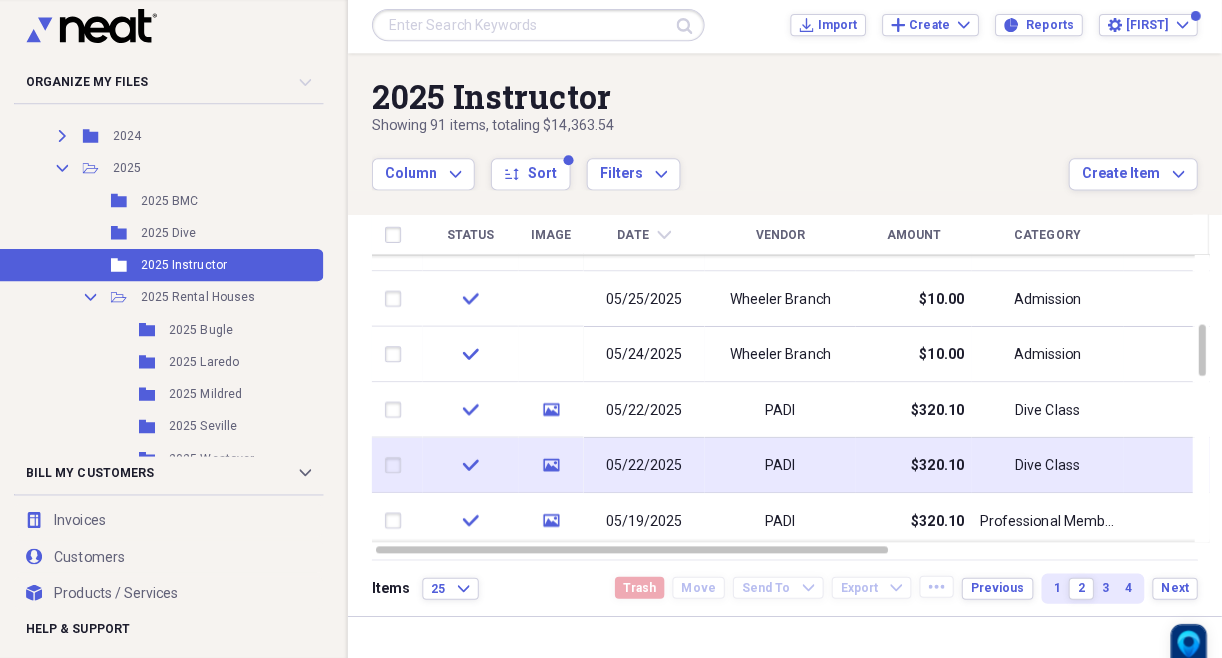 click at bounding box center (404, 465) 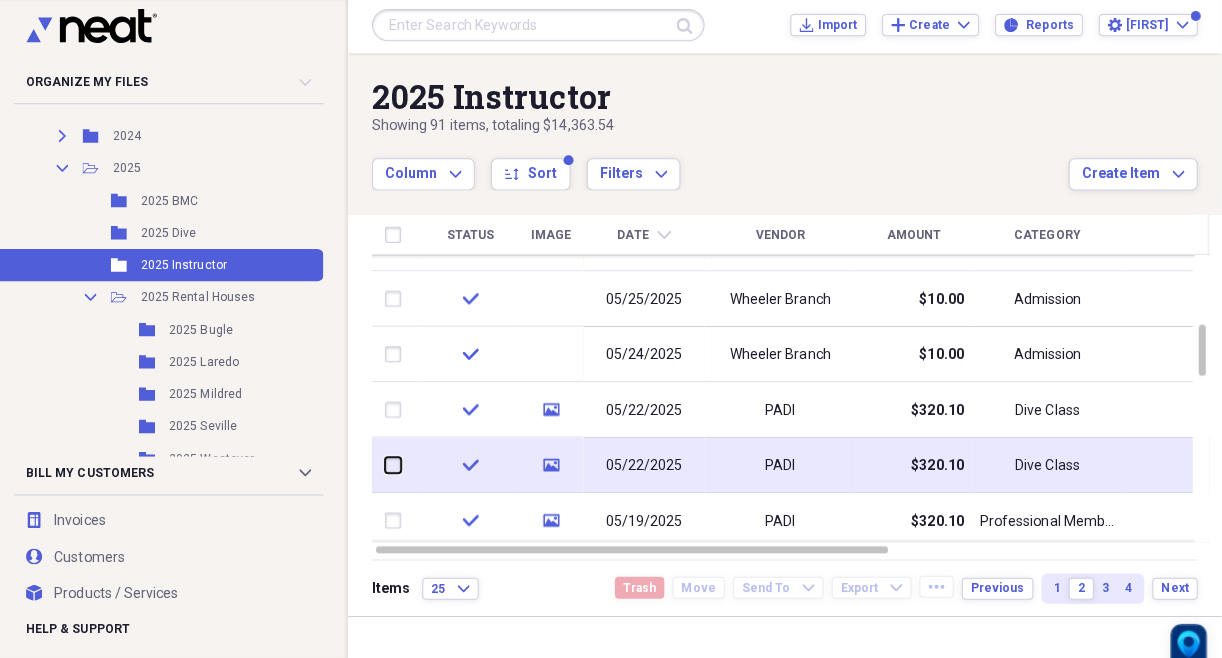 click at bounding box center (392, 464) 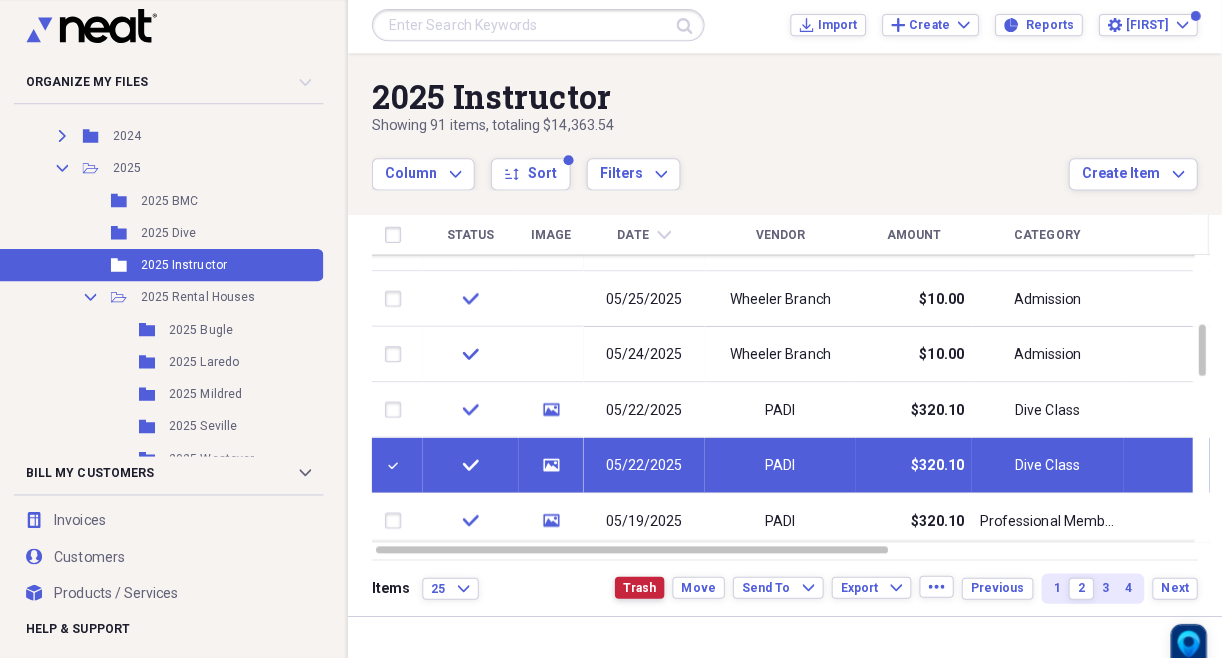 click on "Trash" at bounding box center [644, 586] 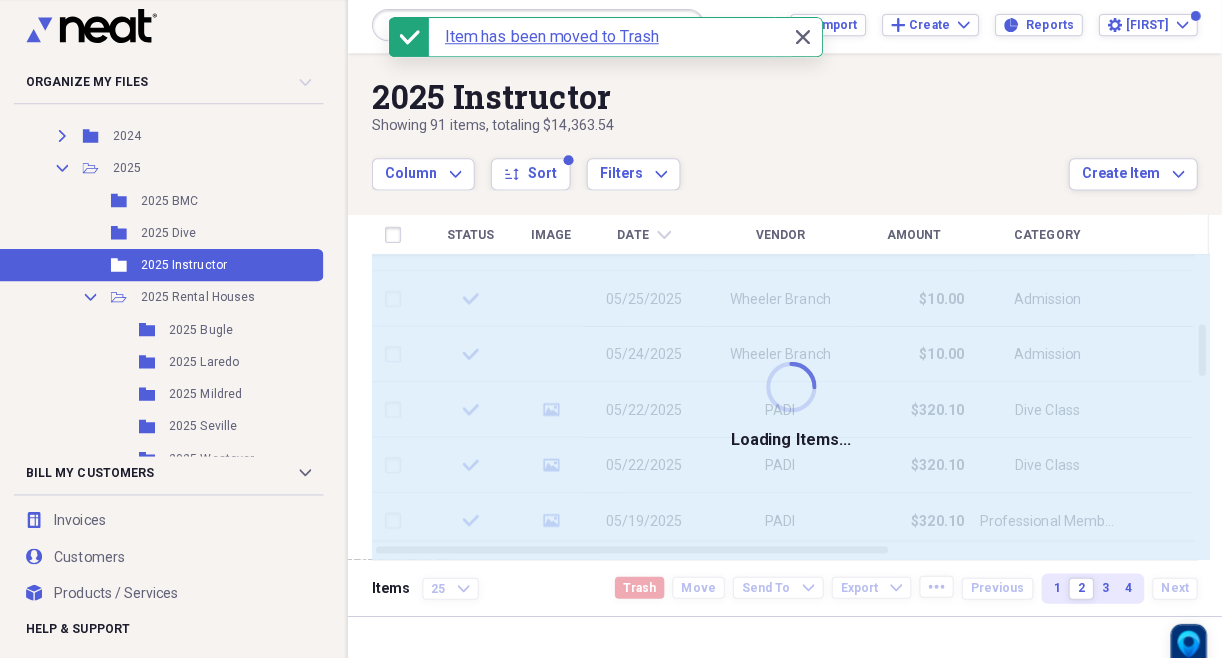 checkbox on "false" 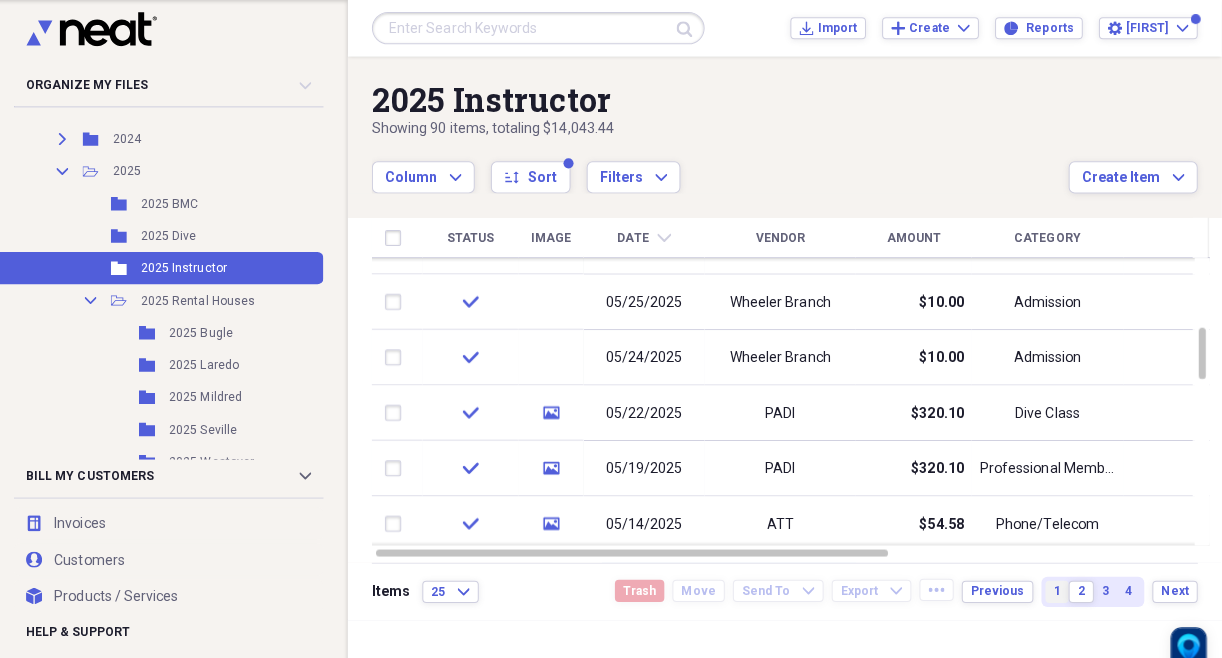 click on "1" at bounding box center [1058, 586] 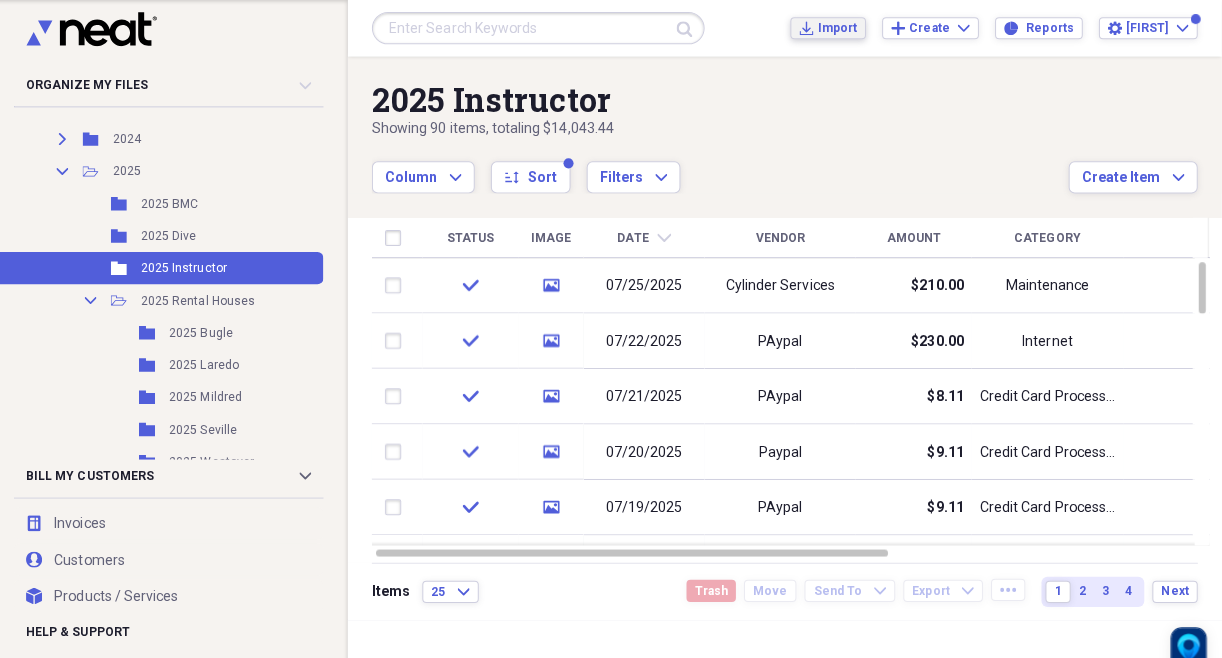 click on "Import" at bounding box center [840, 28] 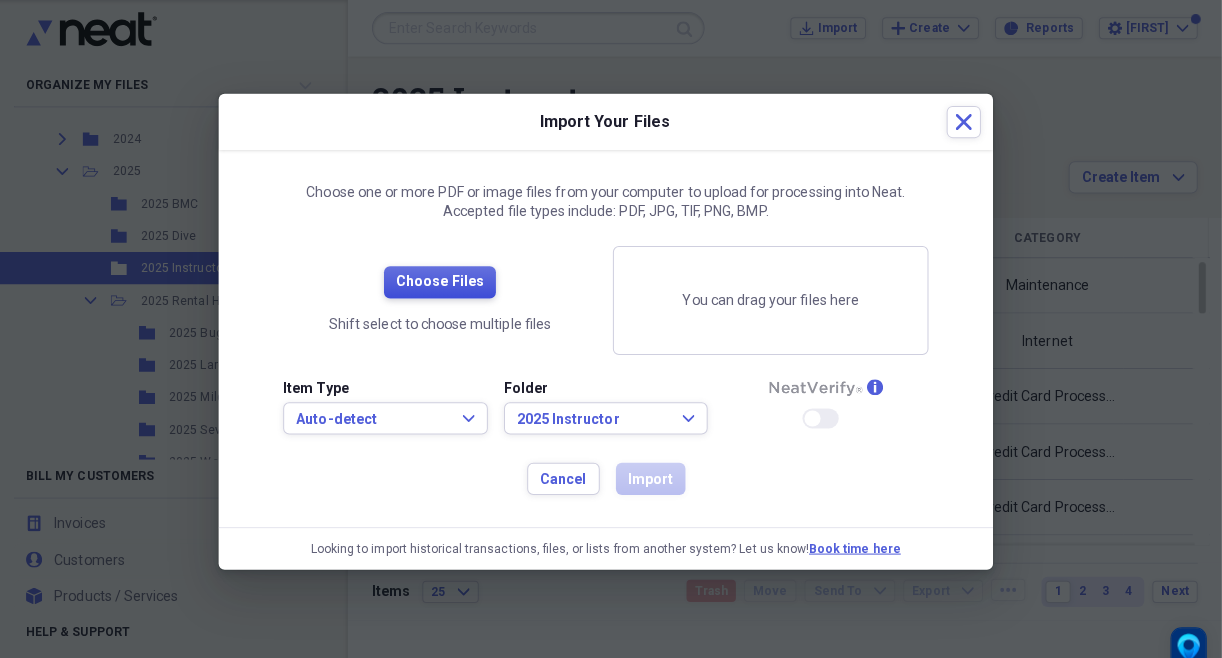 click on "Choose Files" at bounding box center [446, 280] 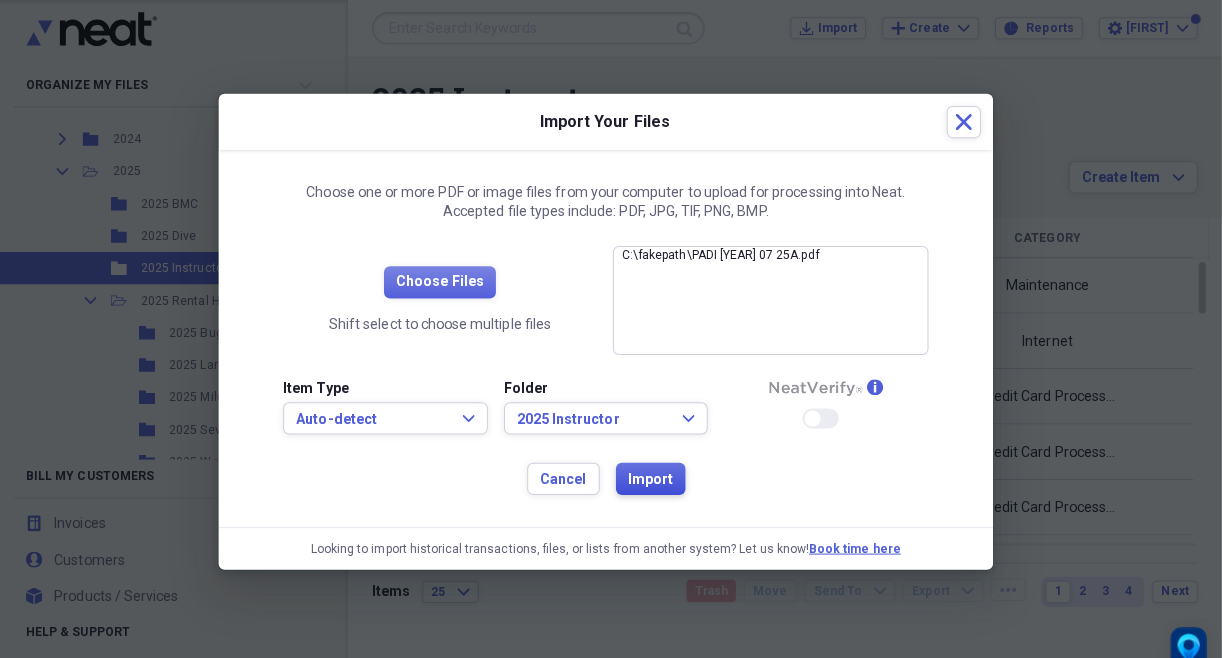 click on "Import" at bounding box center [655, 476] 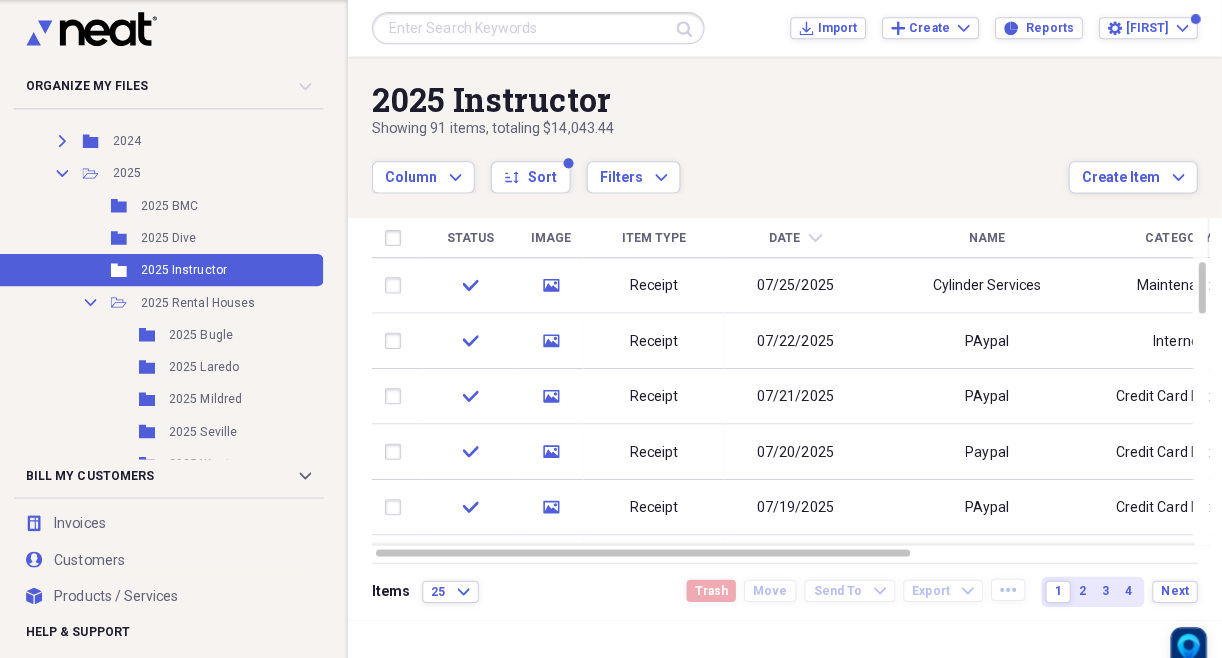 scroll, scrollTop: 0, scrollLeft: 0, axis: both 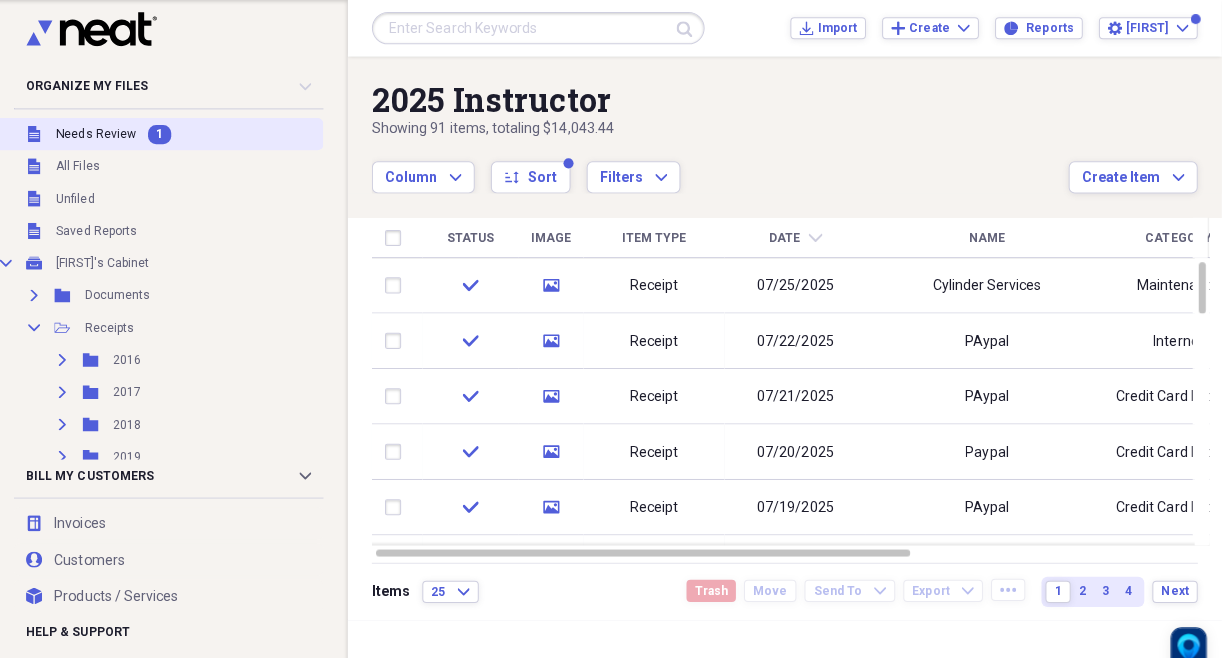 click on "Needs Review" at bounding box center (105, 133) 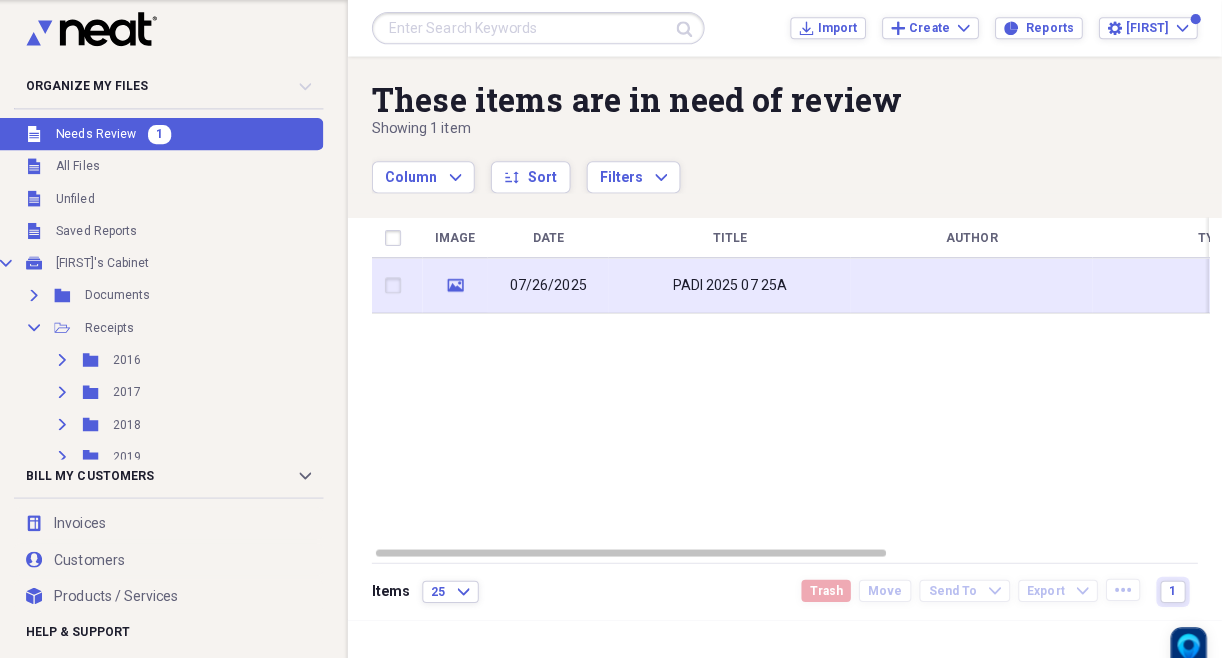 click on "07/26/2025" at bounding box center (554, 284) 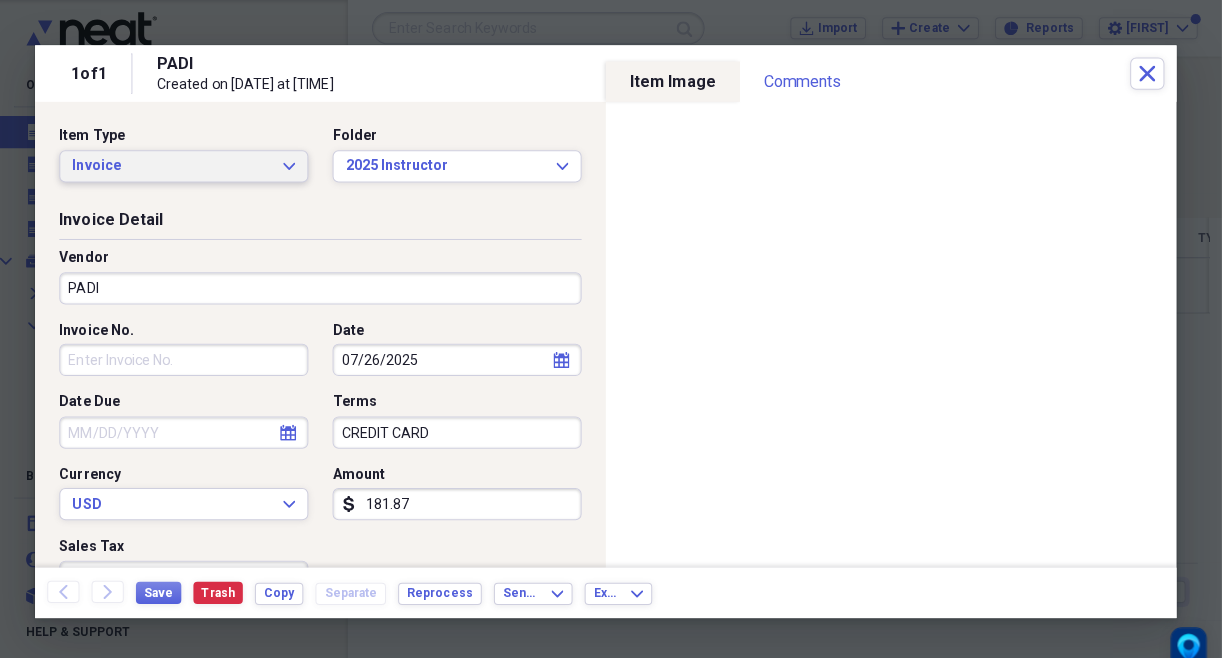 click on "Expand" 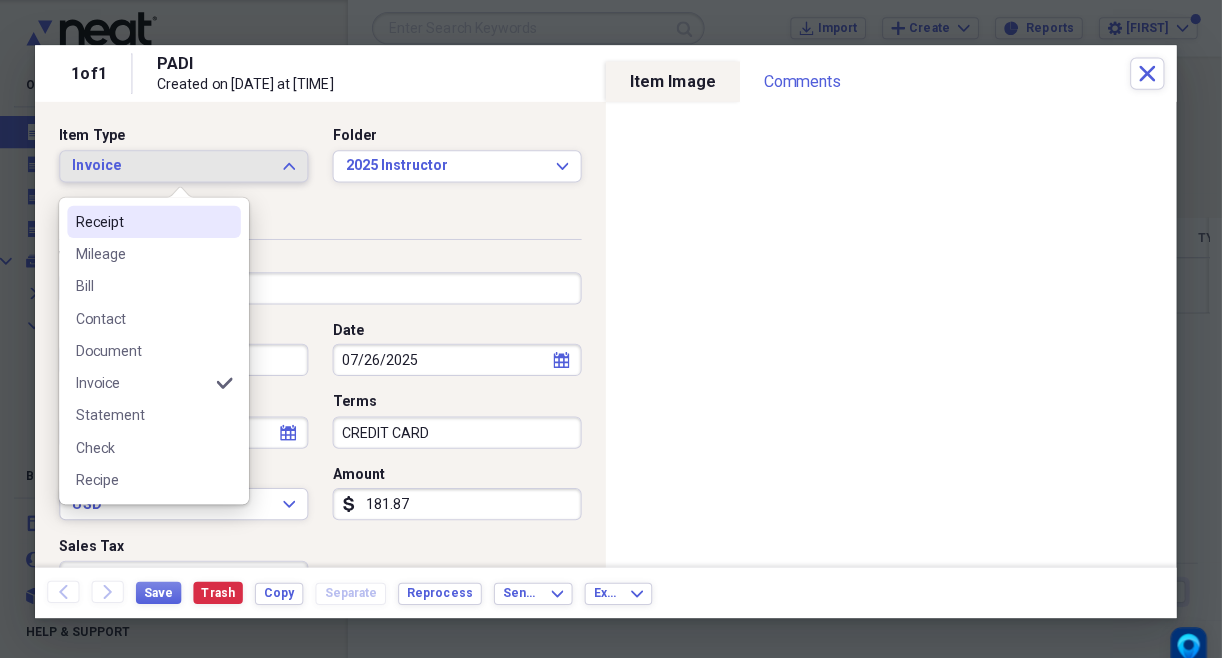 click on "Receipt" at bounding box center (151, 220) 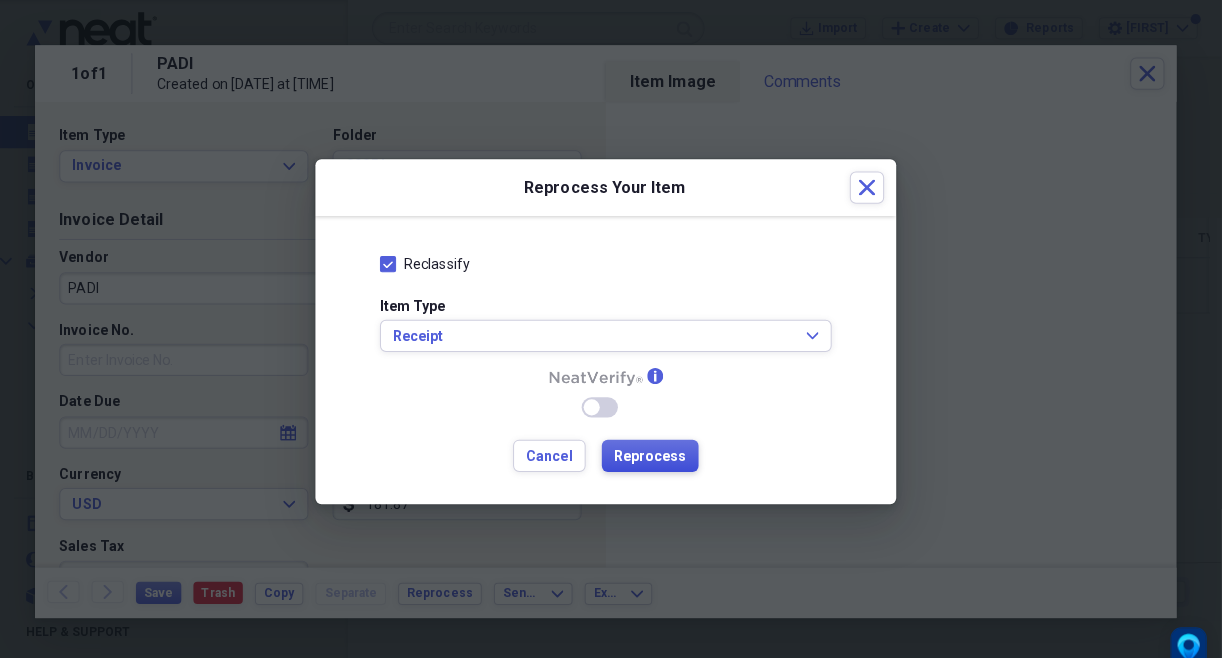 click on "Reprocess" at bounding box center [655, 453] 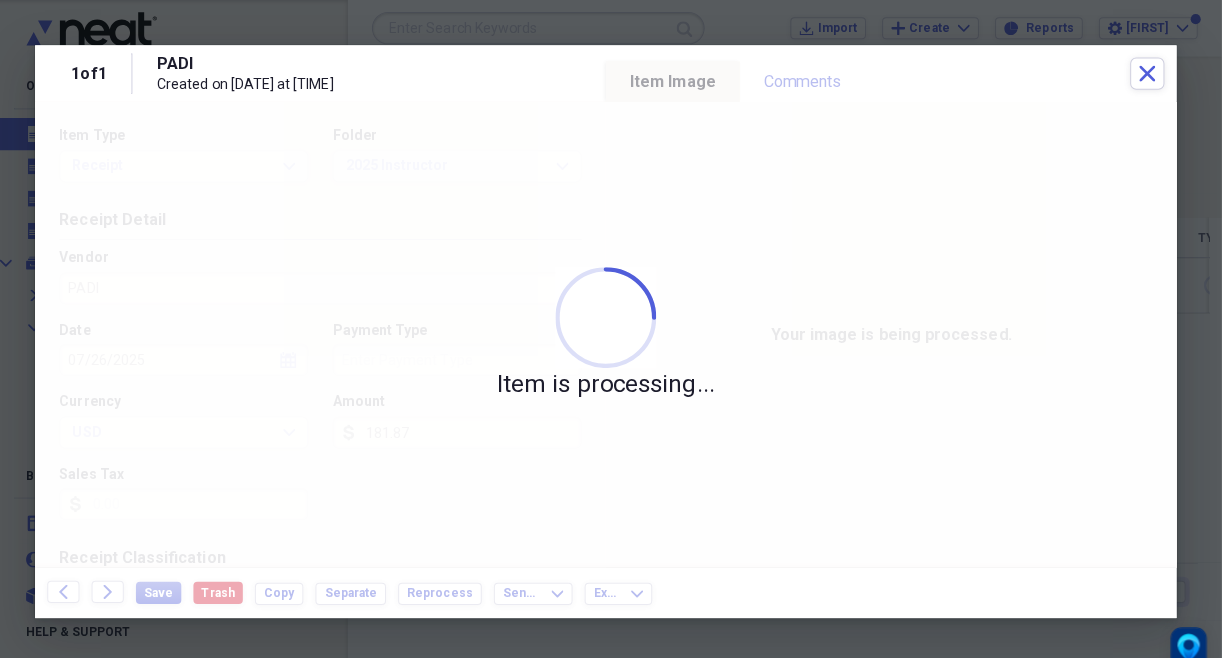 type on "Credit" 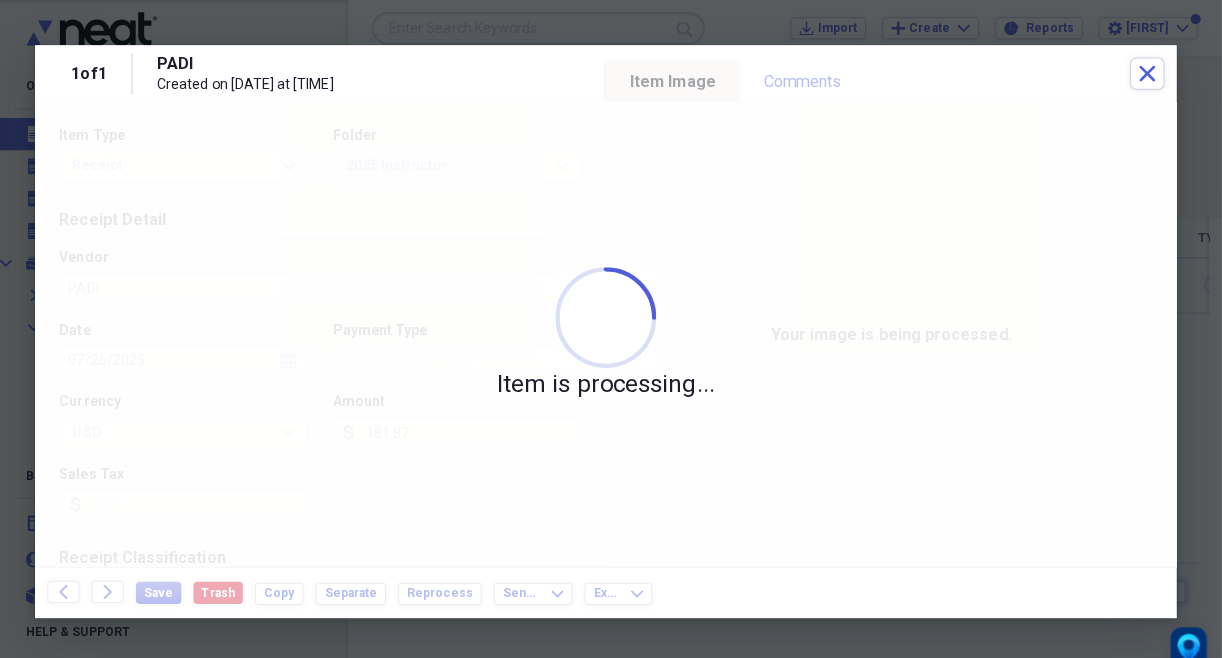 type on "13.87" 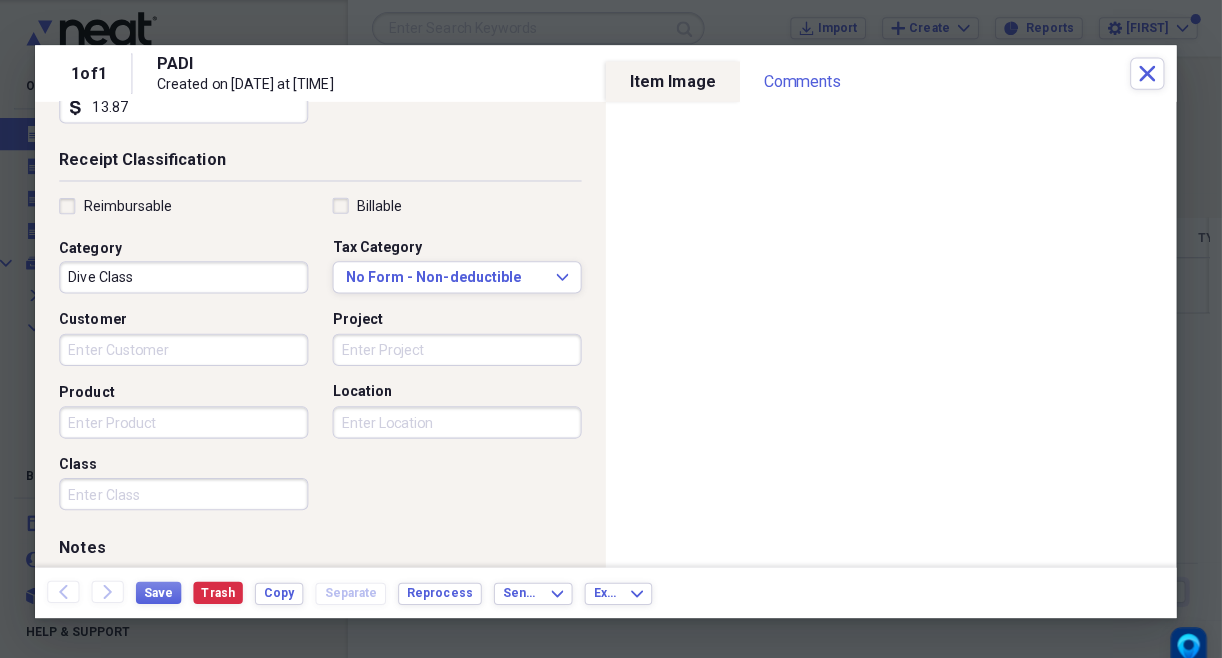 scroll, scrollTop: 395, scrollLeft: 0, axis: vertical 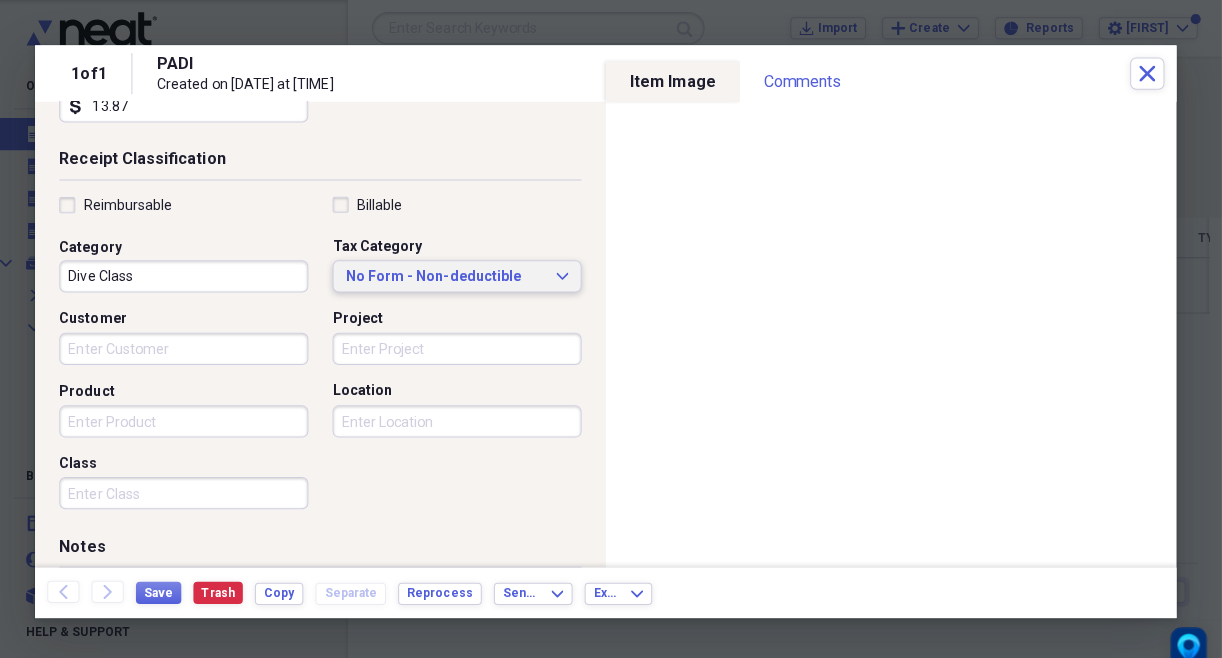 click on "Expand" 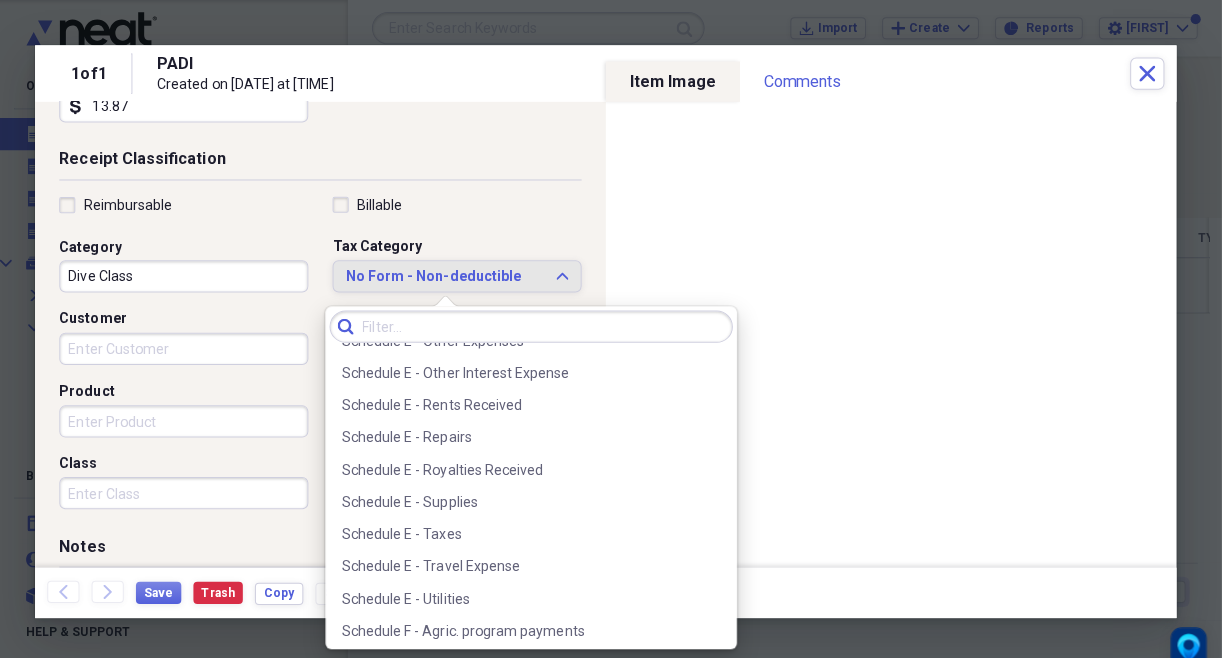 scroll, scrollTop: 5914, scrollLeft: 0, axis: vertical 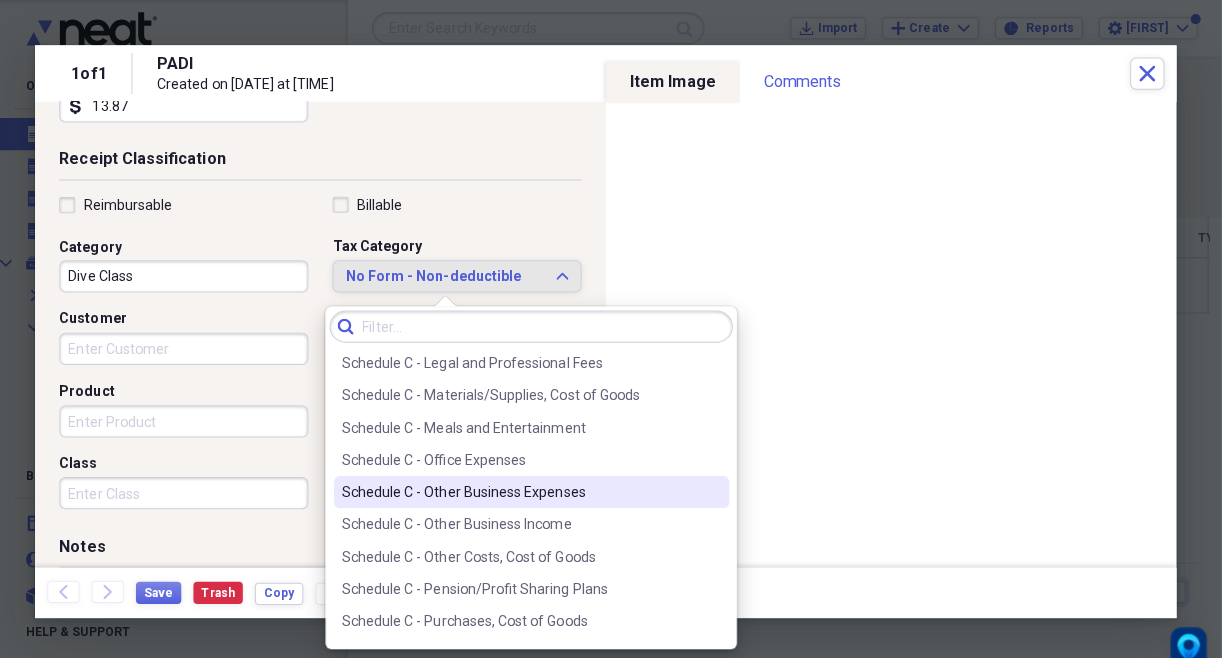 click on "Schedule C - Other Business Expenses" at bounding box center (525, 488) 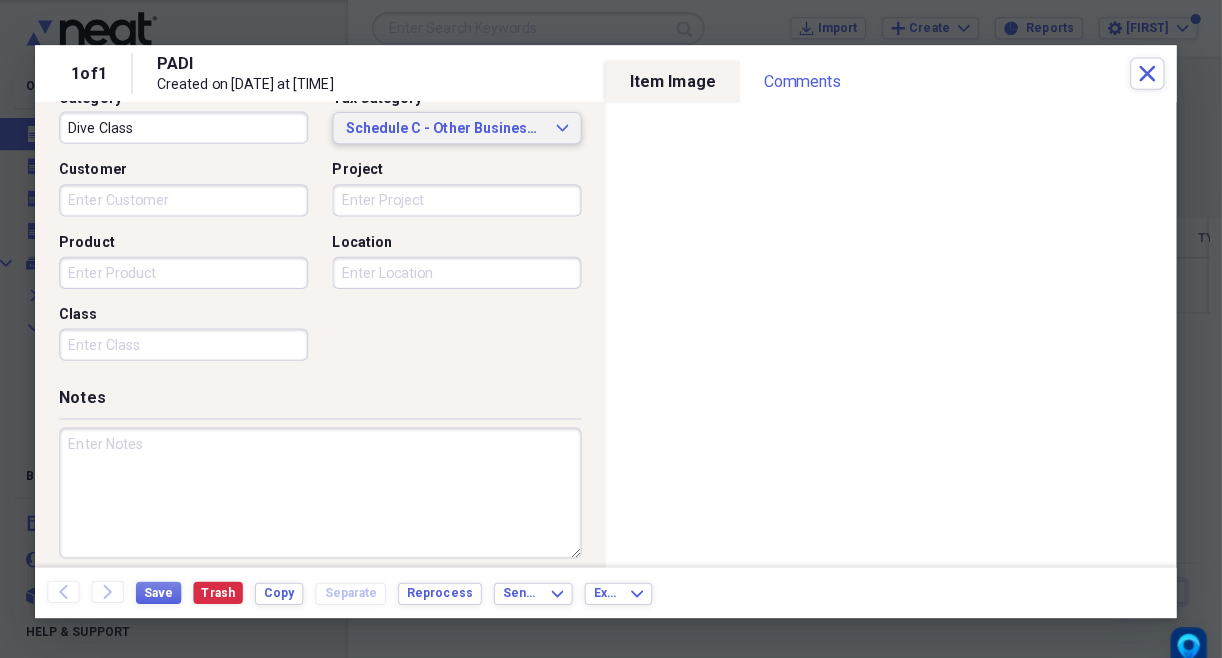 scroll, scrollTop: 548, scrollLeft: 0, axis: vertical 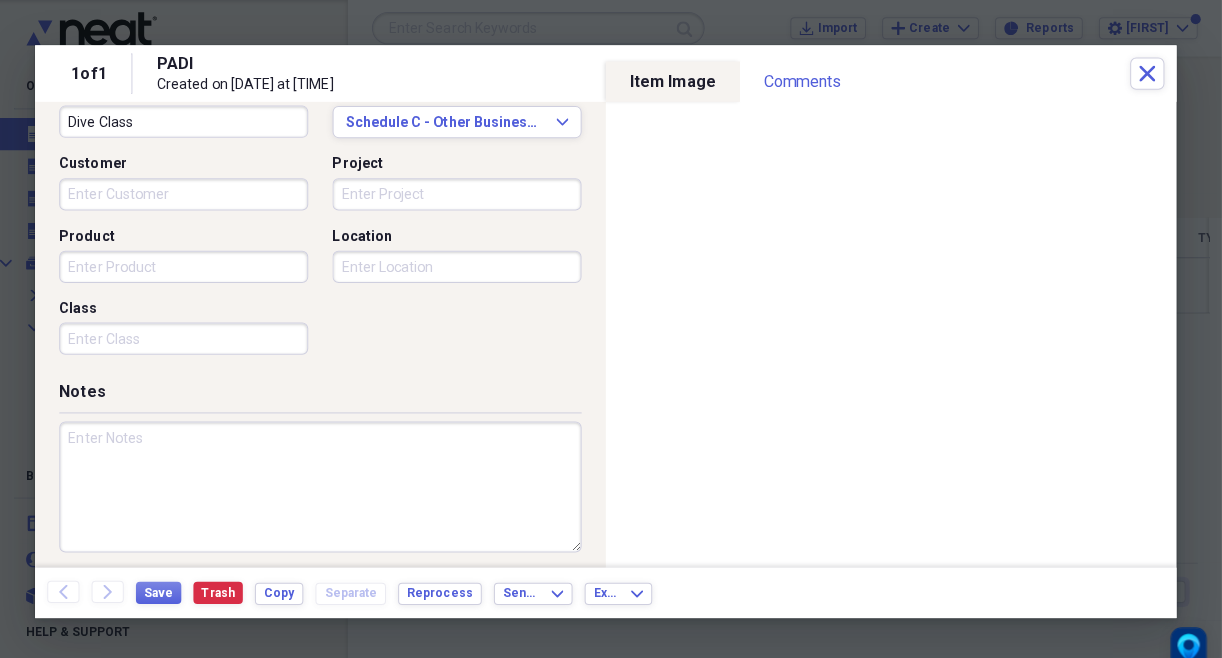 click at bounding box center [328, 483] 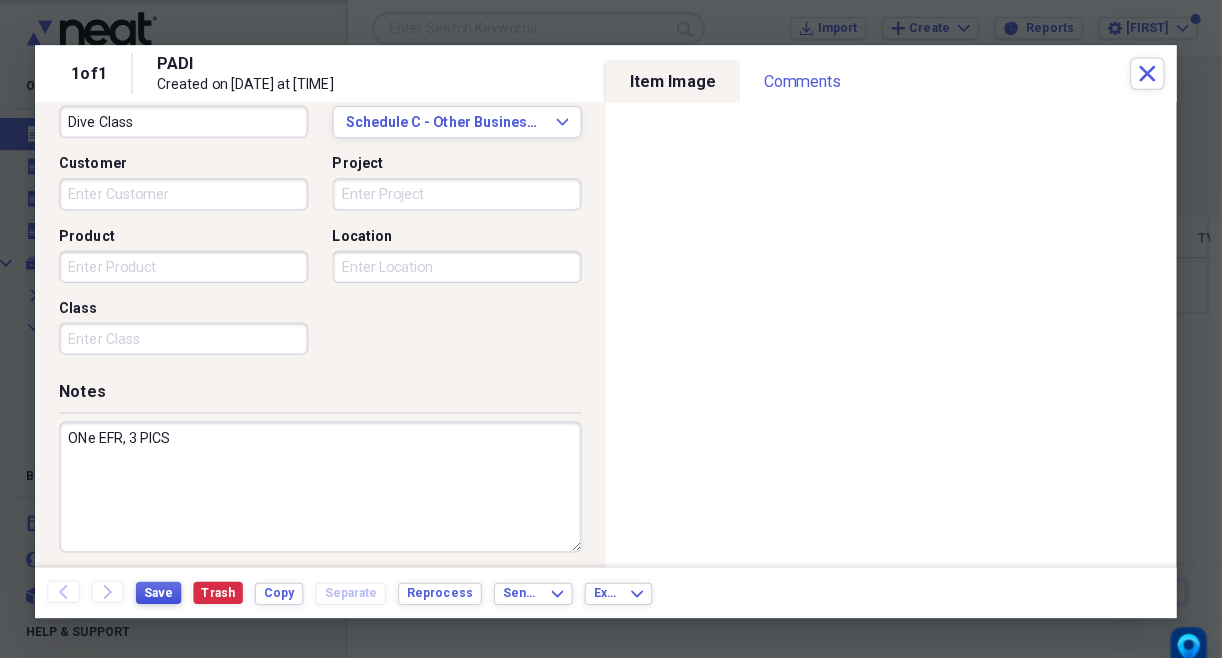 type on "ONe EFR, 3 PICS" 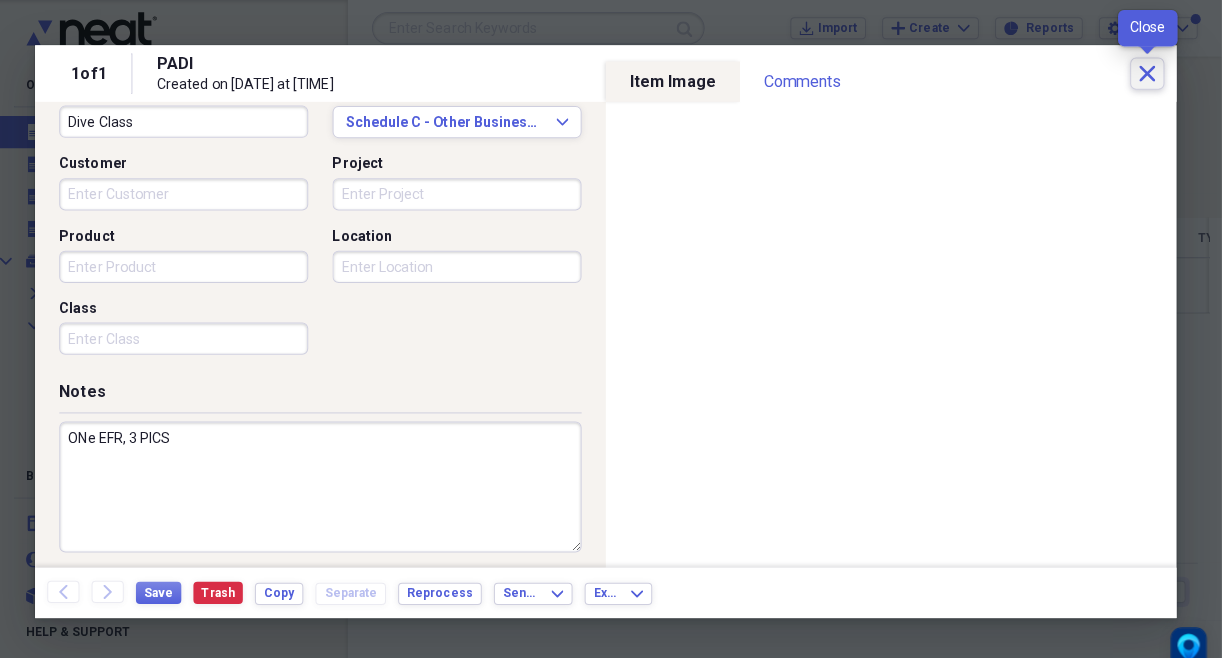 click on "Close" 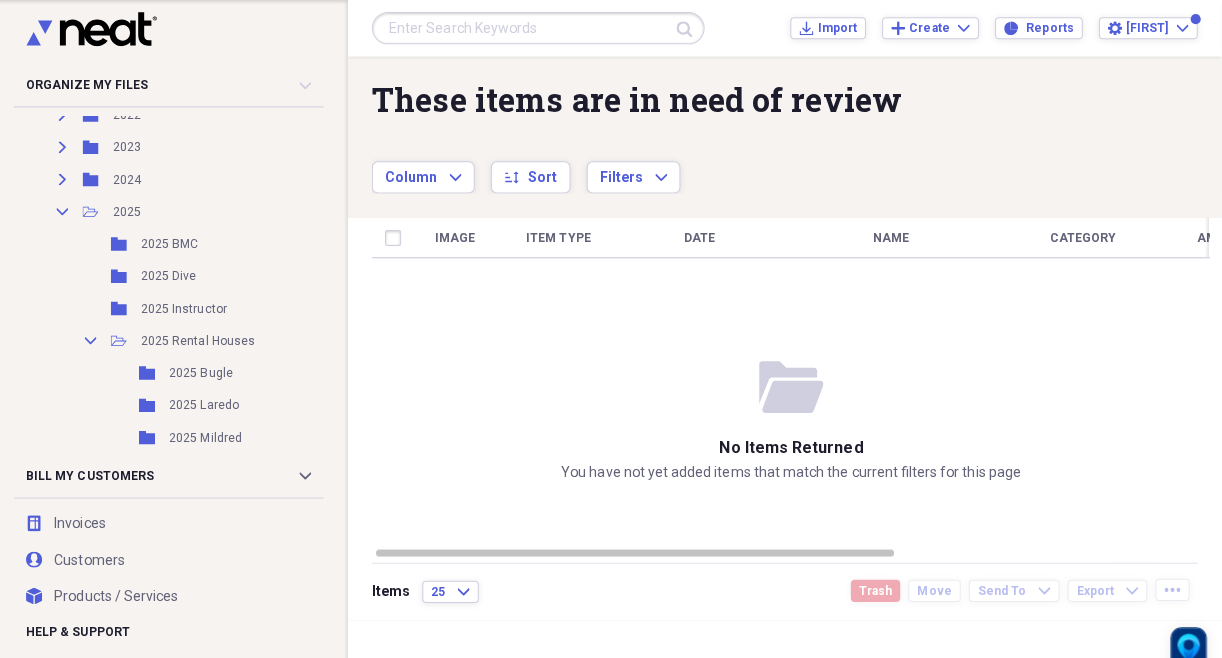 scroll, scrollTop: 443, scrollLeft: 0, axis: vertical 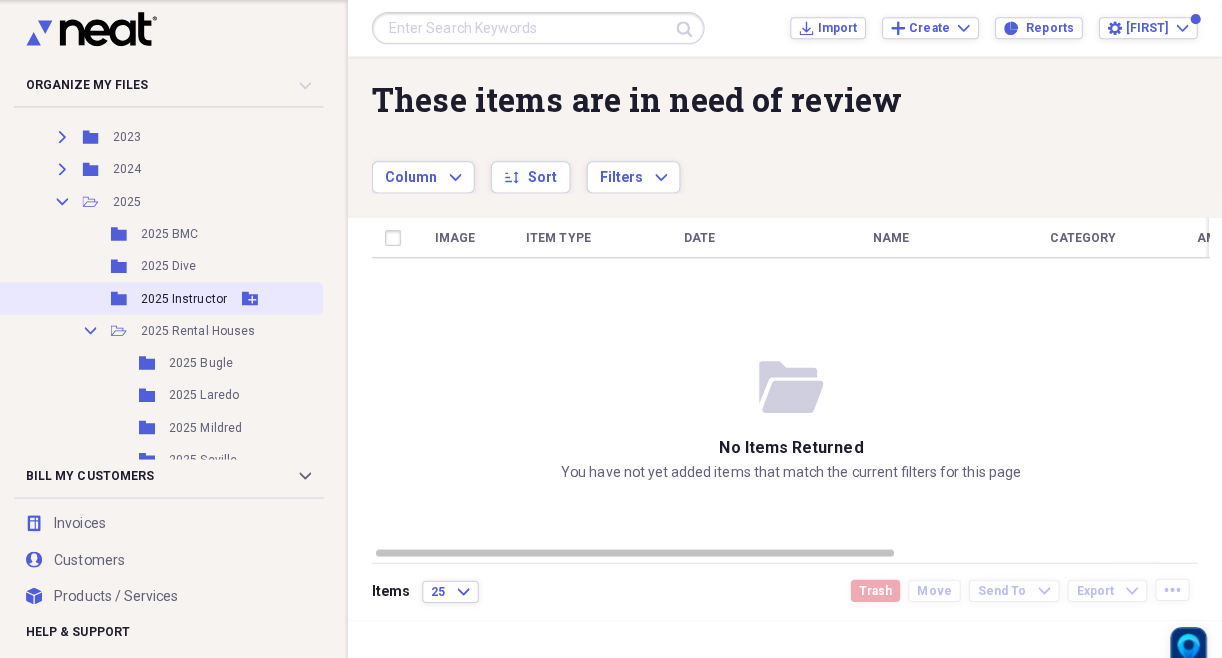 click on "2025 Instructor" at bounding box center (192, 296) 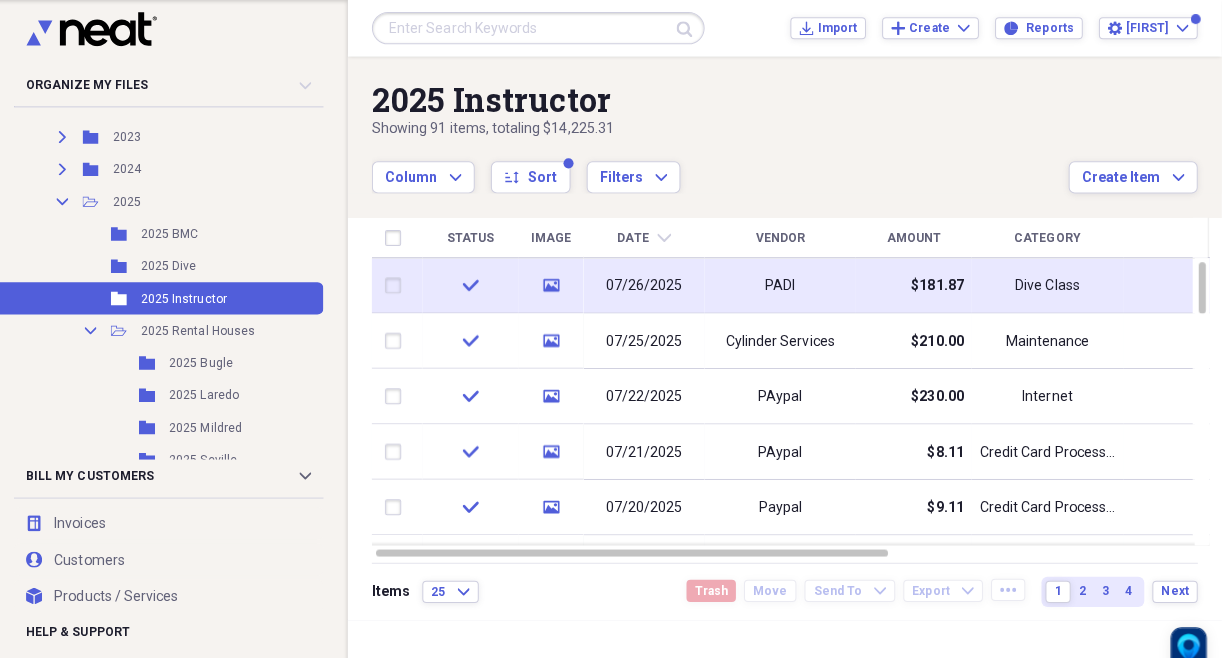 click on "07/26/2025" at bounding box center [649, 284] 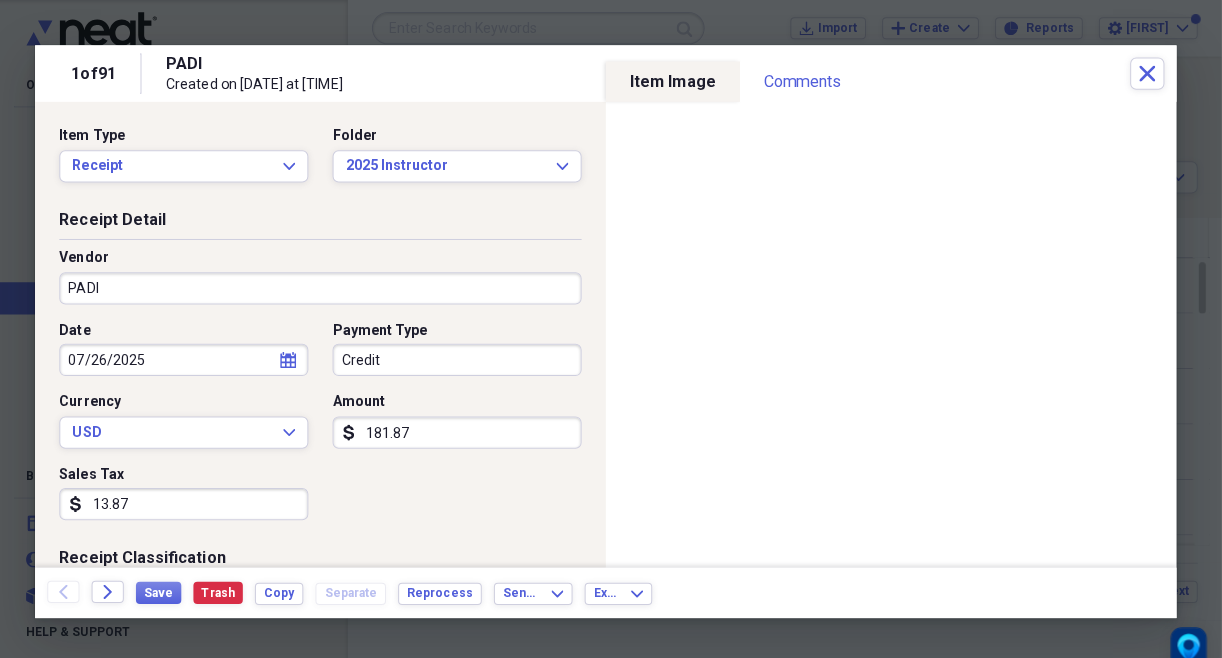 click on "calendar" 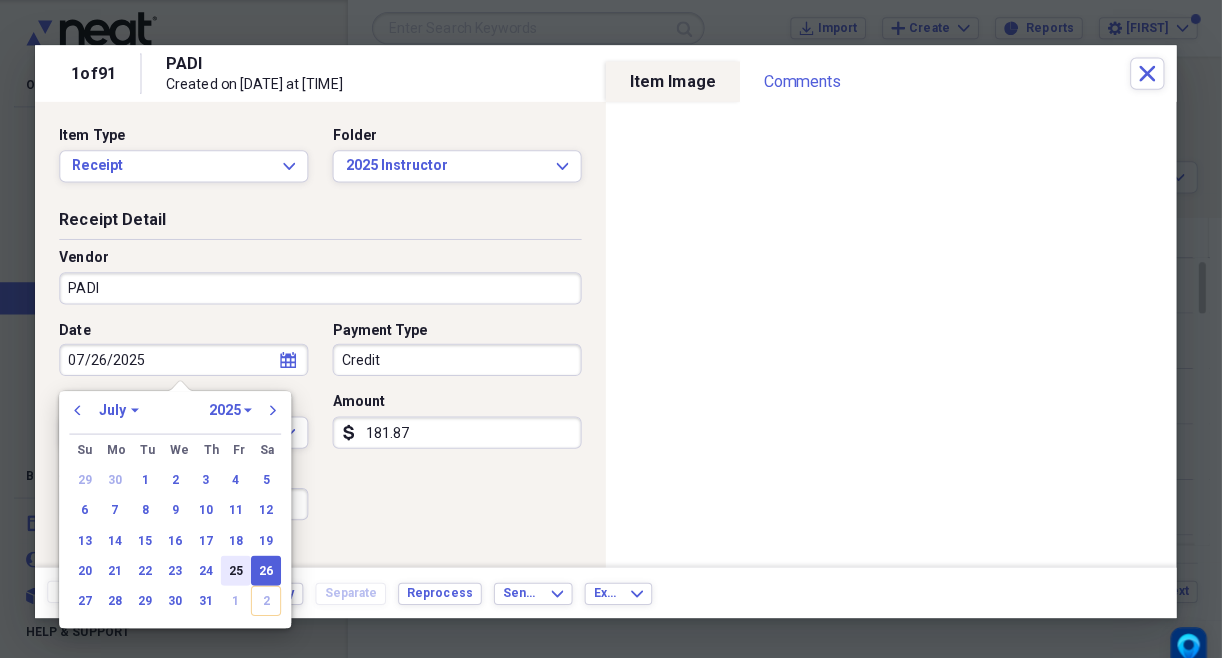 click on "25" at bounding box center (244, 566) 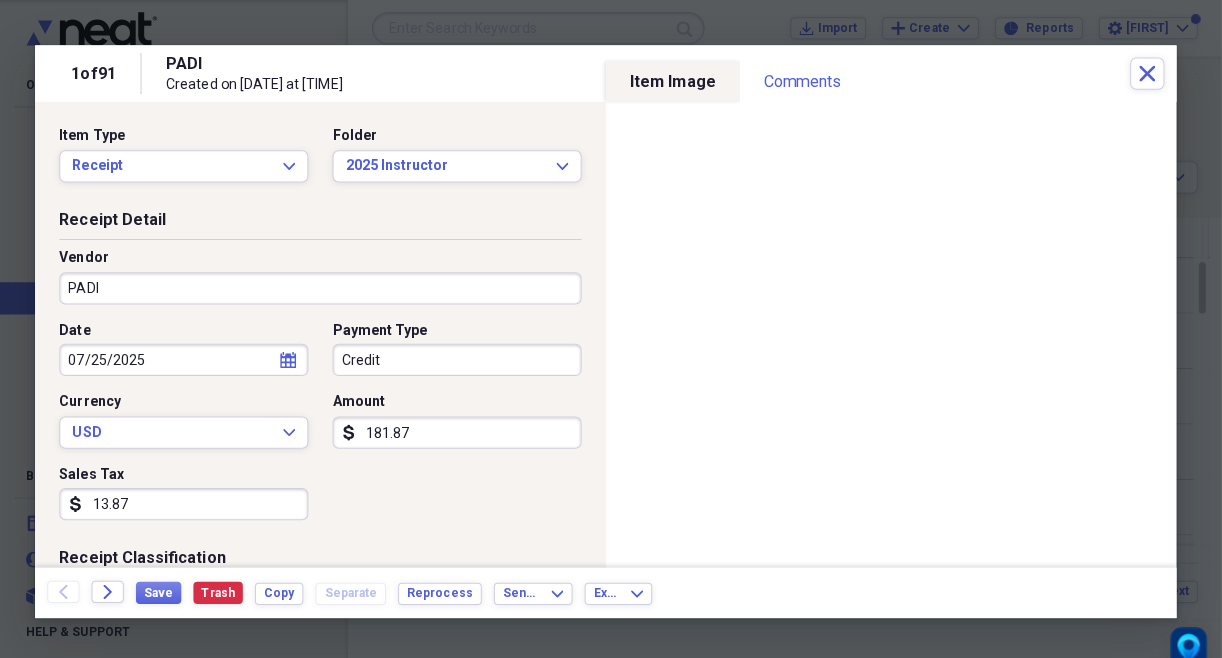 click on "Save Trash Copy Separate Reprocess" at bounding box center [322, 588] 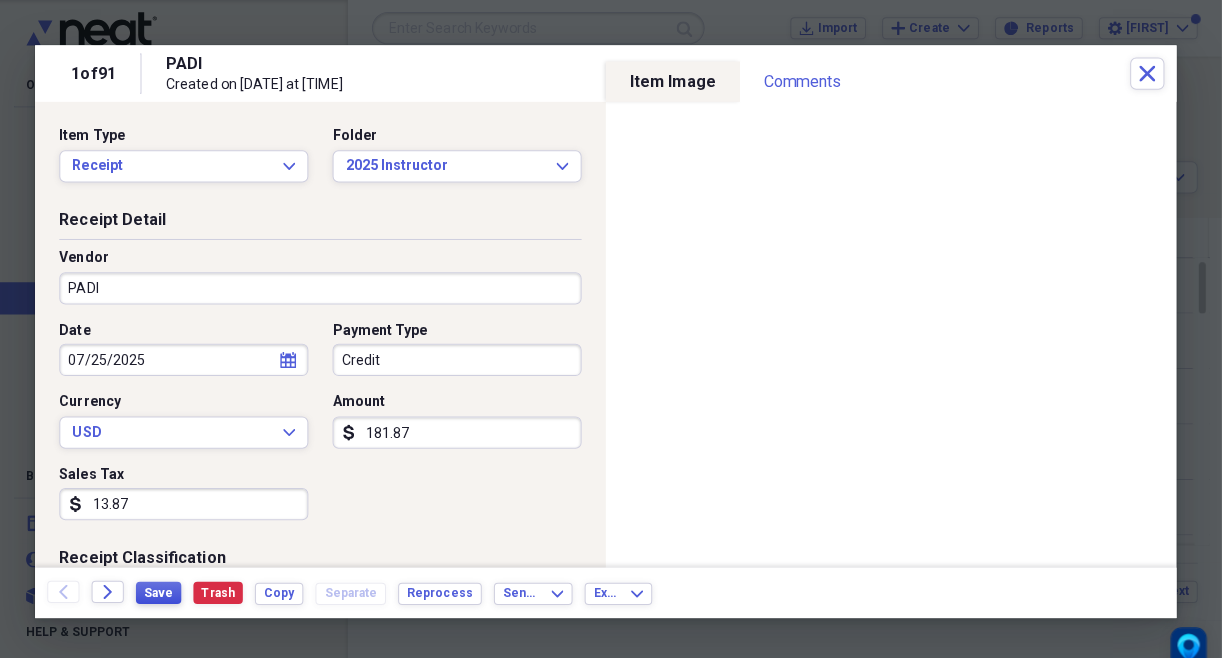 click on "Save" at bounding box center (167, 588) 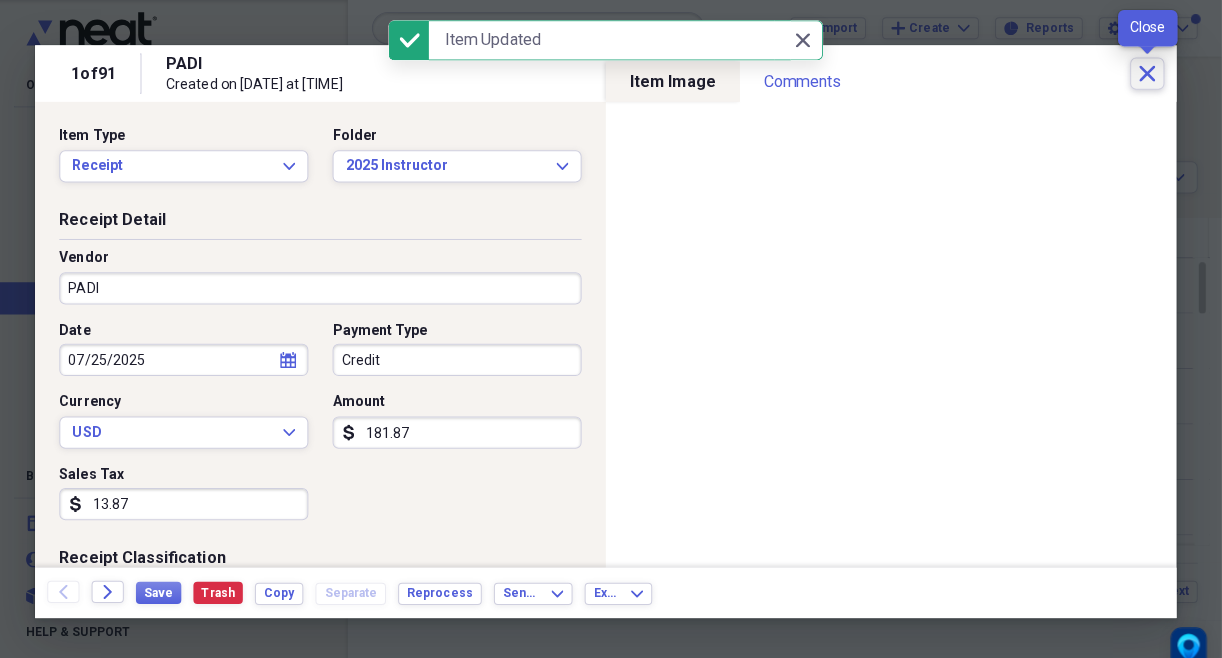 click on "Close" 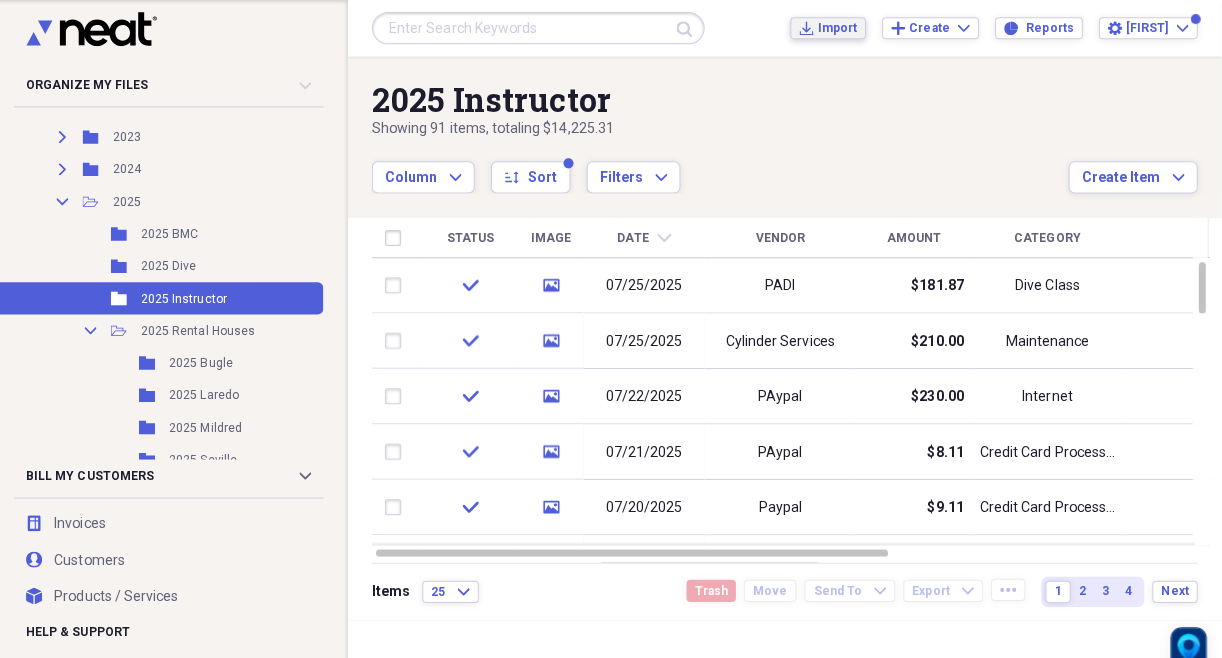click on "Import" at bounding box center [840, 28] 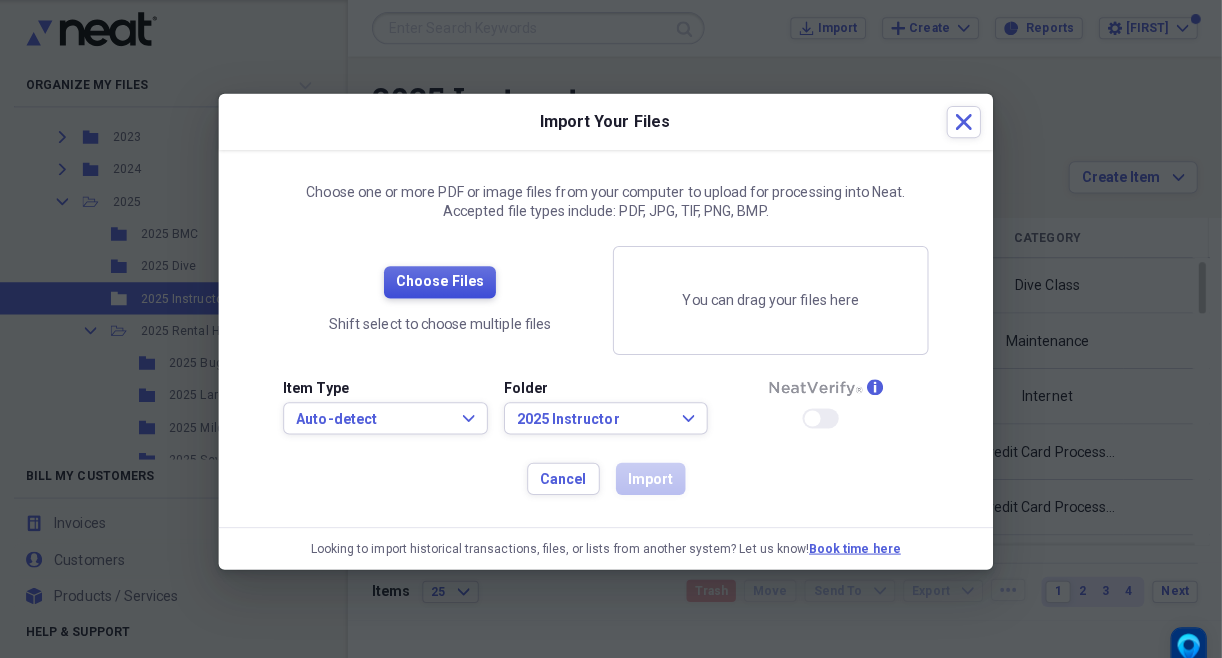 click on "Choose Files" at bounding box center [446, 280] 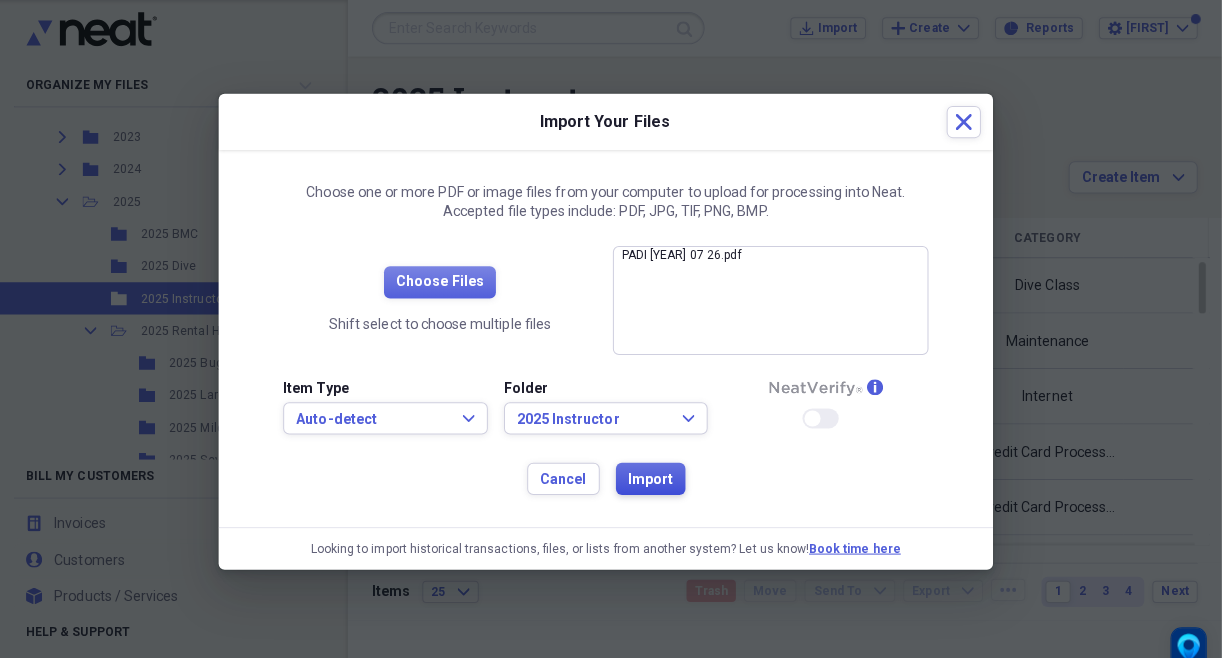 click on "Import" at bounding box center [655, 476] 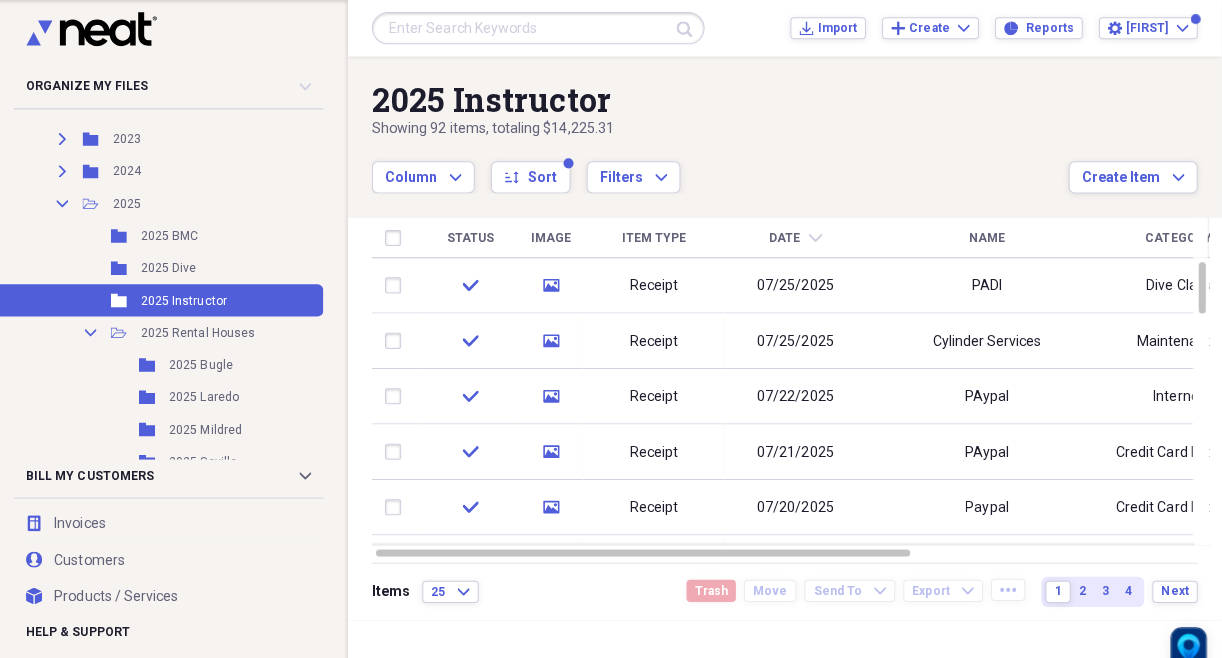 scroll, scrollTop: 0, scrollLeft: 0, axis: both 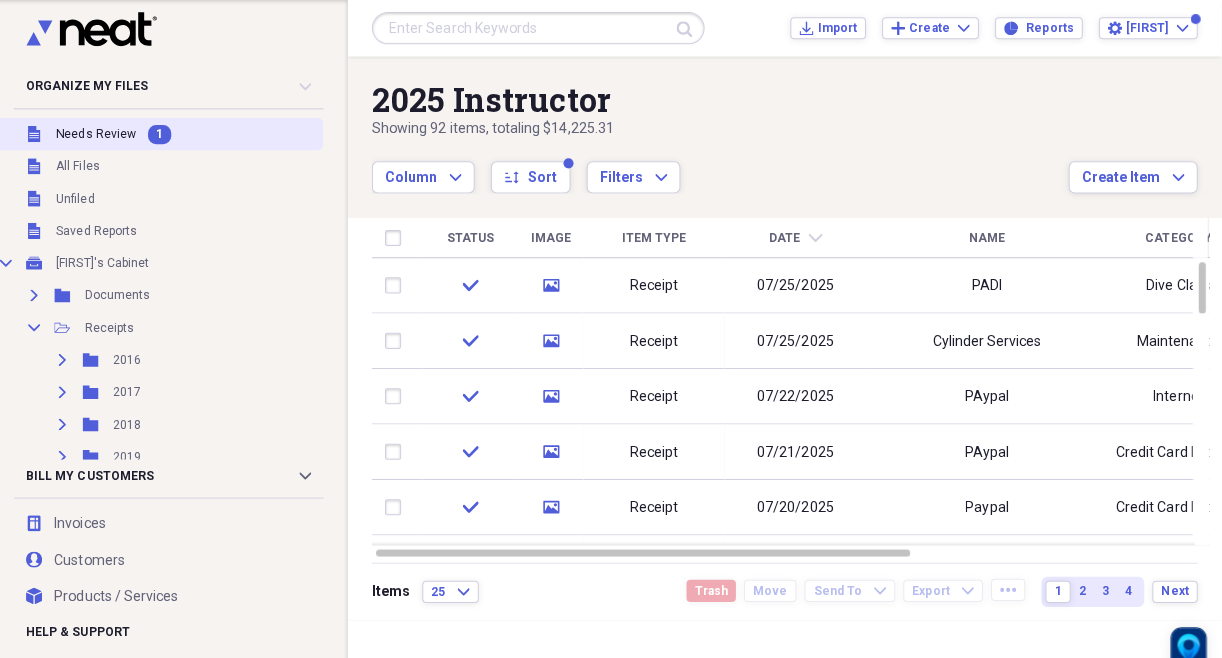 click on "Needs Review" at bounding box center (105, 133) 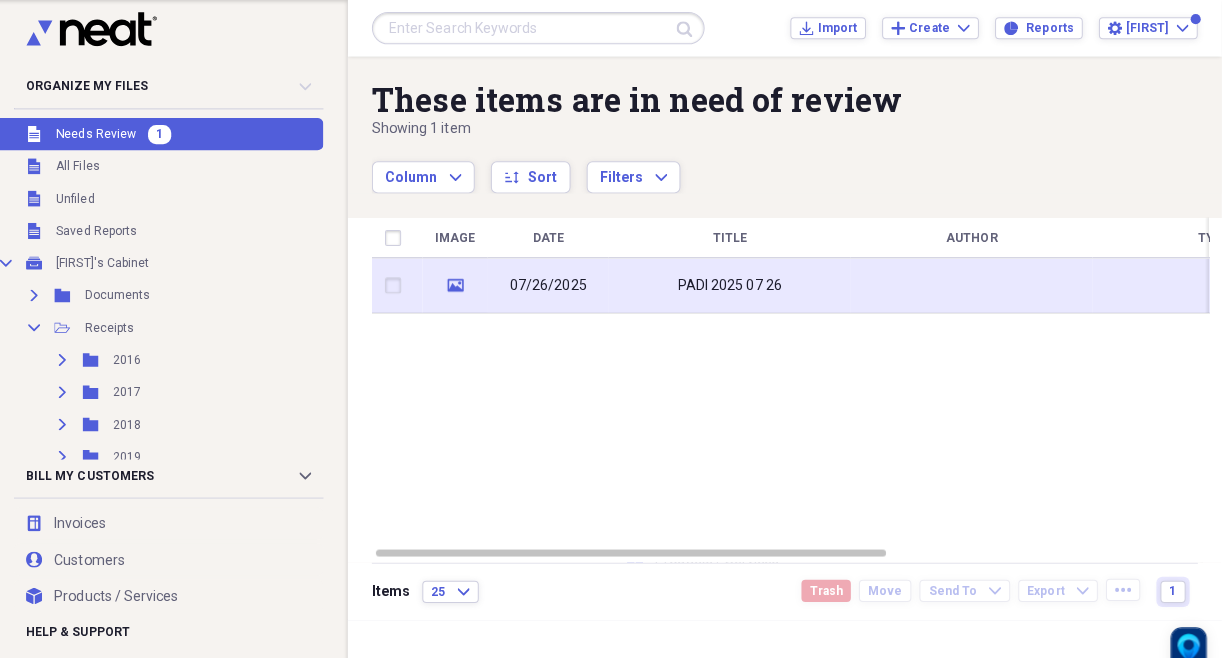 click on "07/26/2025" at bounding box center (554, 284) 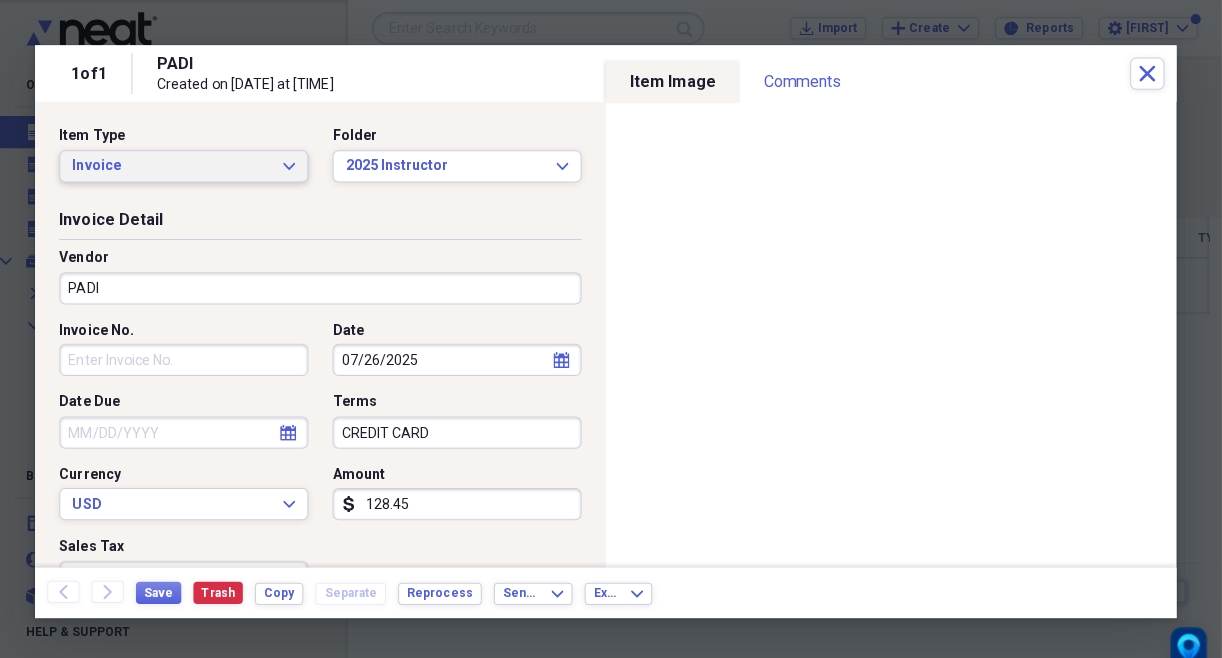 click on "Expand" 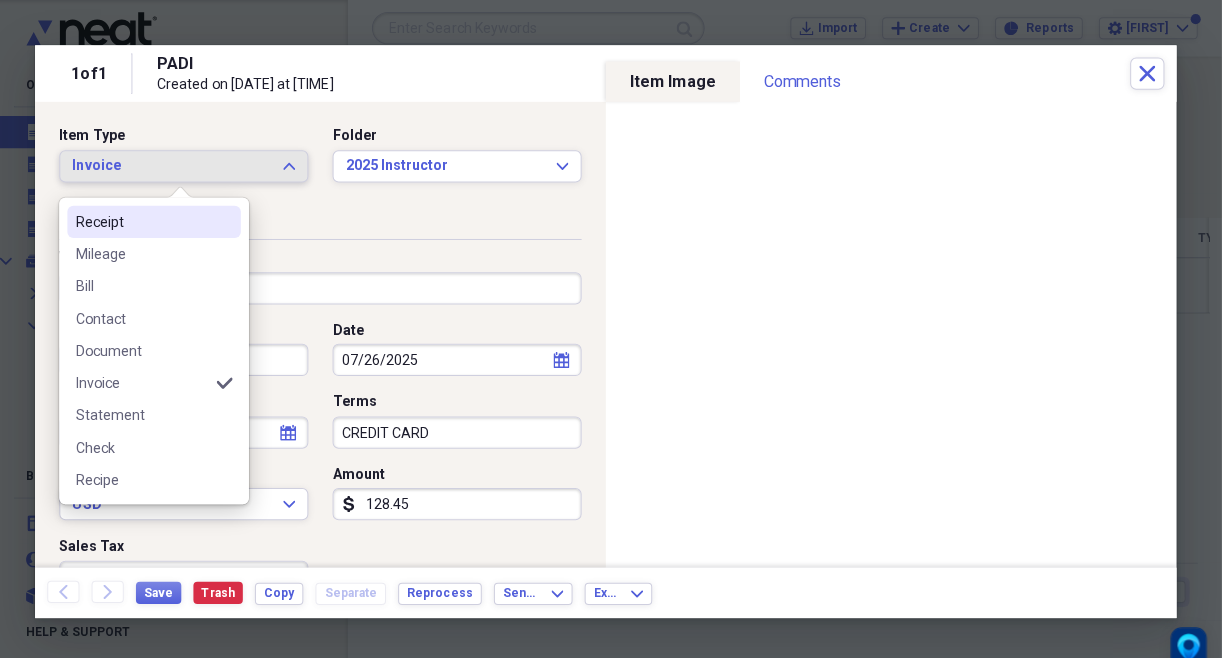 click on "Receipt" at bounding box center [151, 220] 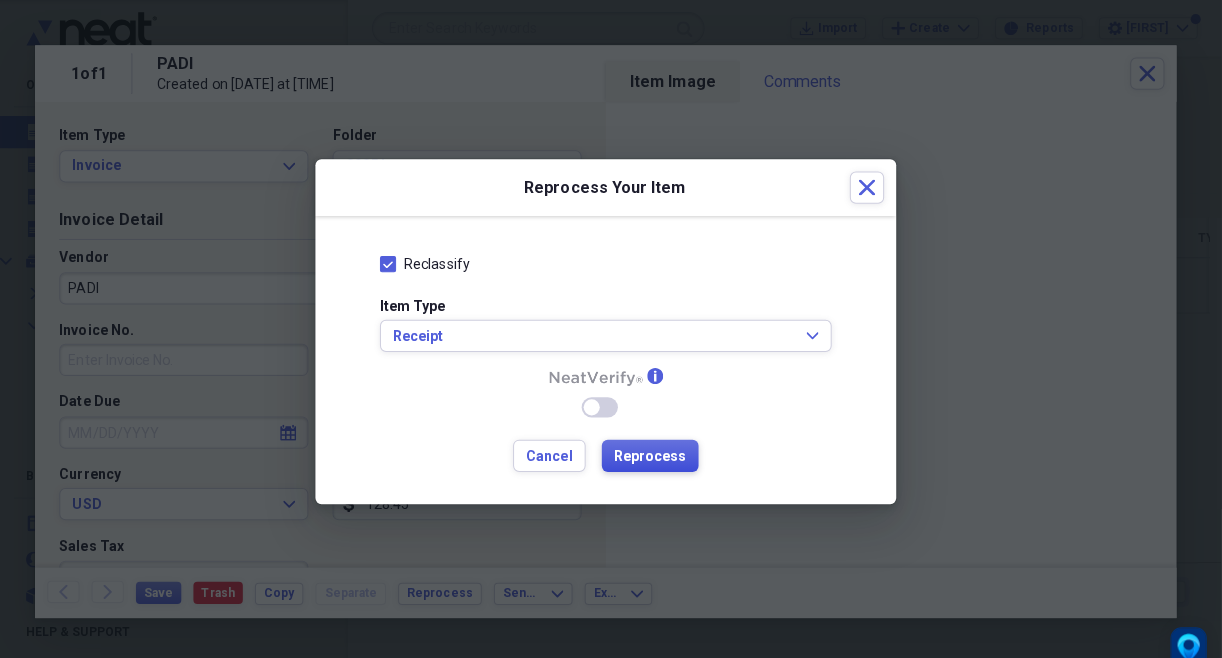 click on "Reprocess" at bounding box center (655, 453) 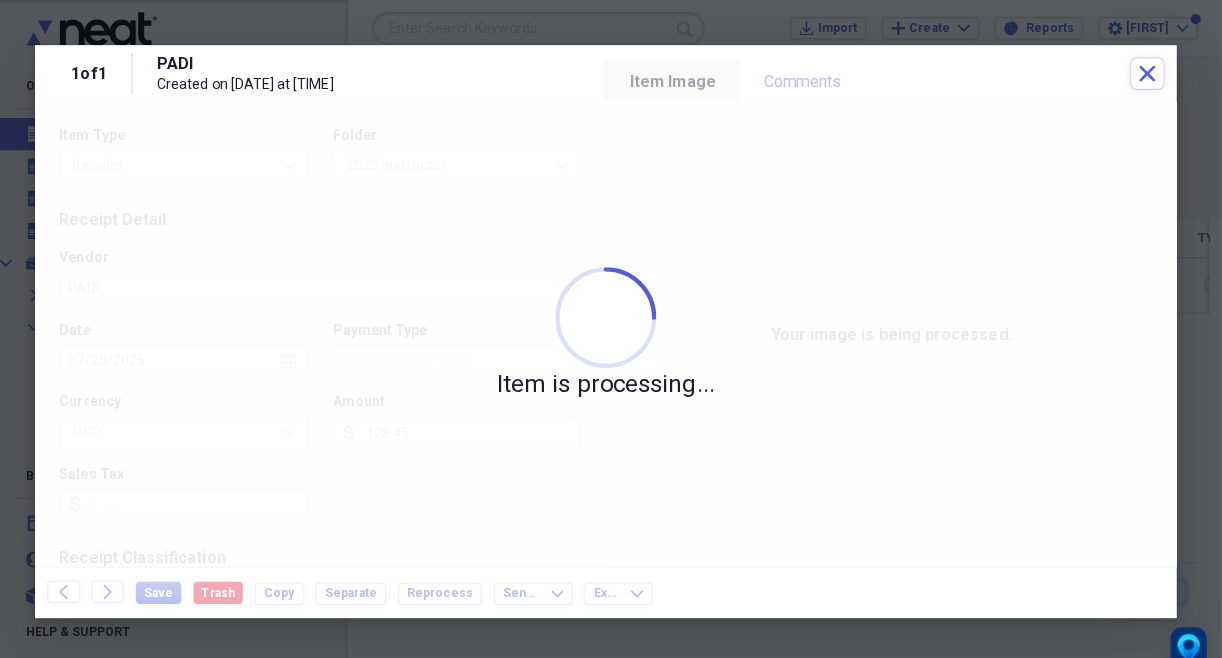 click on "Organize My Files 1 Collapse Unfiled Needs Review 1 Unfiled All Files Unfiled Unfiled Unfiled Saved Reports Collapse My Cabinet [FIRST]'s Cabinet Add Folder Expand Folder Documents Add Folder Collapse Open Folder Receipts Add Folder Expand Folder 2016 Add Folder Expand Folder 2017 Add Folder Expand Folder 2018 Add Folder Expand Folder 2019 Add Folder Expand Folder 2020 Add Folder Expand Folder 2021 Add Folder Expand Folder 2022 Add Folder Expand Folder 2023 Add Folder Expand Folder 2024 Add Folder Collapse Open Folder 2025 Add Folder Folder 2025 BMC Add Folder Folder 2025 Dive Add Folder Folder 2025 Instructor Add Folder Collapse Open Folder 2025 Rental Houses Add Folder Folder 2025 Bugle Add Folder Folder 2025 Laredo Add Folder Folder 2025 Mildred Add Folder Folder 2025 Seville Add Folder Folder 2025 Westover Add Folder Folder 2025 Yellowleaf Add Folder Folder Van 2 Add Folder Expand Folder [FIRST] Add Folder Collapse Trash Trash Folder 2022 Compressor Folder 2022 Do irt Folder BMC Folder Dive Folder Folder user" at bounding box center [611, 329] 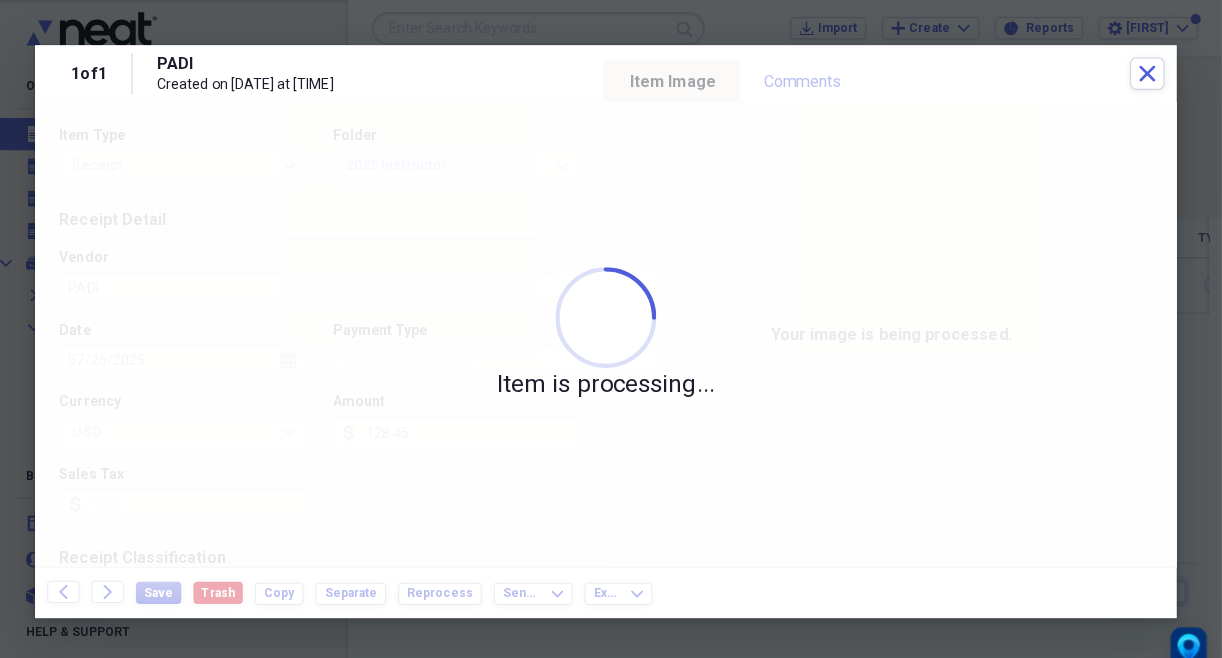 type on "Credit" 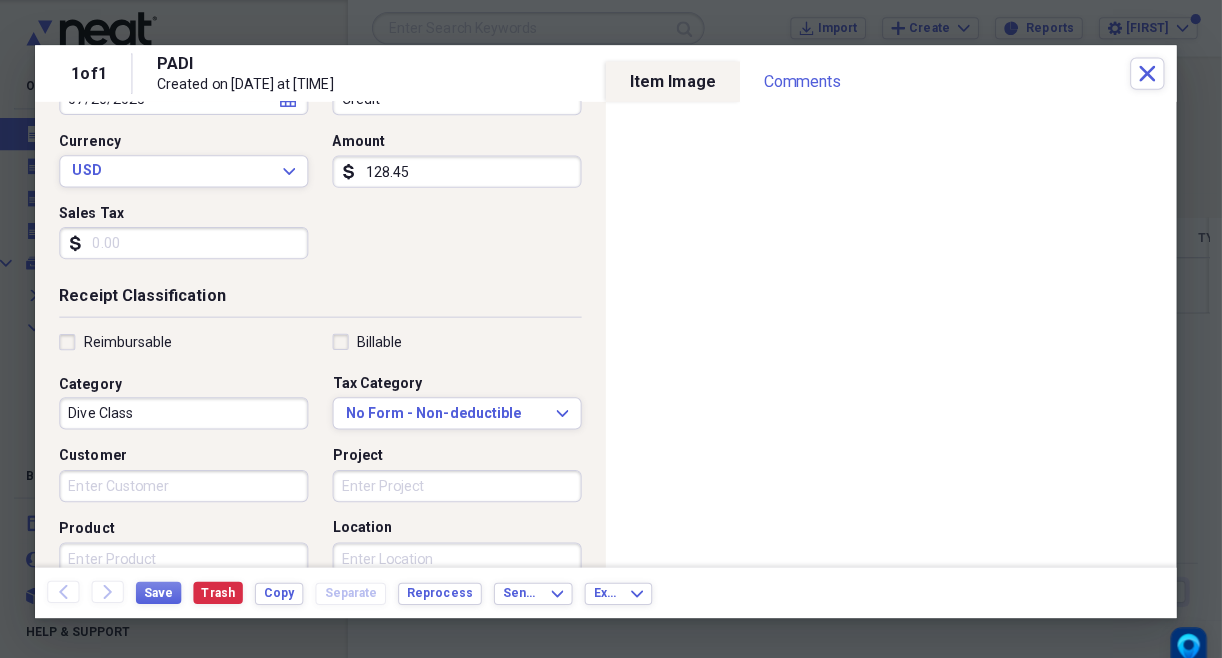 scroll, scrollTop: 272, scrollLeft: 0, axis: vertical 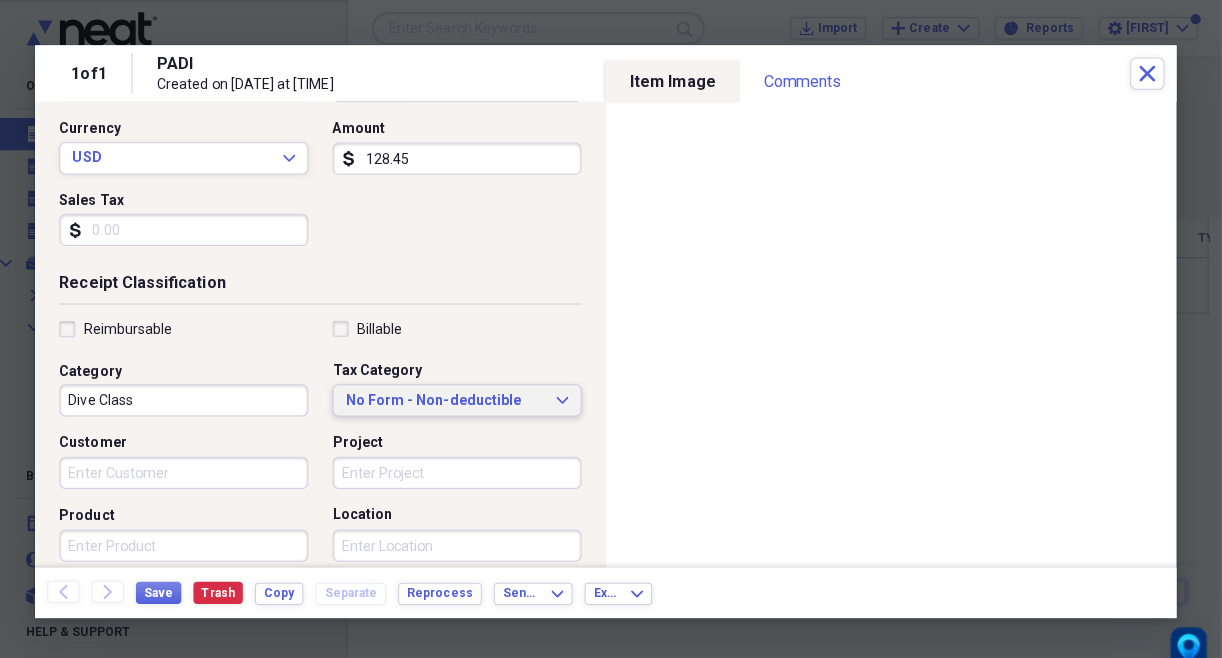 click on "Expand" 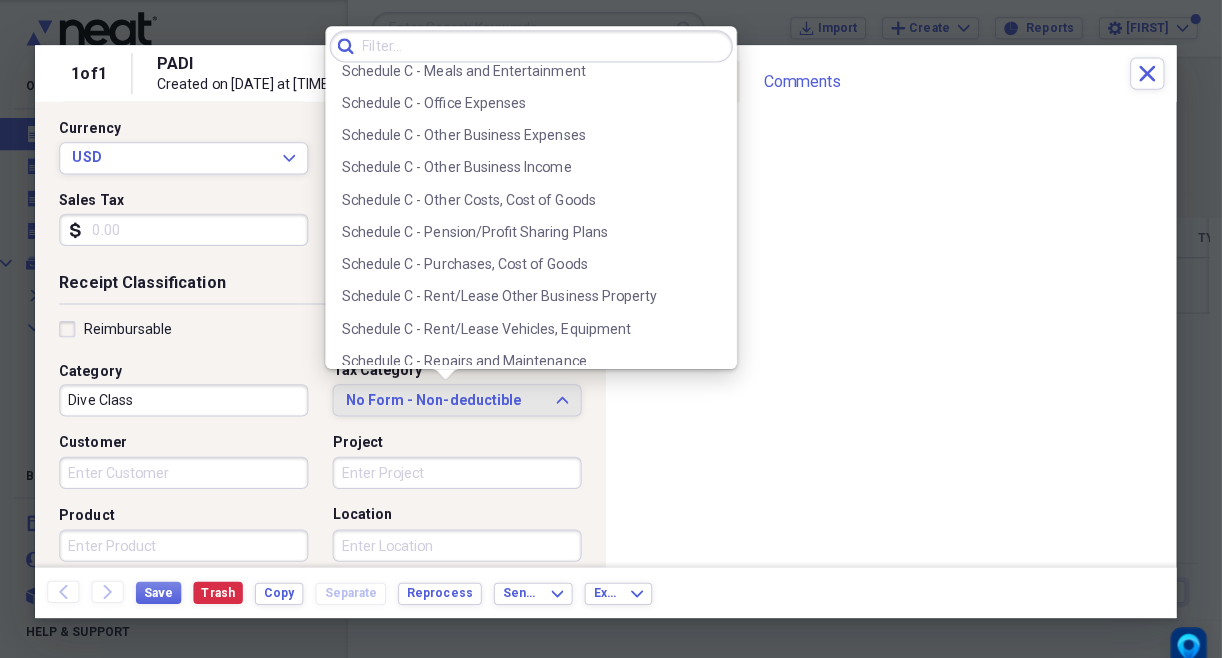 scroll, scrollTop: 3979, scrollLeft: 0, axis: vertical 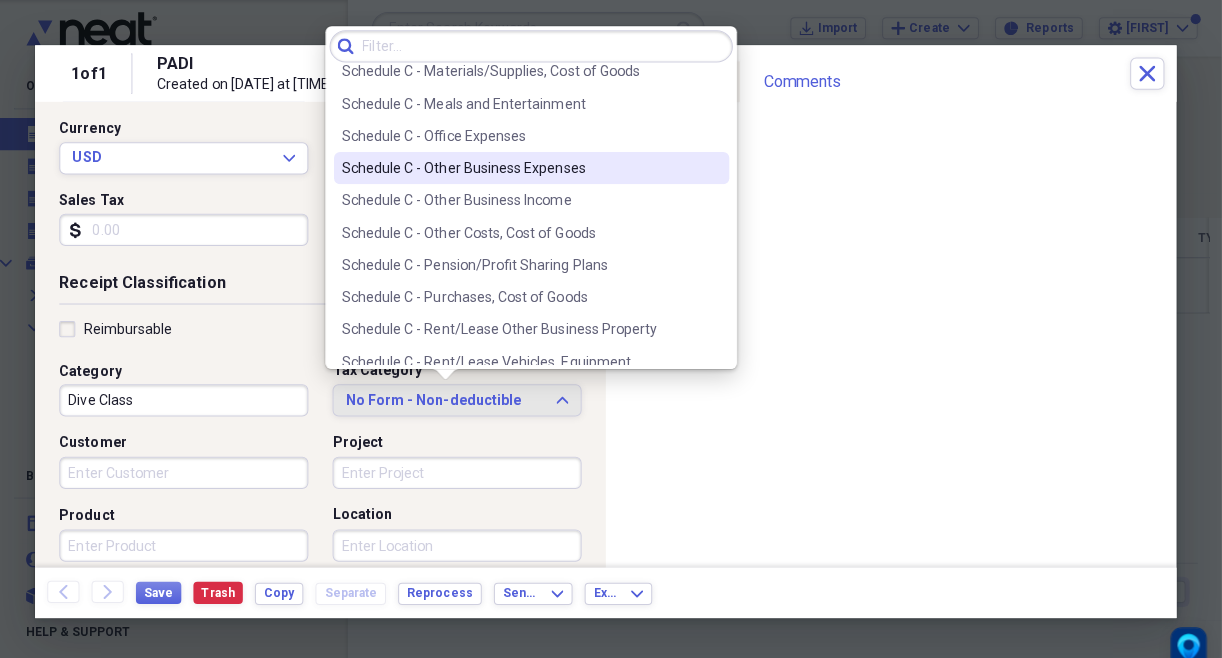 click on "Schedule C - Other Business Expenses" at bounding box center [525, 167] 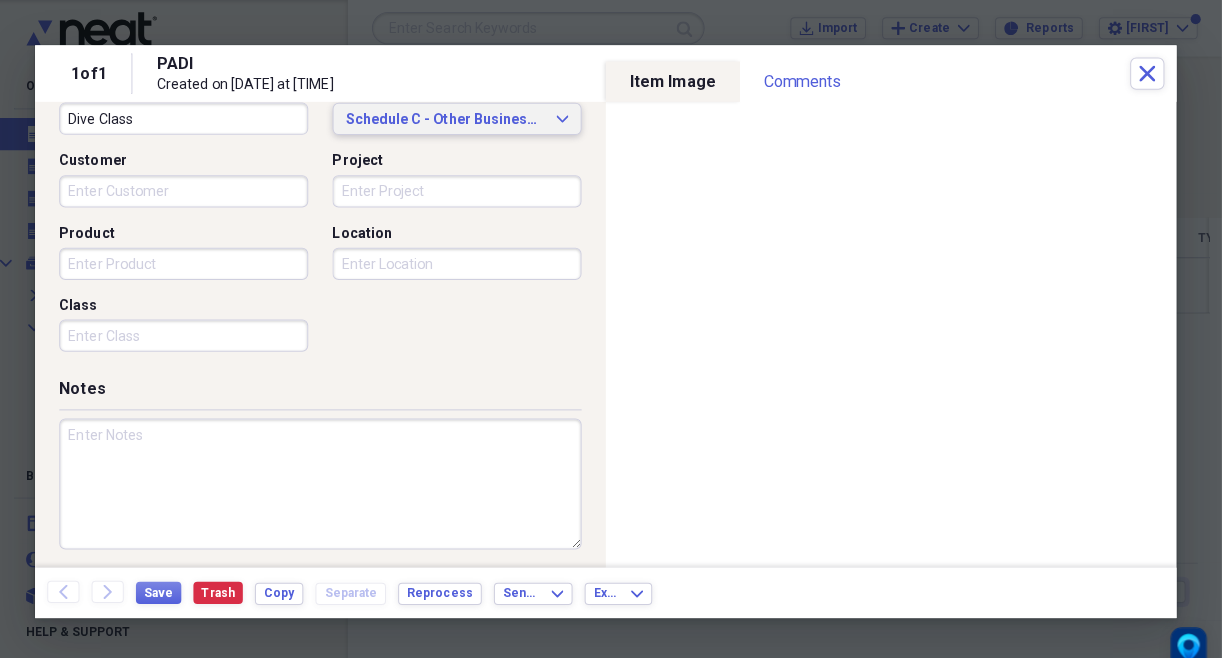 scroll, scrollTop: 557, scrollLeft: 0, axis: vertical 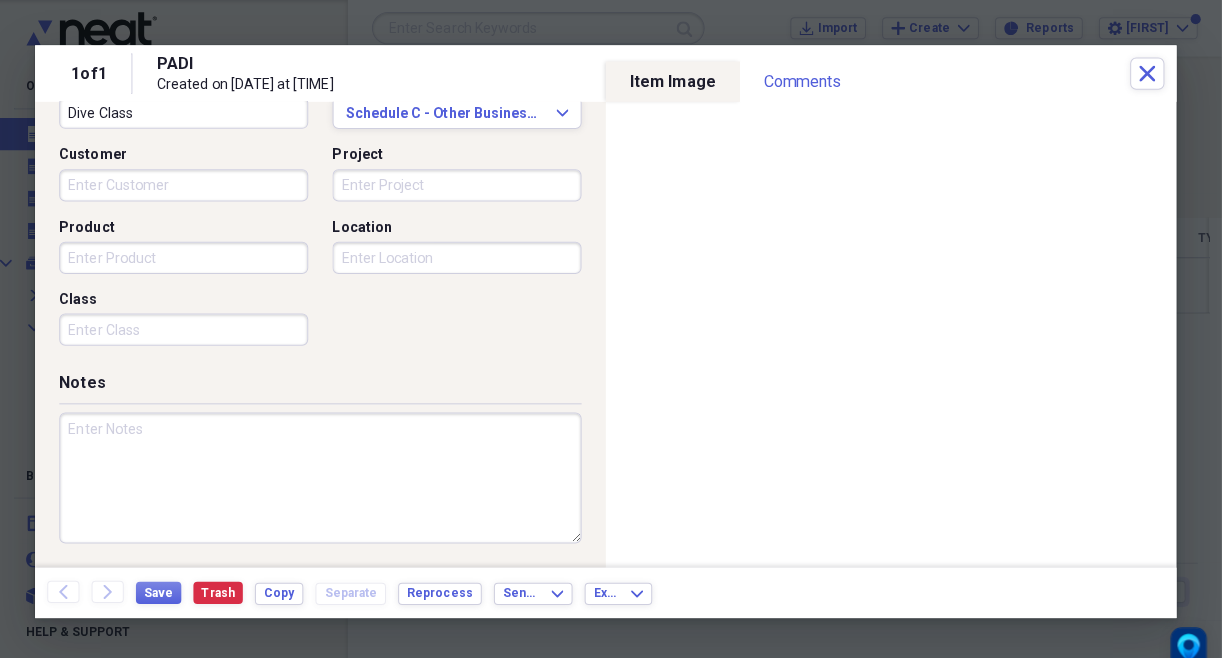 click at bounding box center [328, 474] 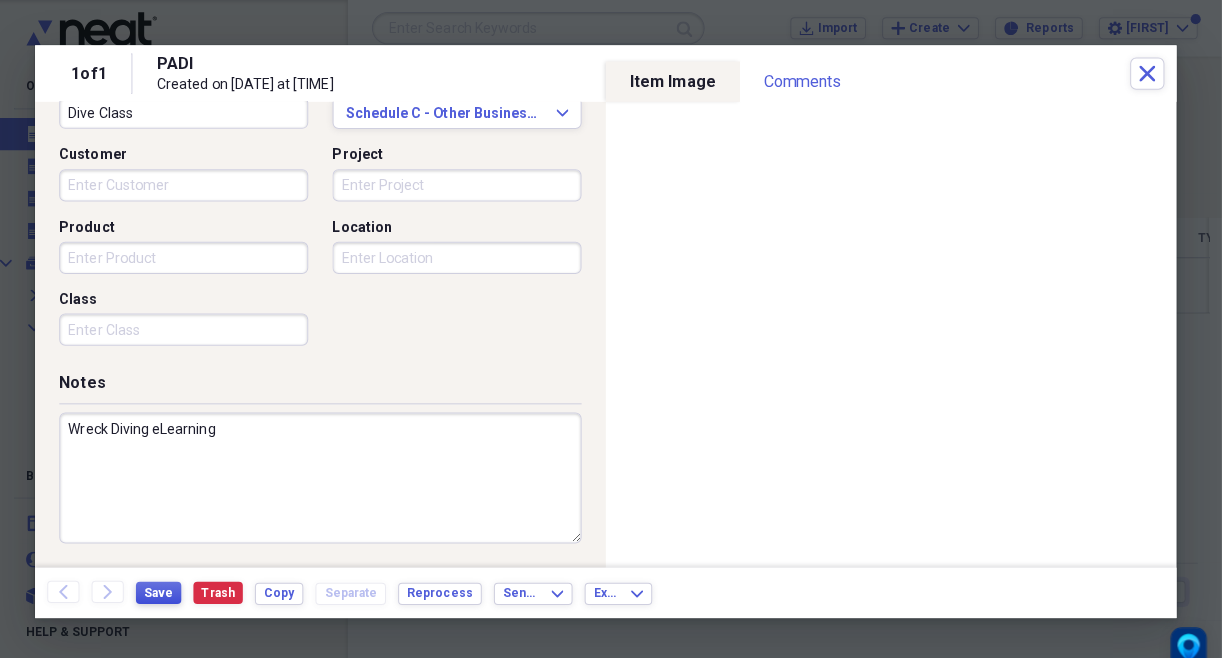 type on "Wreck Diving eLearning" 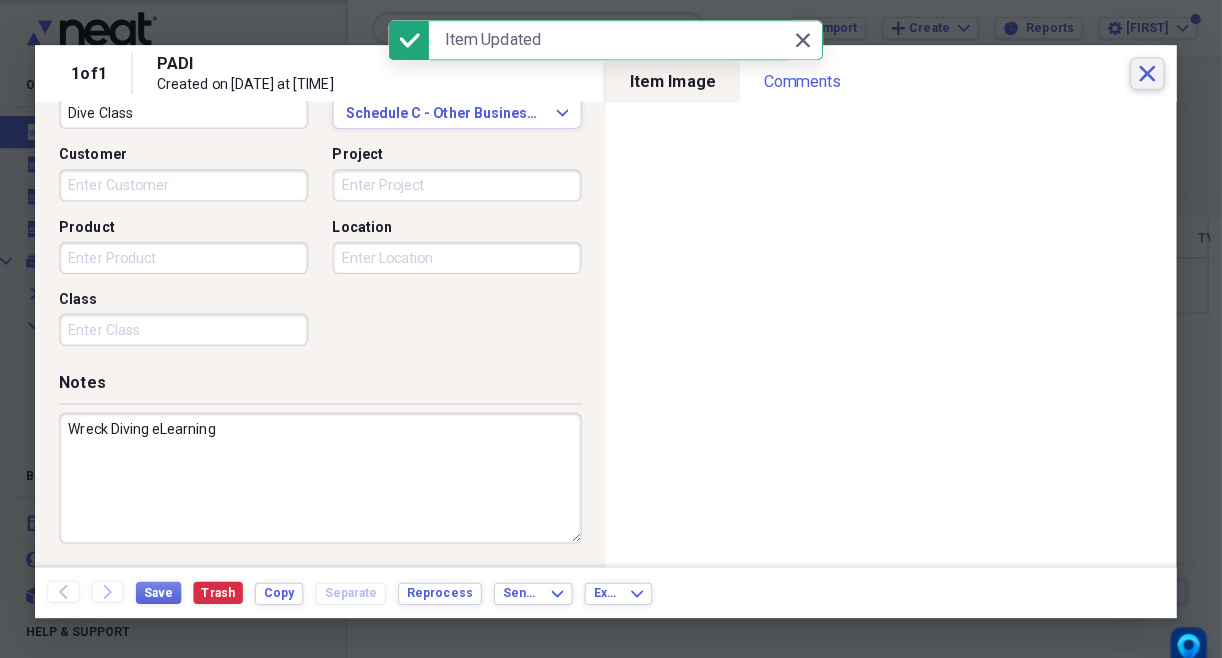 click on "Close" at bounding box center [1148, 73] 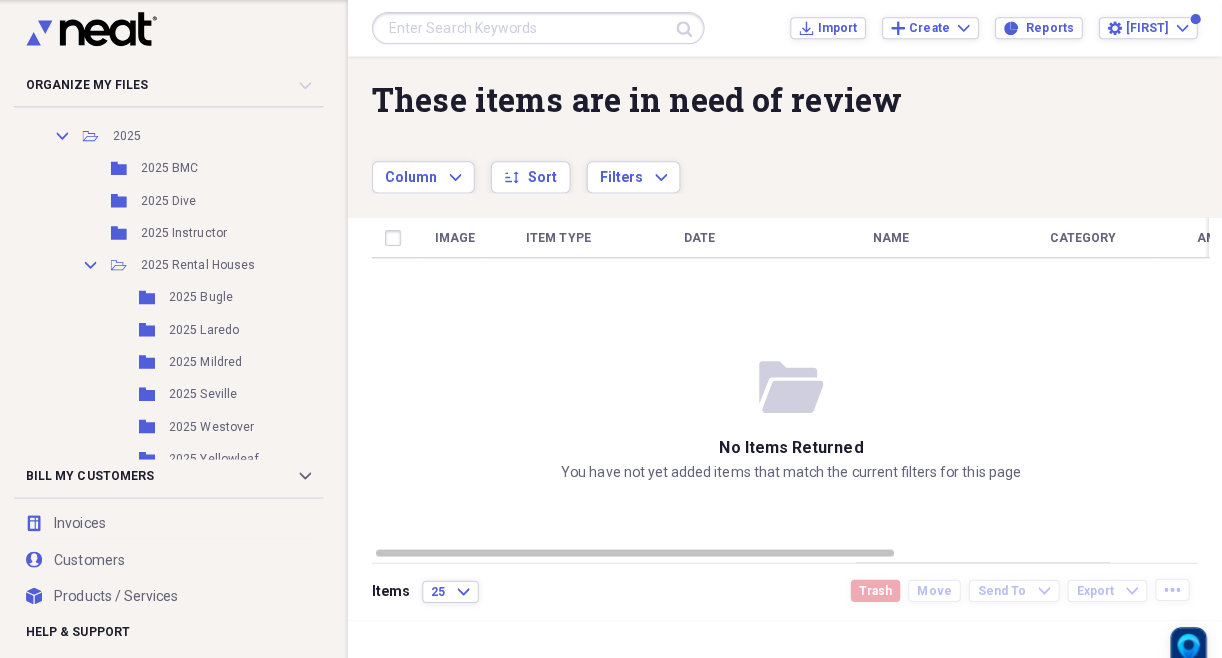 scroll, scrollTop: 508, scrollLeft: 0, axis: vertical 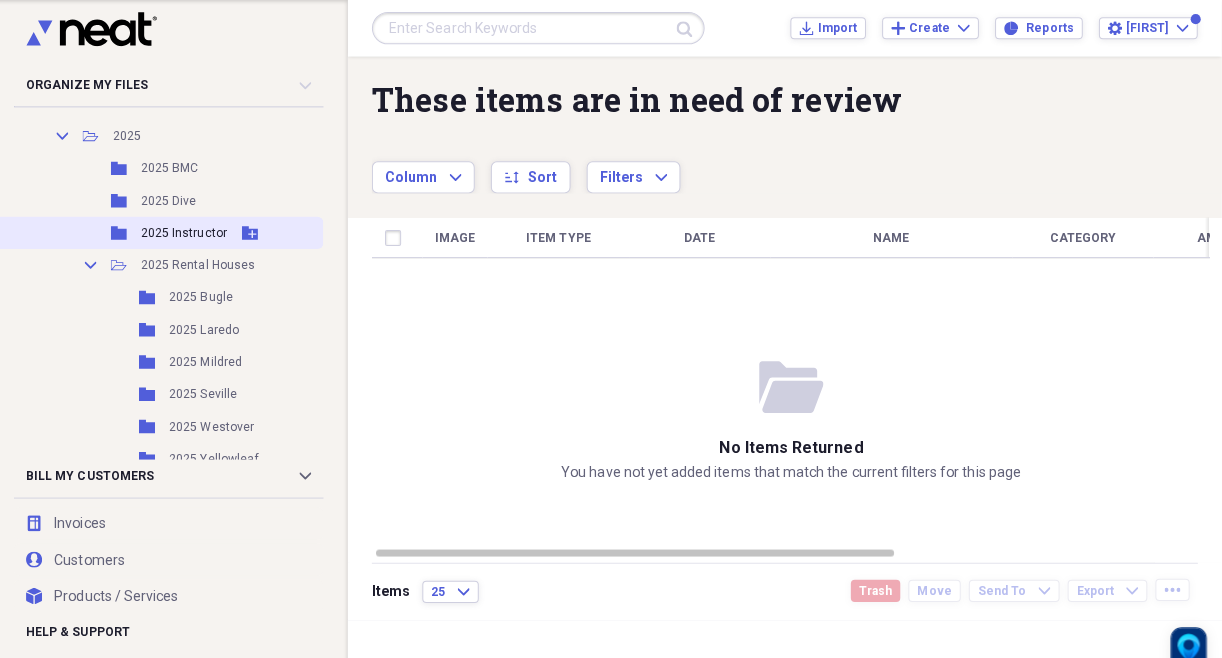 click on "Folder [YEAR] Instructor Add Folder" at bounding box center (163, 231) 